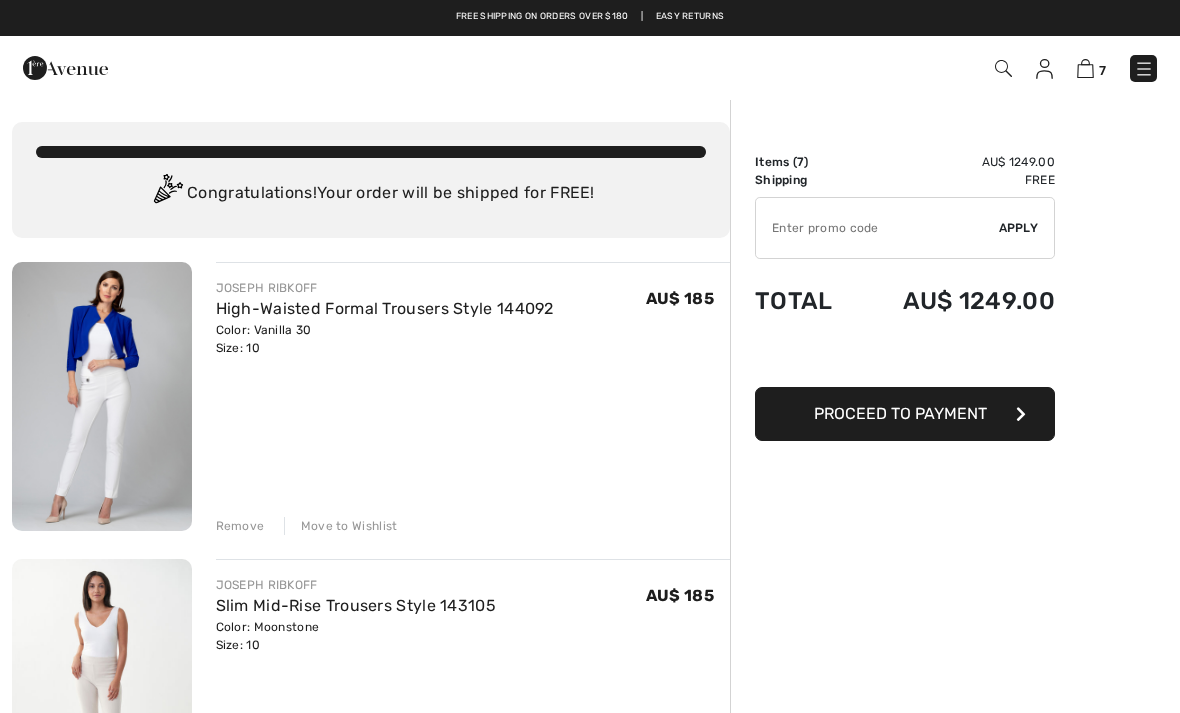 scroll, scrollTop: 0, scrollLeft: 0, axis: both 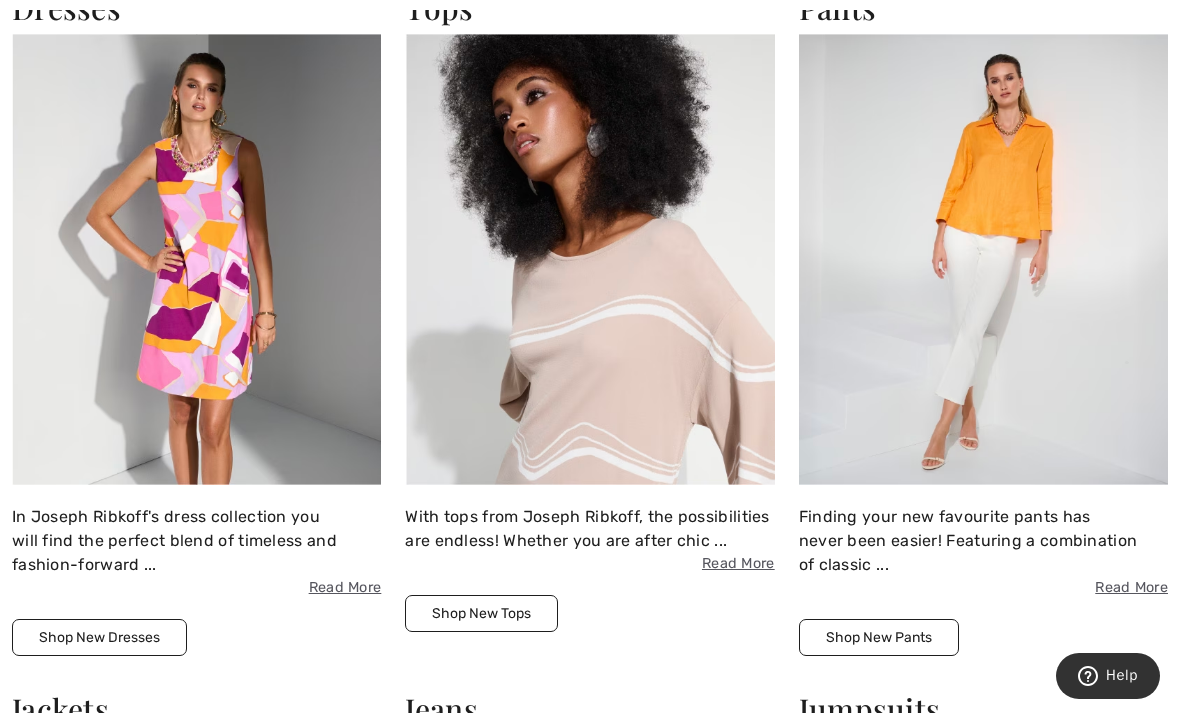 click at bounding box center (589, 260) 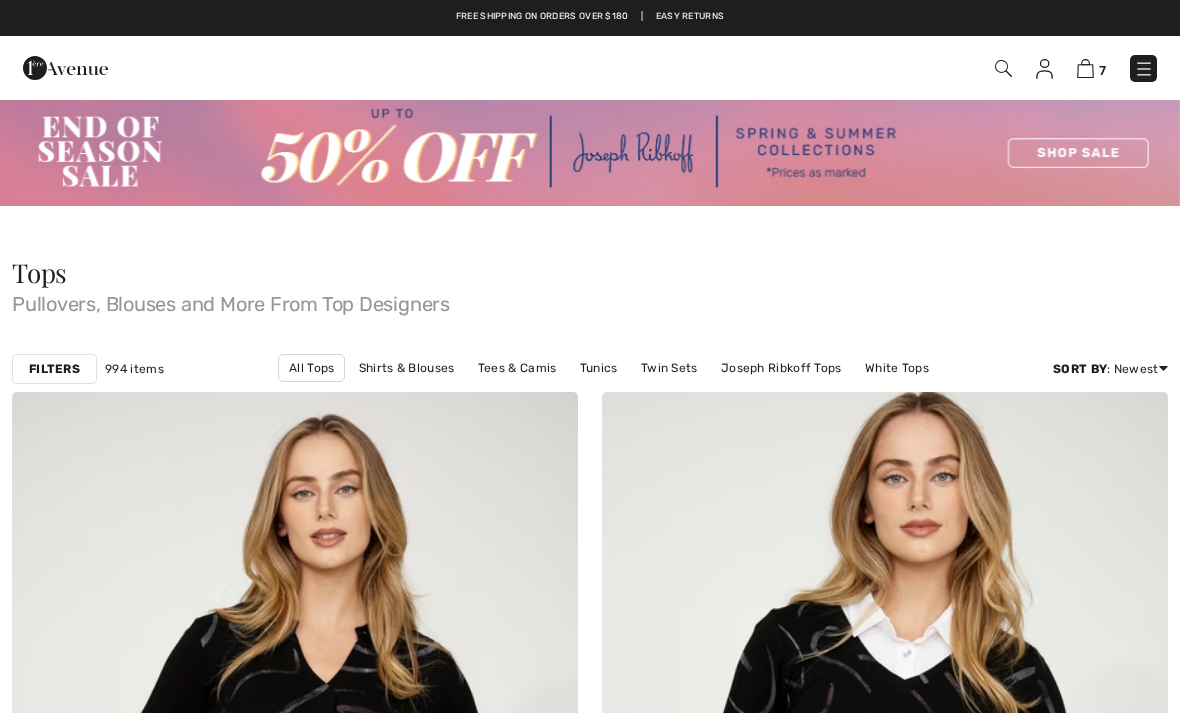 scroll, scrollTop: 0, scrollLeft: 0, axis: both 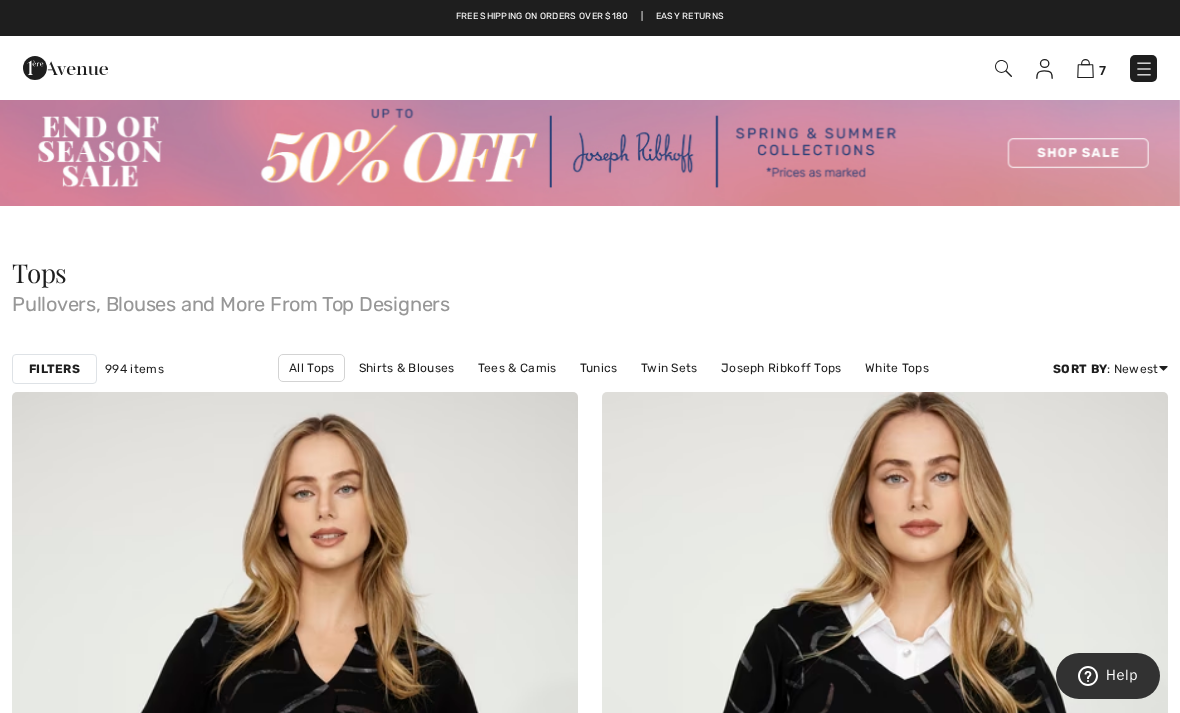 click on "Joseph Ribkoff Tops" at bounding box center [781, 368] 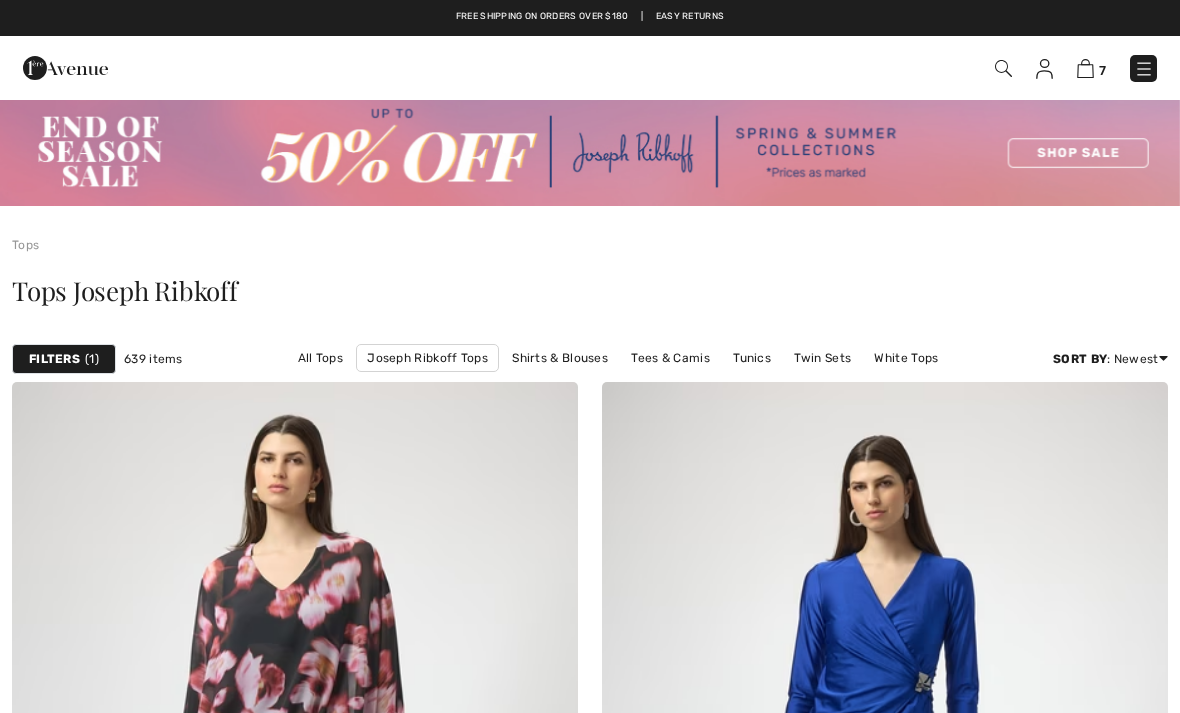scroll, scrollTop: 0, scrollLeft: 0, axis: both 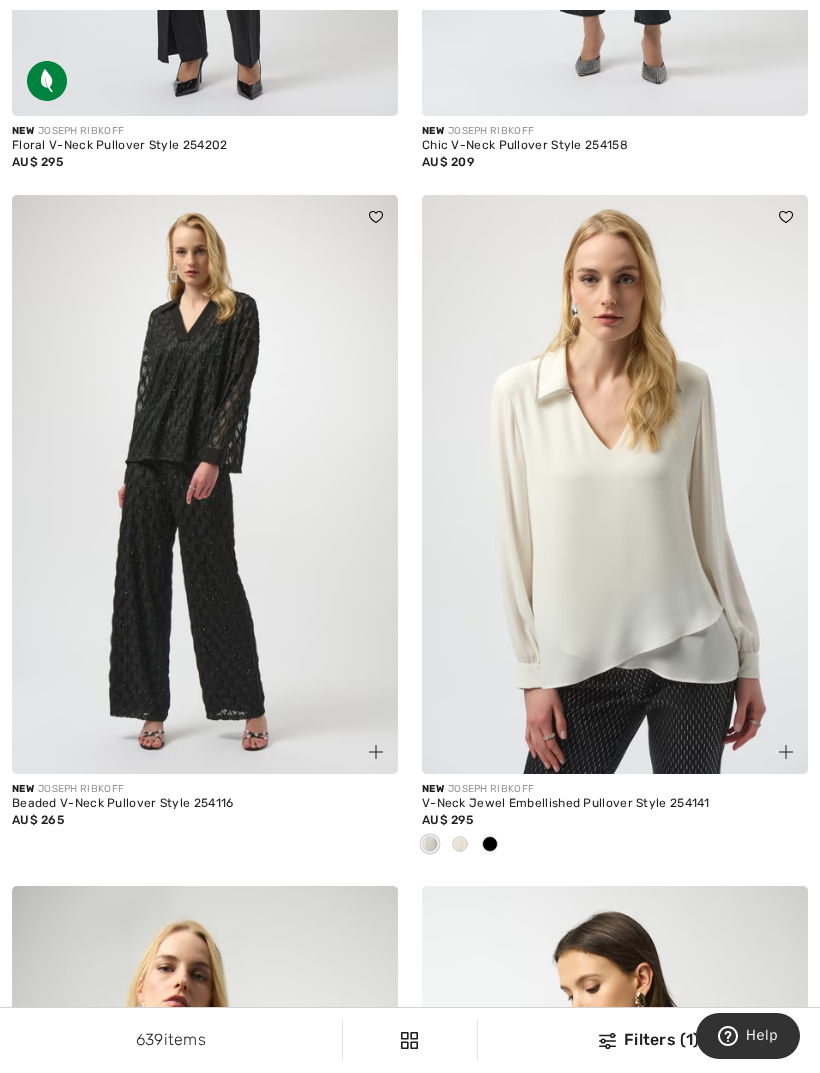 click at bounding box center (615, 484) 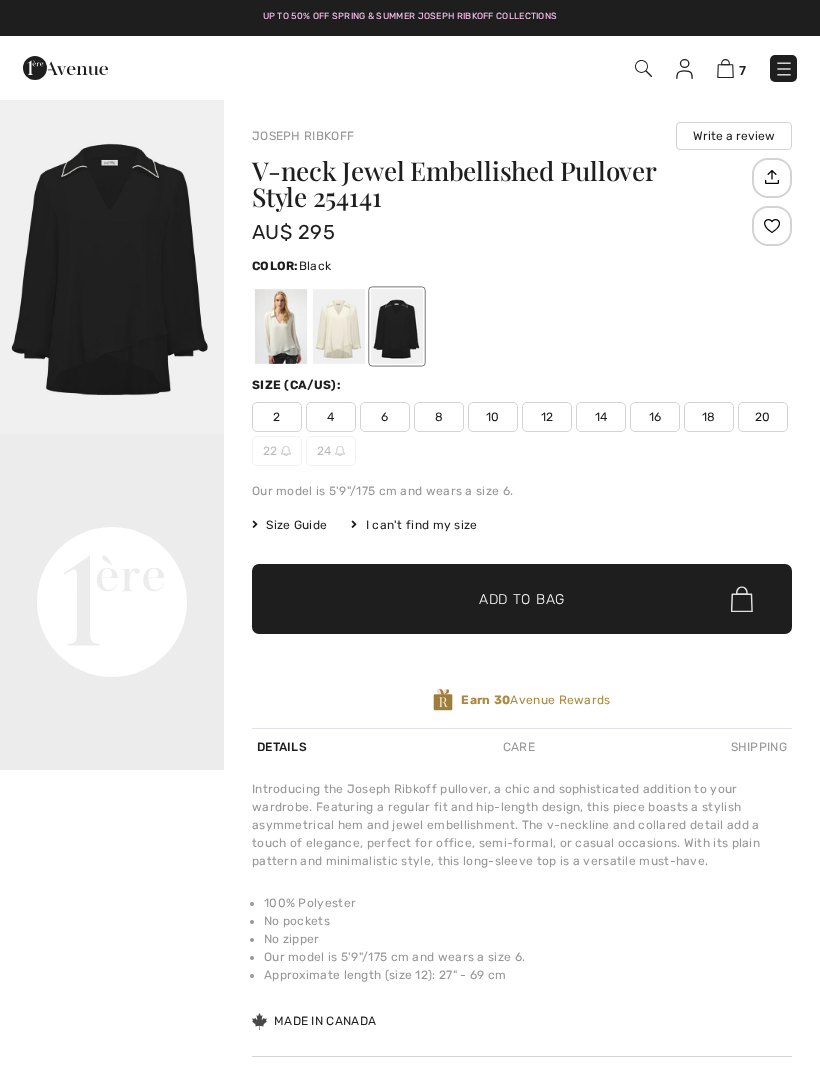 scroll, scrollTop: 0, scrollLeft: 0, axis: both 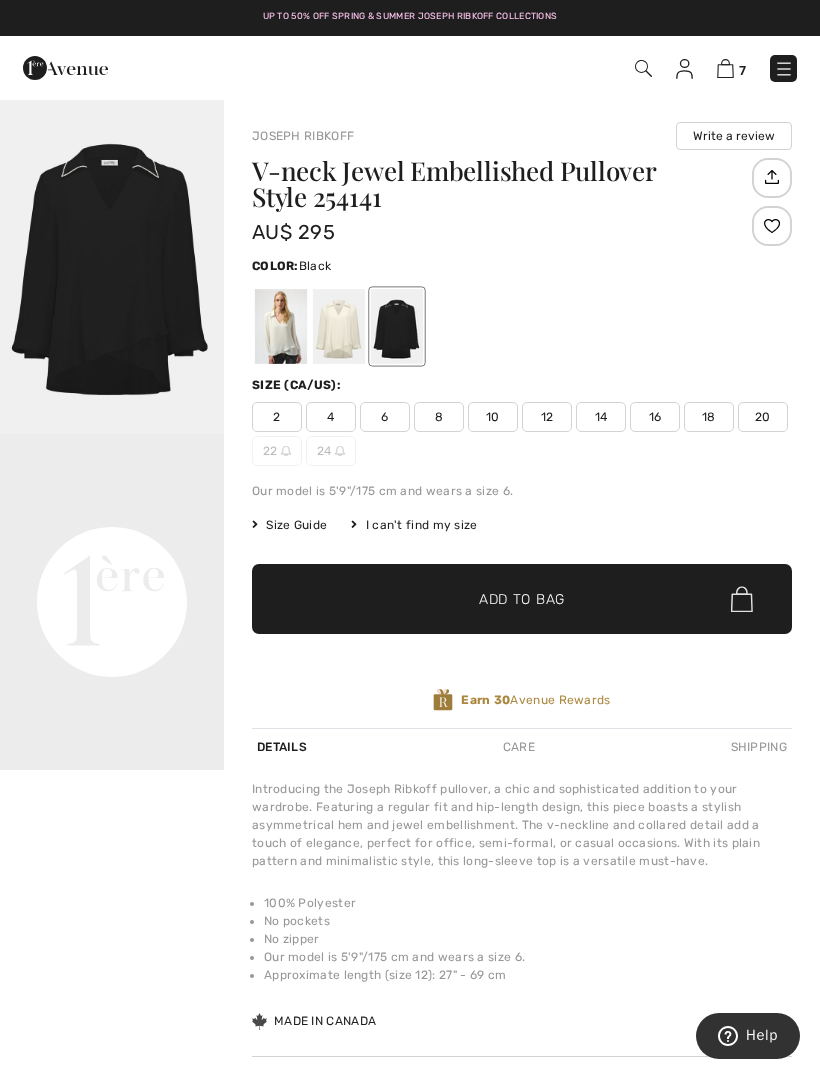 click at bounding box center [772, 226] 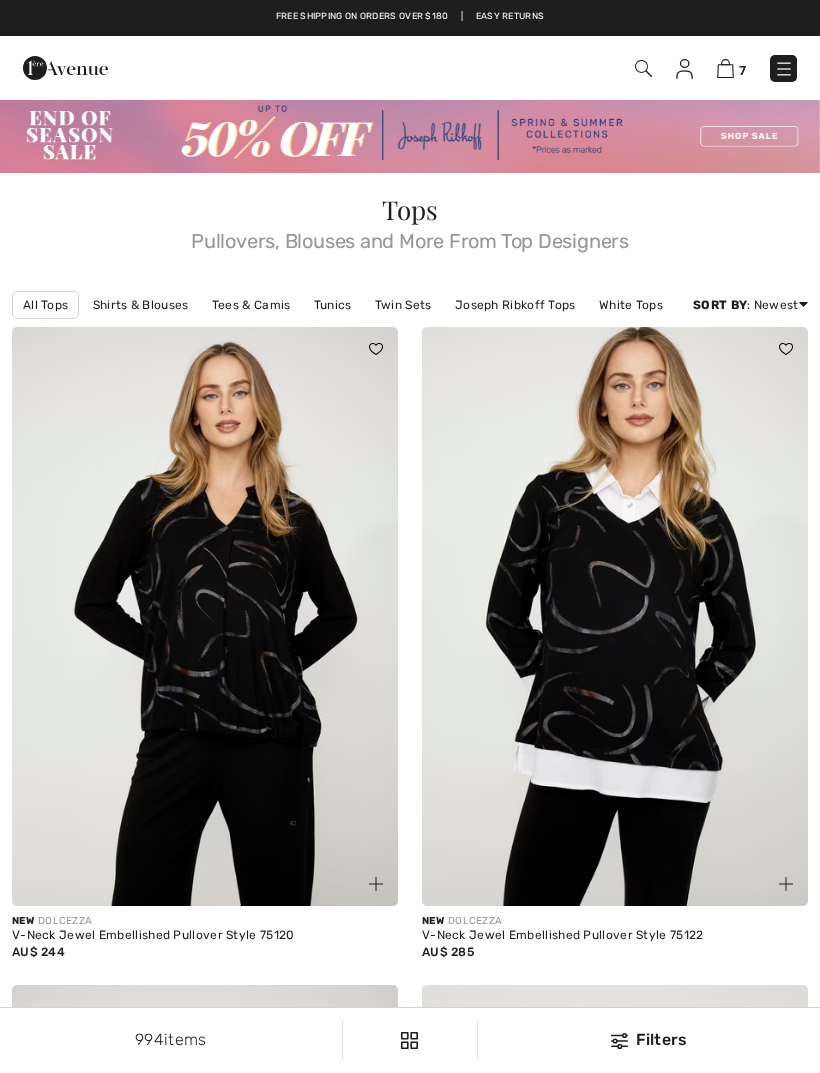 scroll, scrollTop: 0, scrollLeft: 0, axis: both 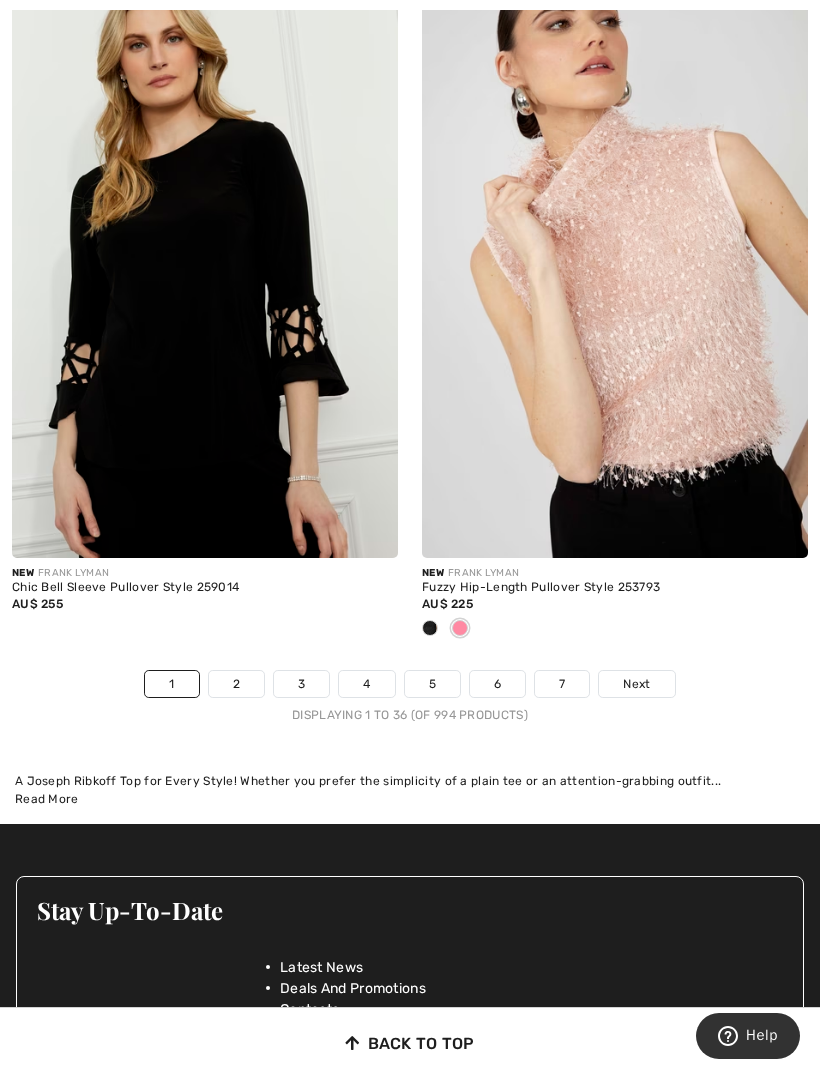 click on "Next" at bounding box center (636, 684) 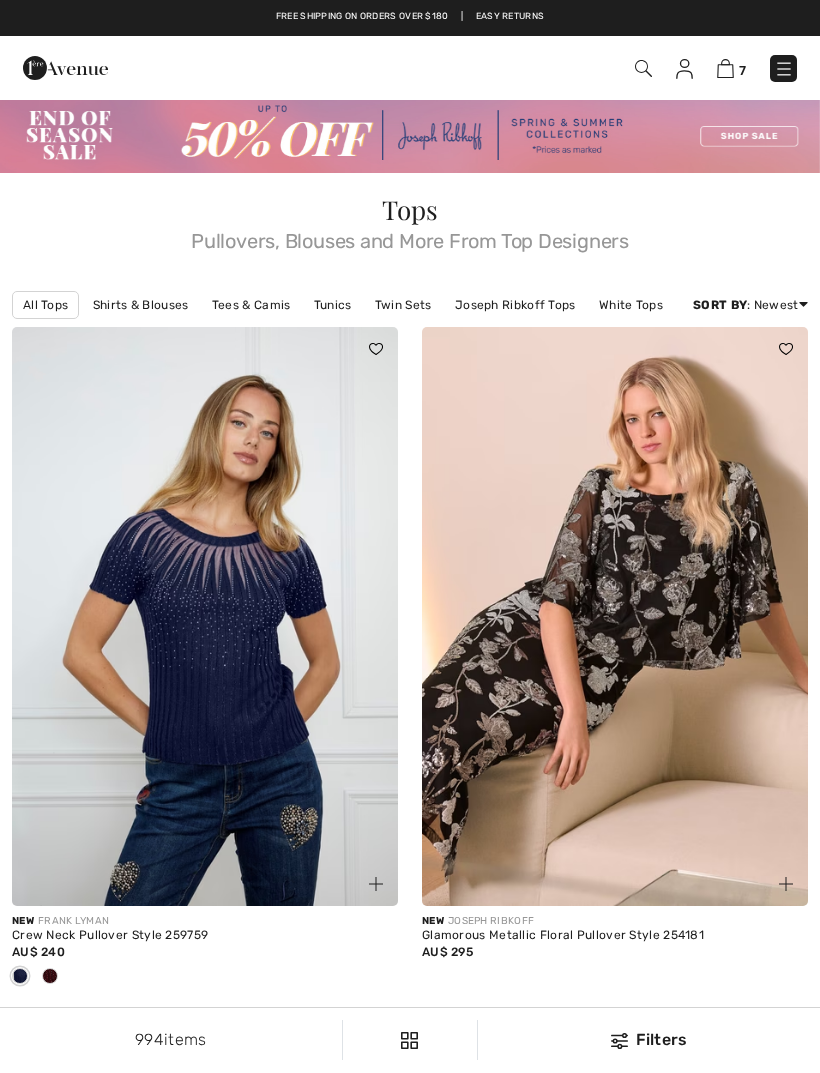scroll, scrollTop: 0, scrollLeft: 0, axis: both 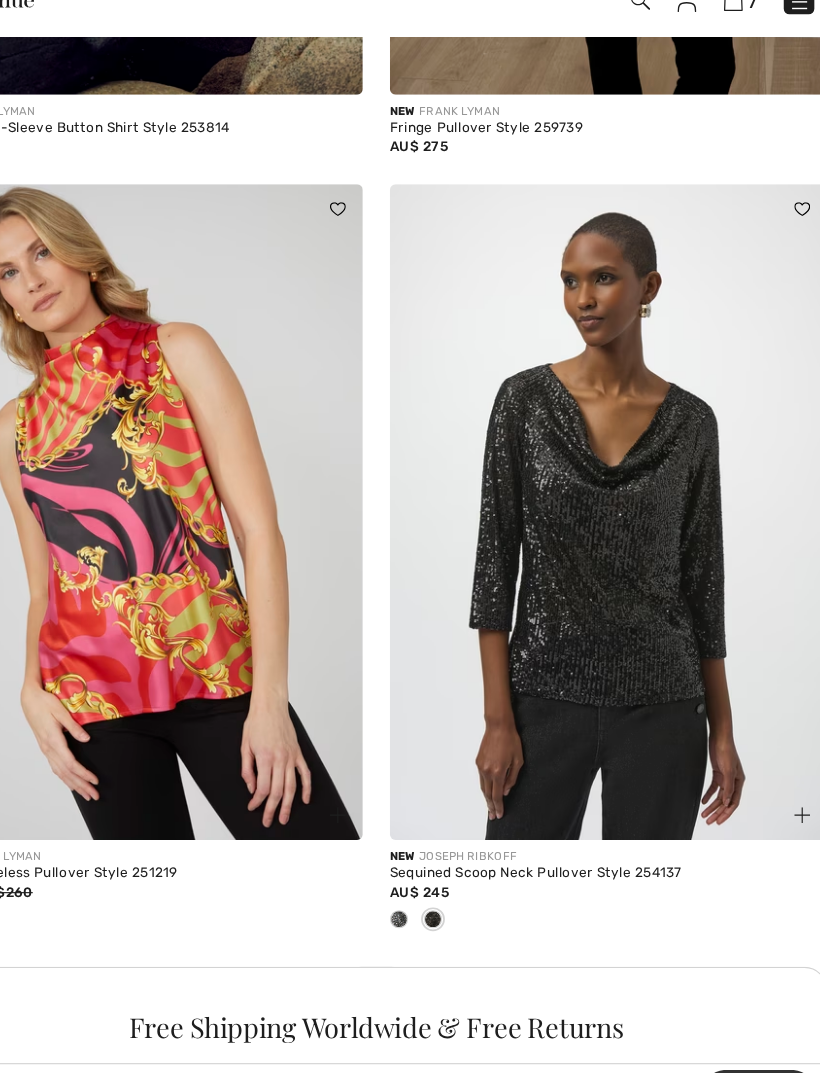 click at bounding box center [615, 520] 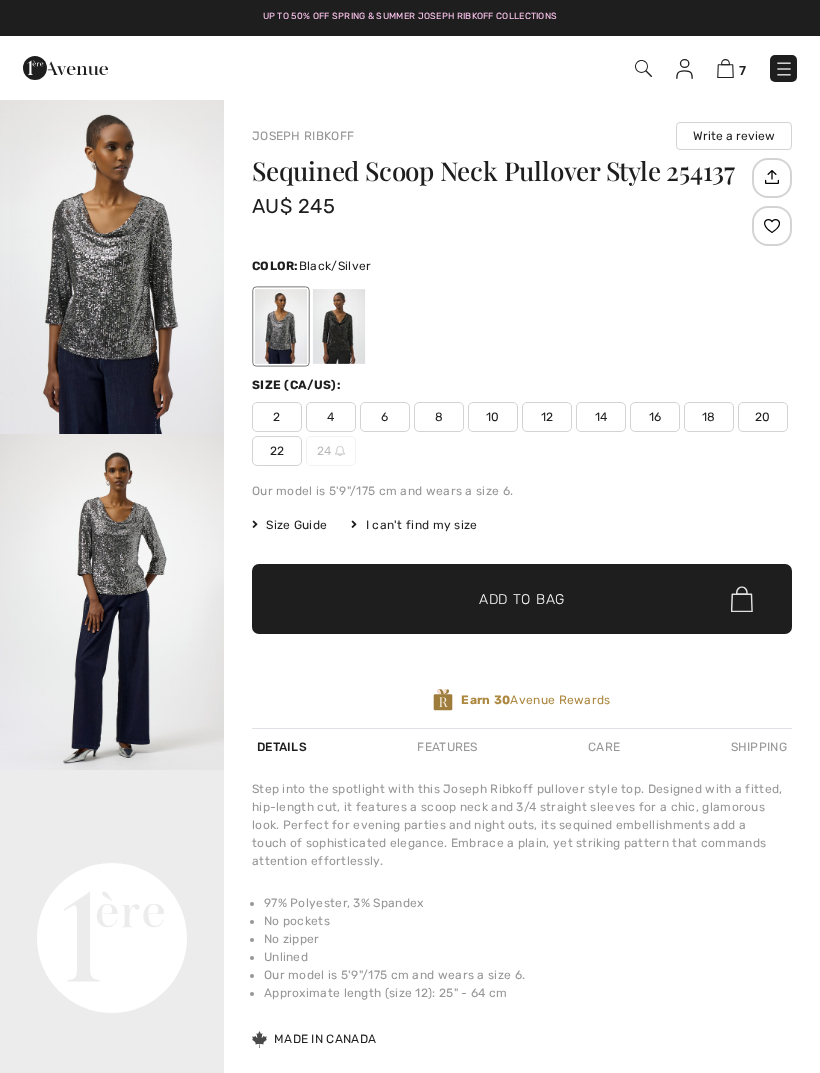 scroll, scrollTop: 0, scrollLeft: 0, axis: both 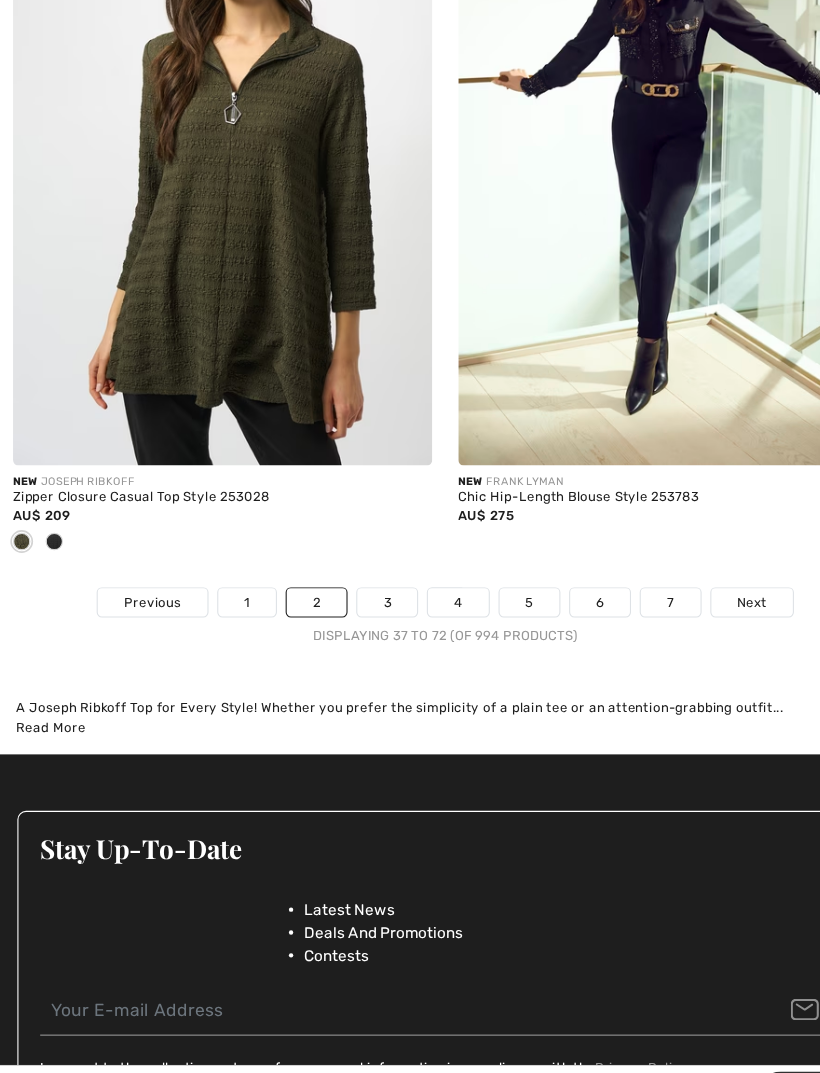 click on "Next" at bounding box center (692, 581) 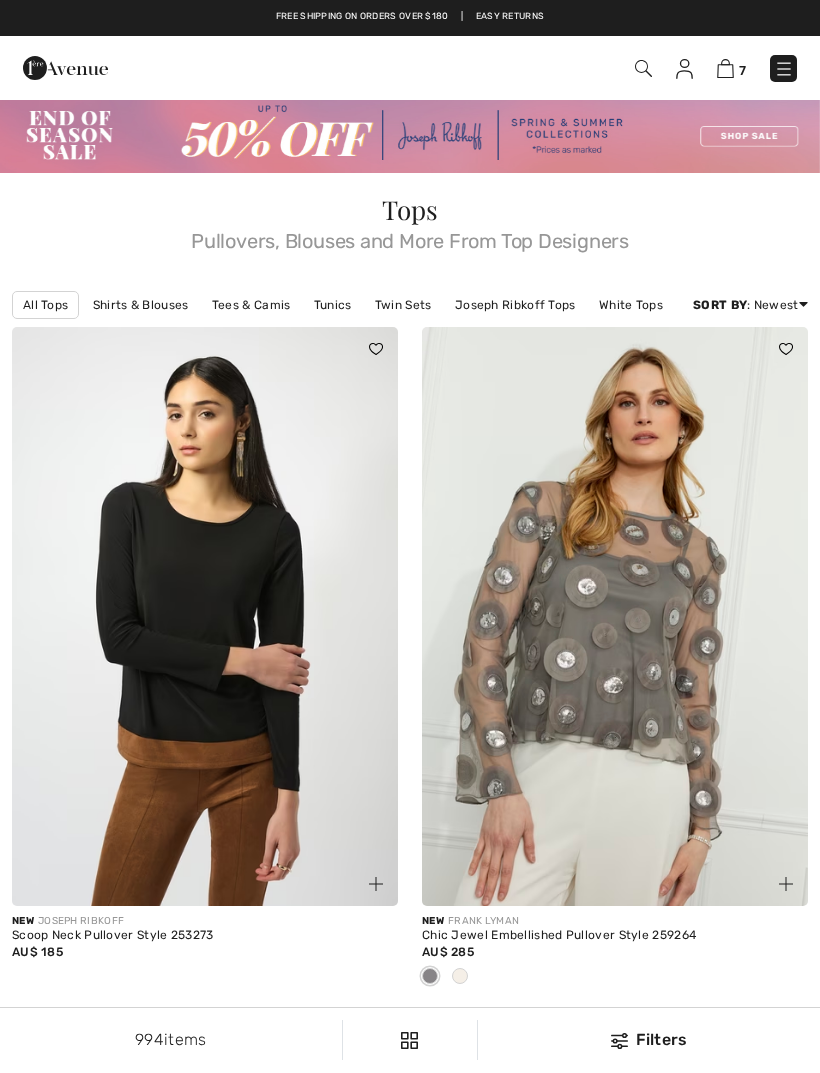 scroll, scrollTop: 286, scrollLeft: 0, axis: vertical 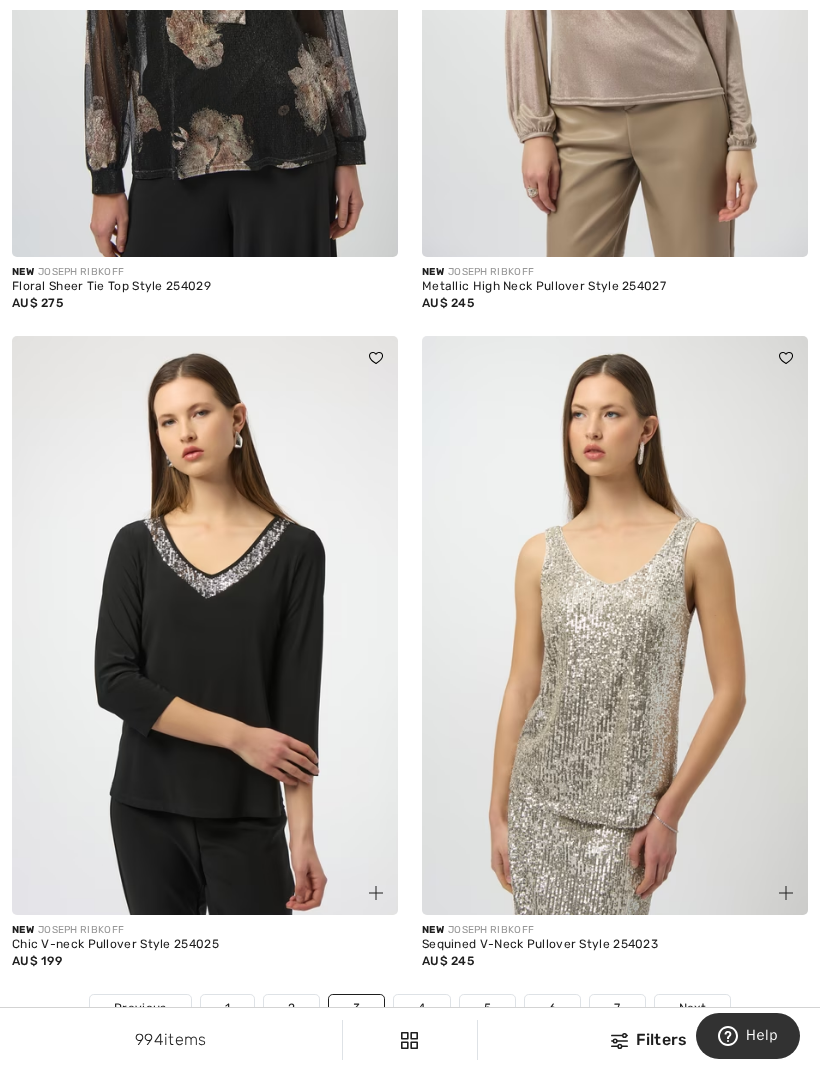 click at bounding box center [615, 625] 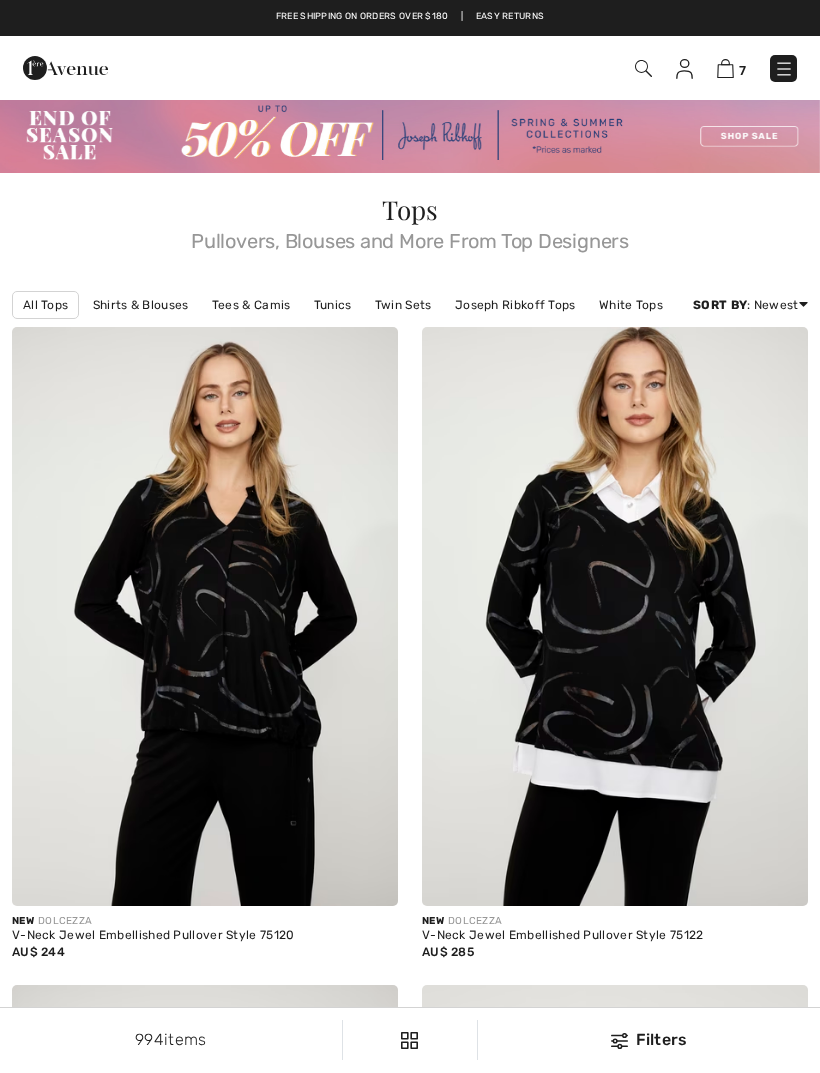 scroll, scrollTop: 12060, scrollLeft: 0, axis: vertical 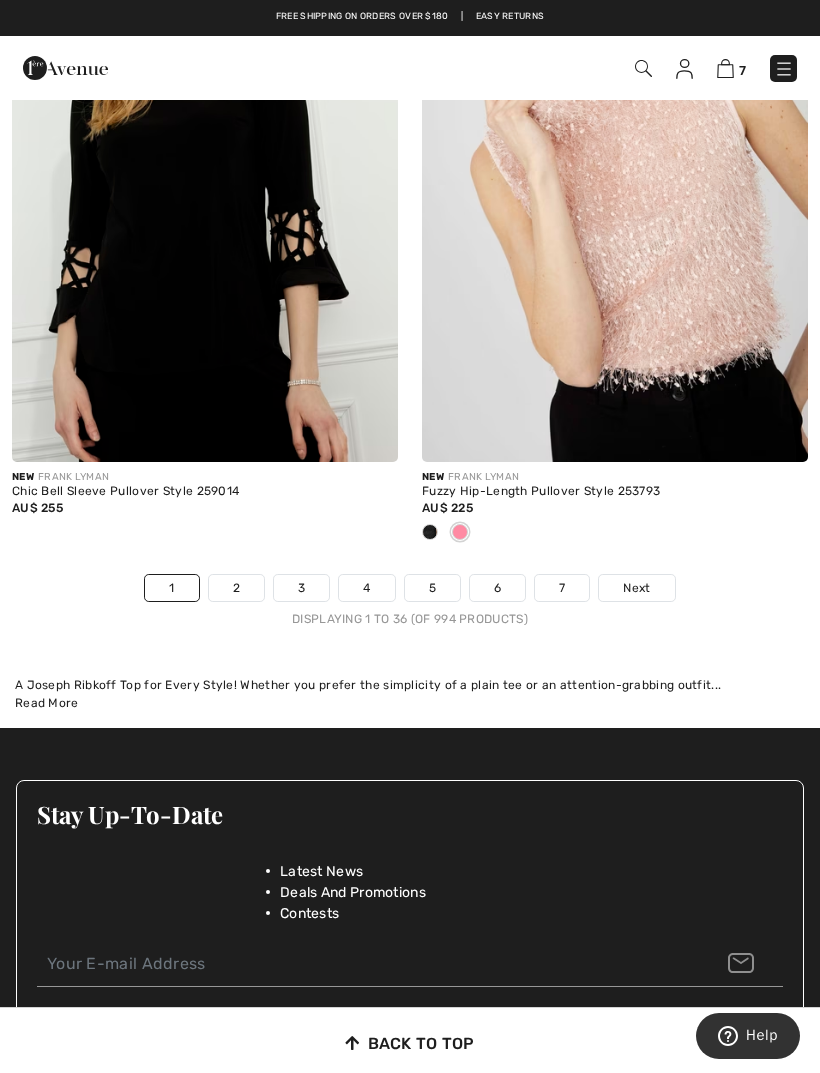 click on "Next" at bounding box center [636, 588] 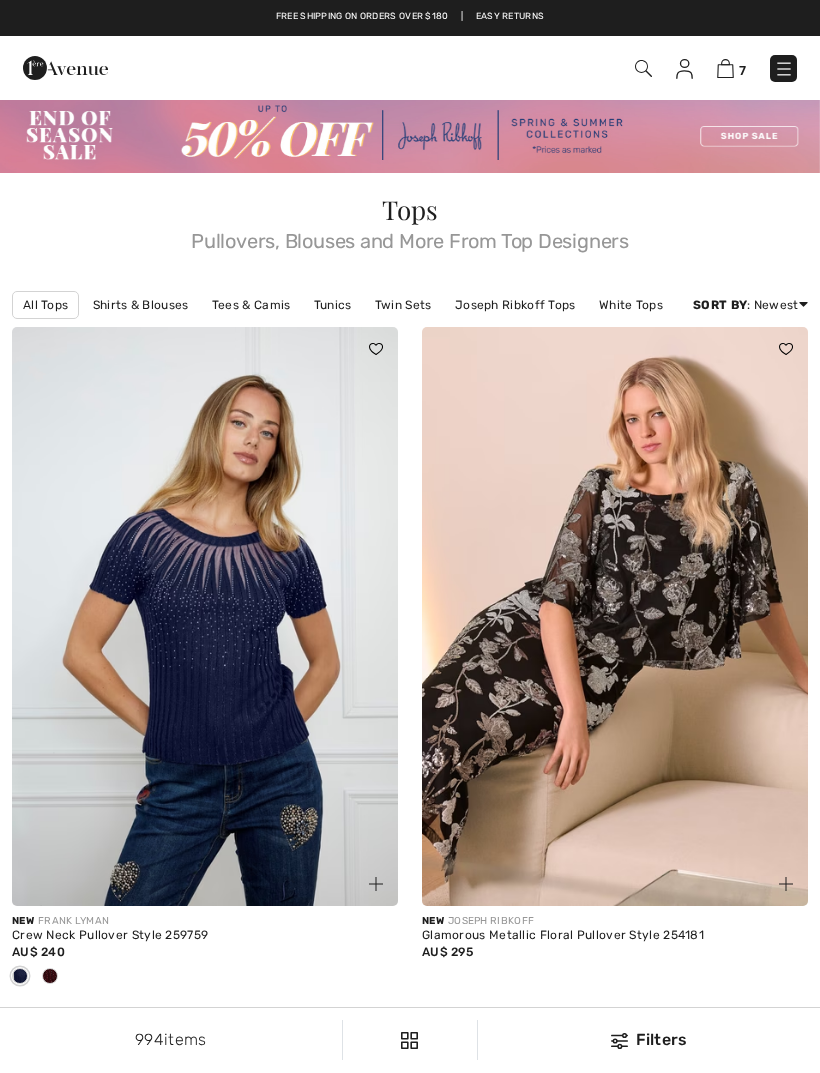 scroll, scrollTop: 0, scrollLeft: 0, axis: both 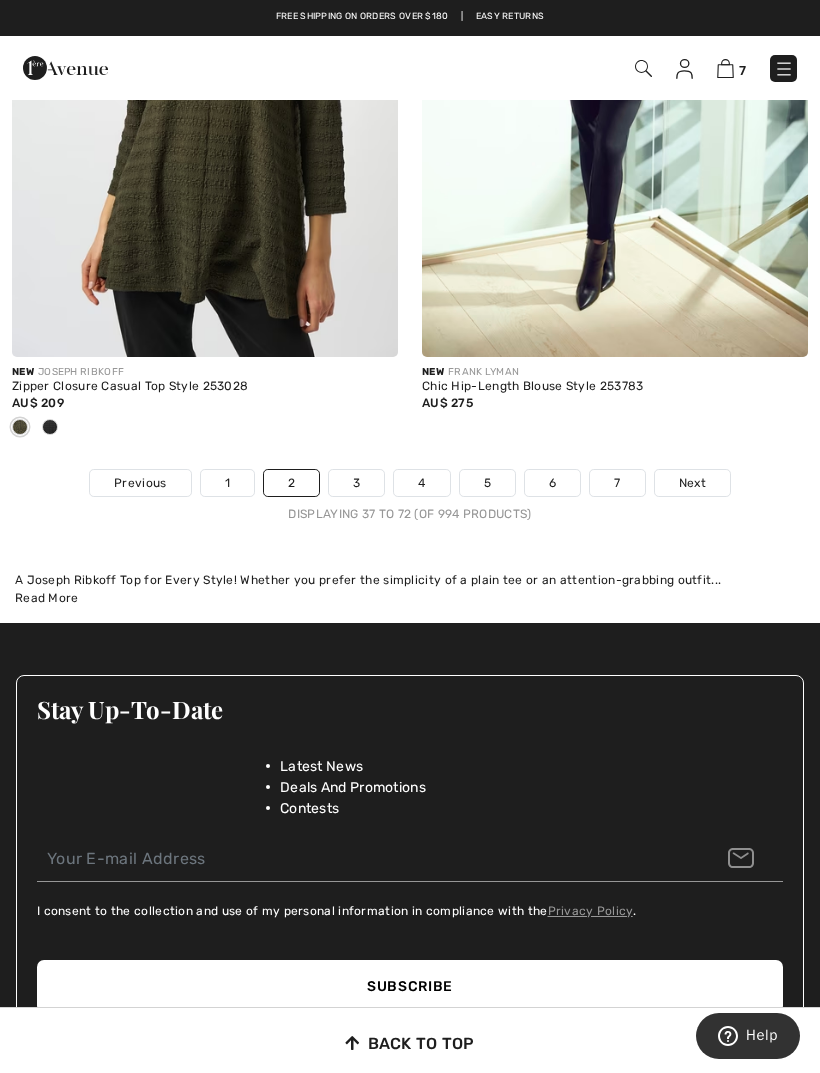 click on "Next" at bounding box center [692, 483] 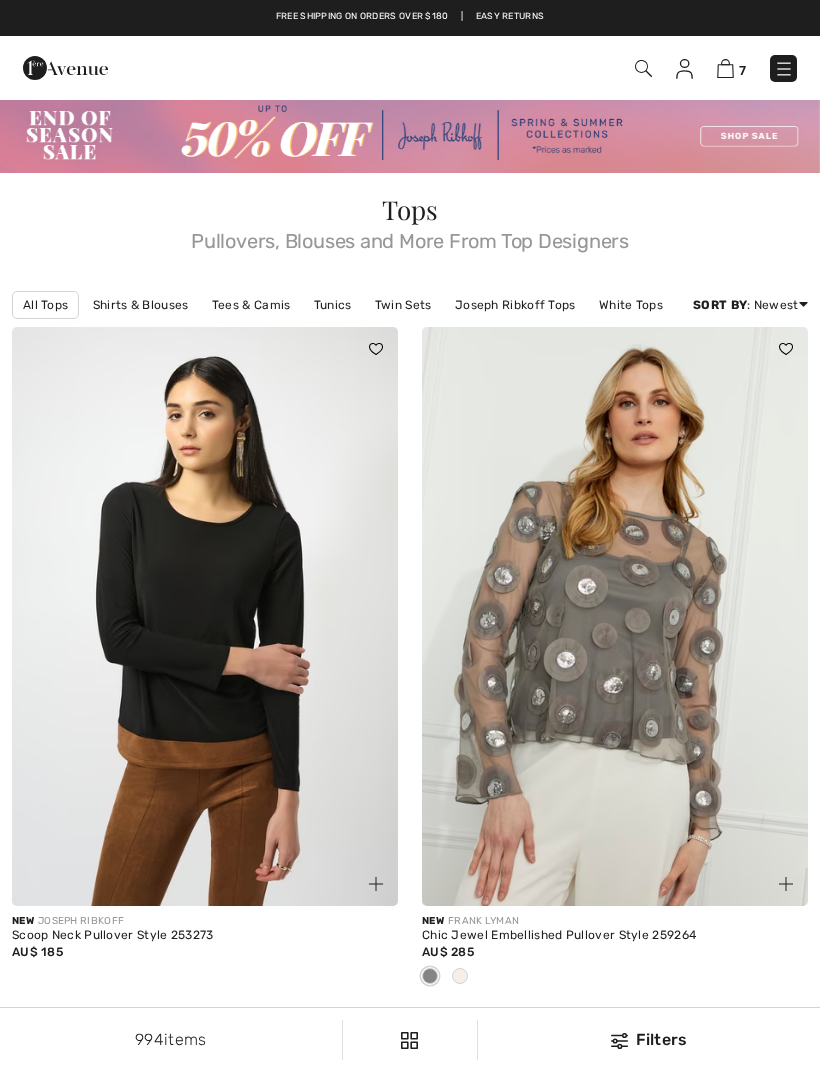 scroll, scrollTop: 0, scrollLeft: 0, axis: both 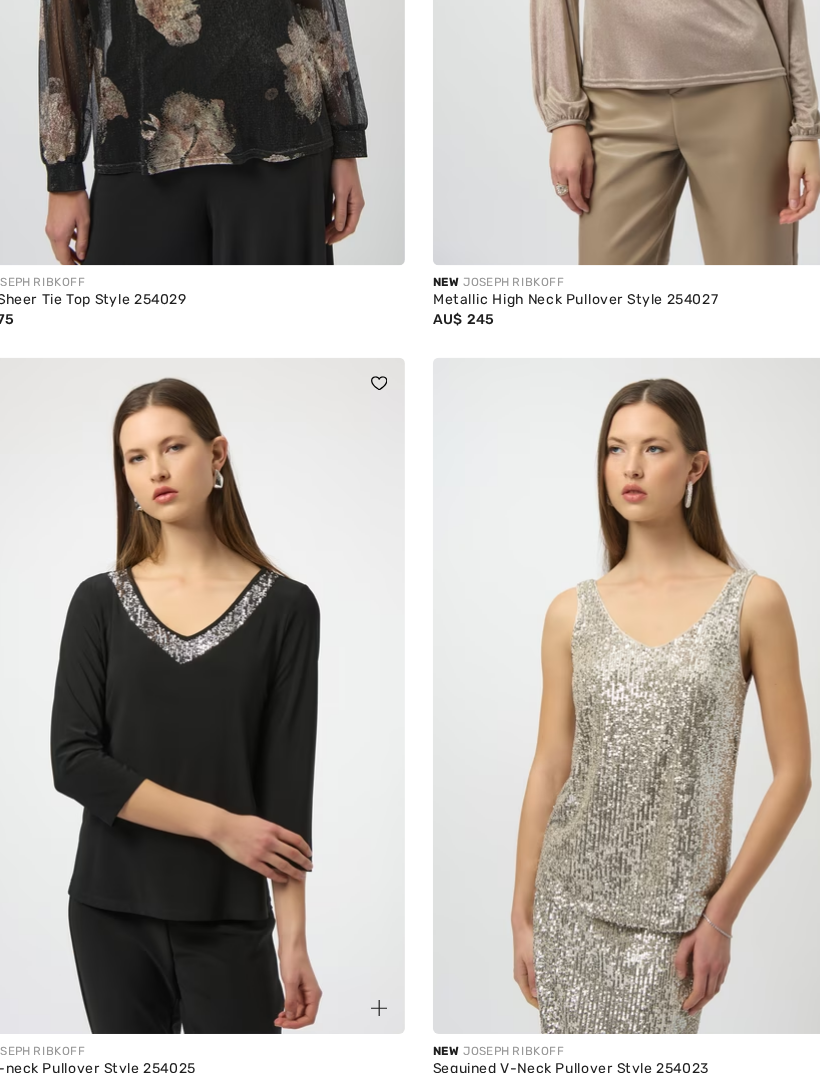 click at bounding box center (205, 649) 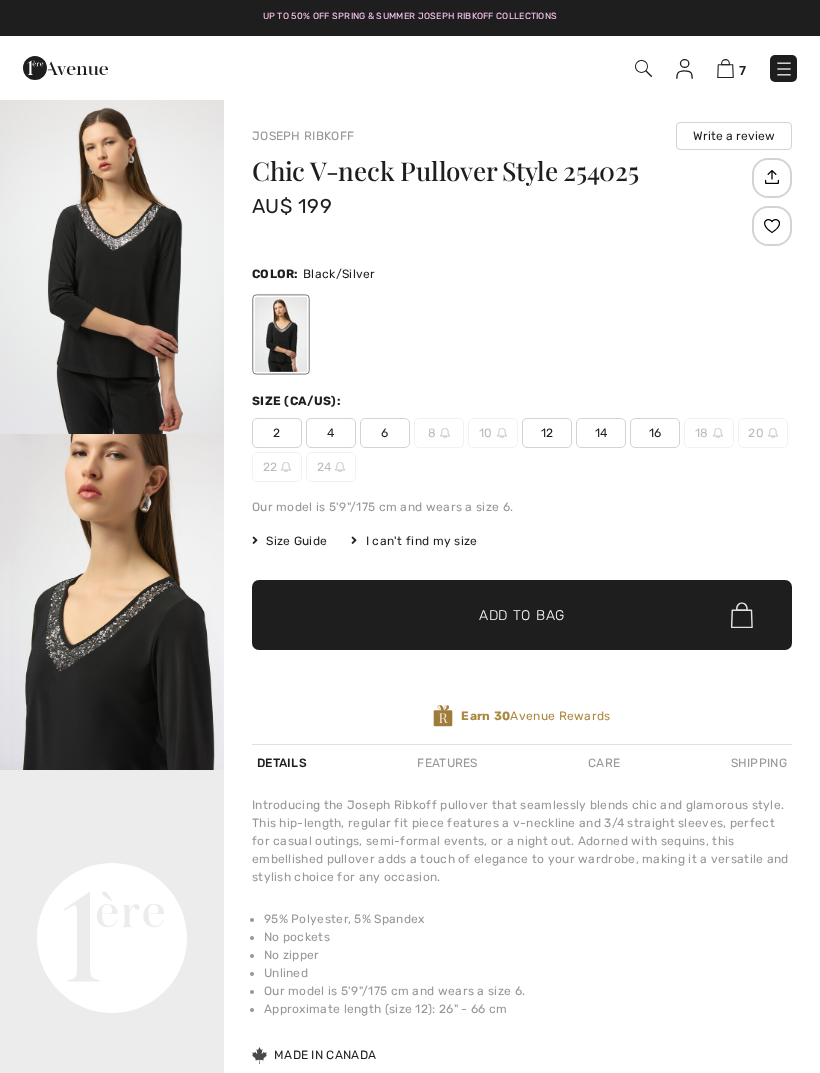 scroll, scrollTop: 0, scrollLeft: 0, axis: both 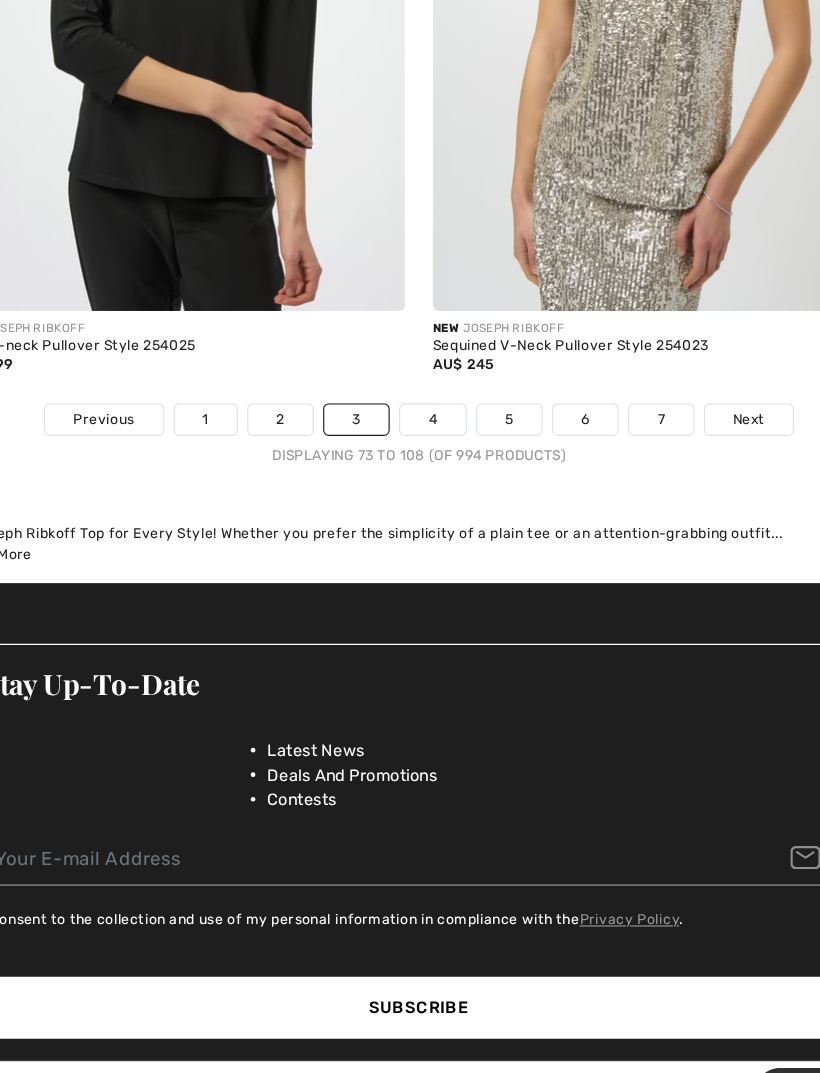 click on "4" at bounding box center (421, 458) 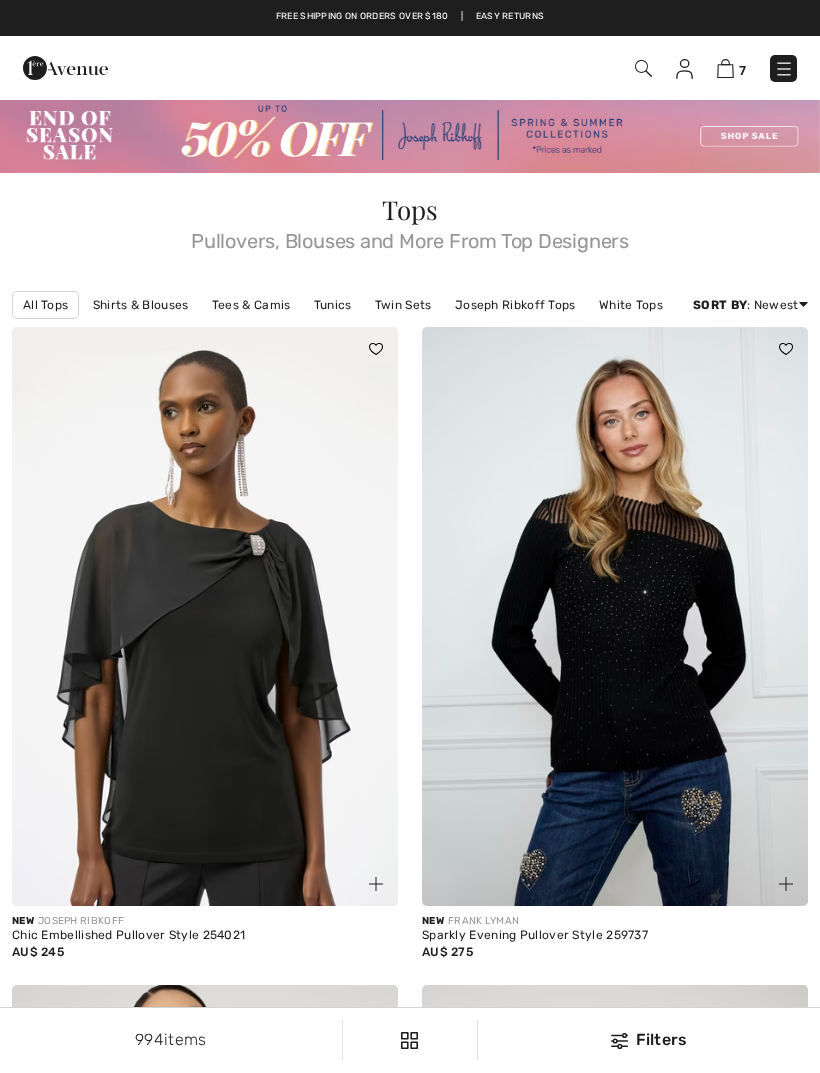 scroll, scrollTop: 50, scrollLeft: 0, axis: vertical 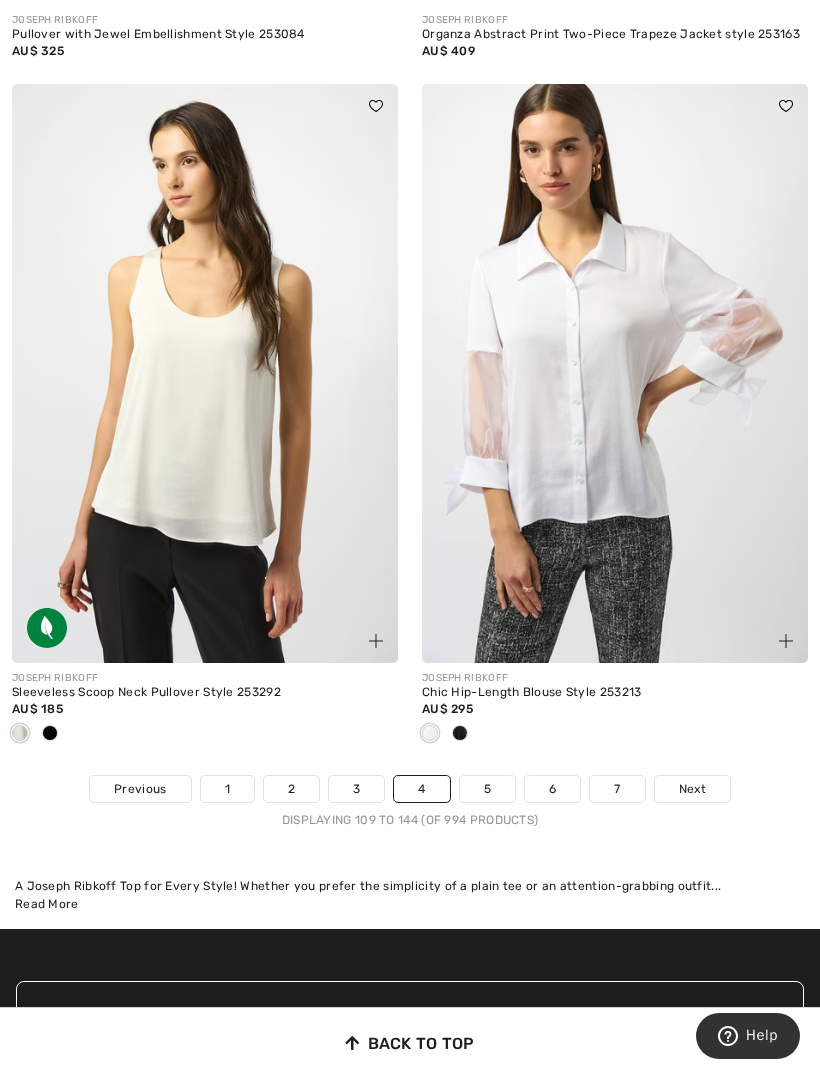 click on "Next" at bounding box center [692, 789] 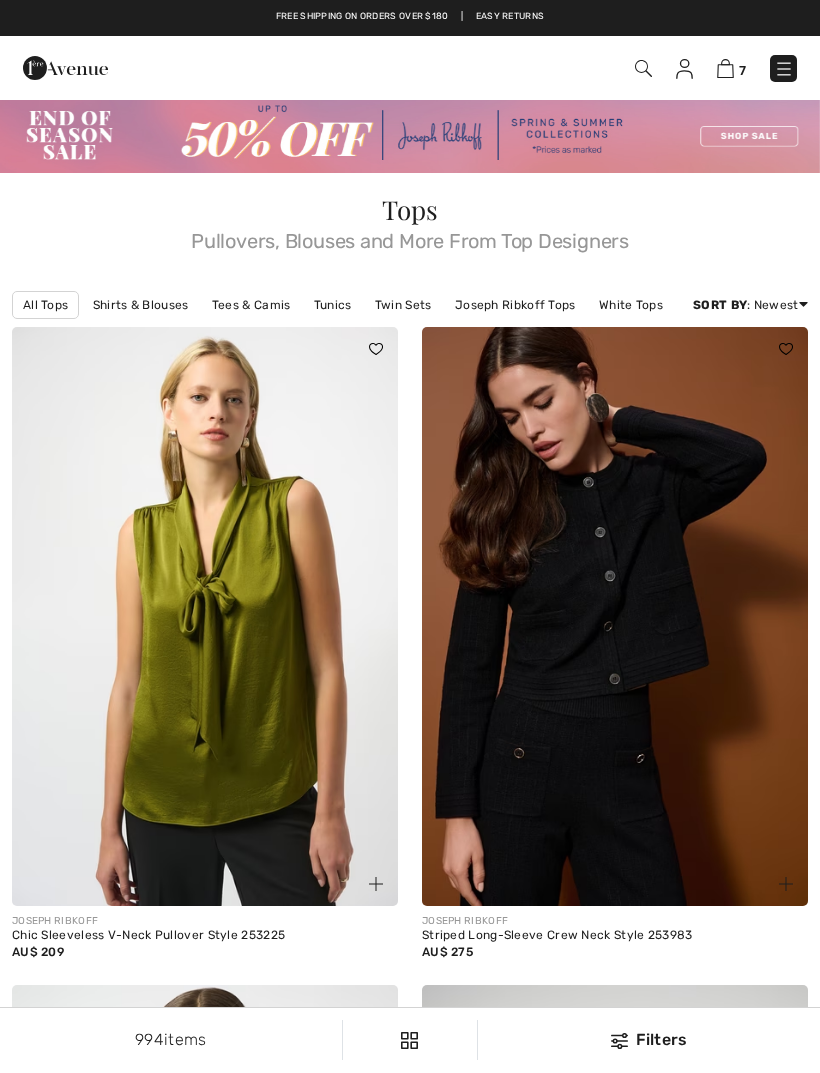 scroll, scrollTop: 0, scrollLeft: 0, axis: both 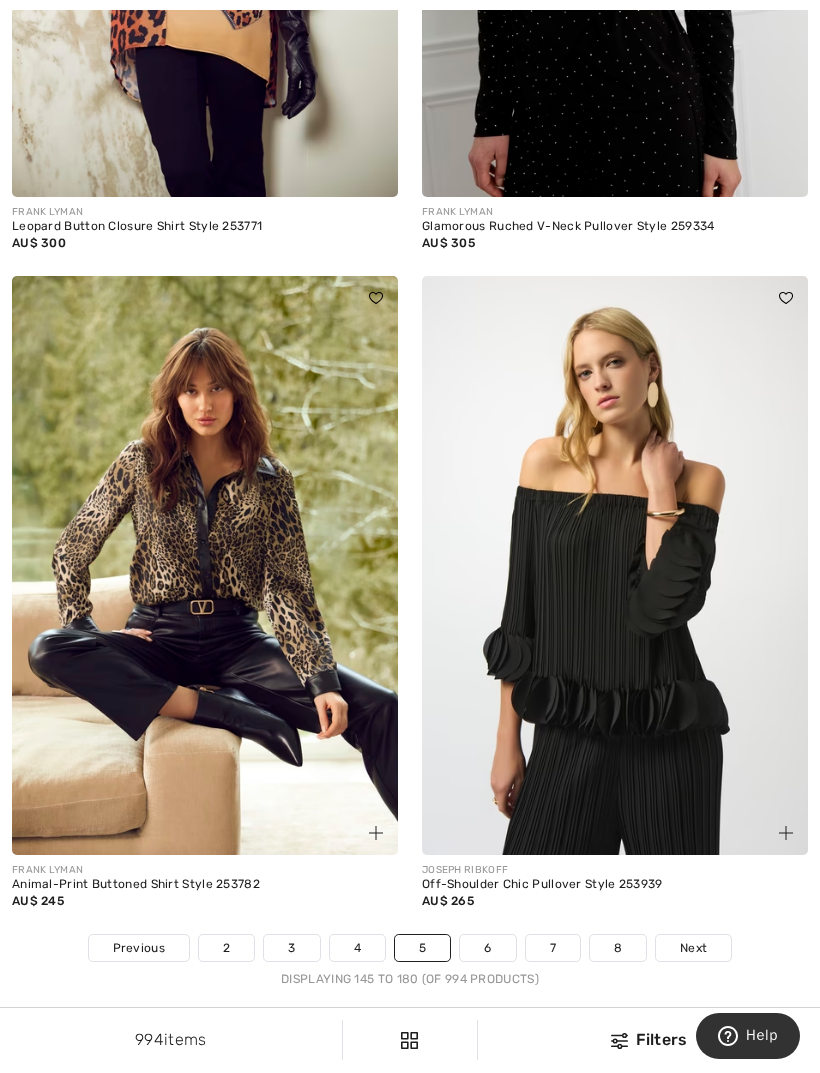 click at bounding box center [376, 298] 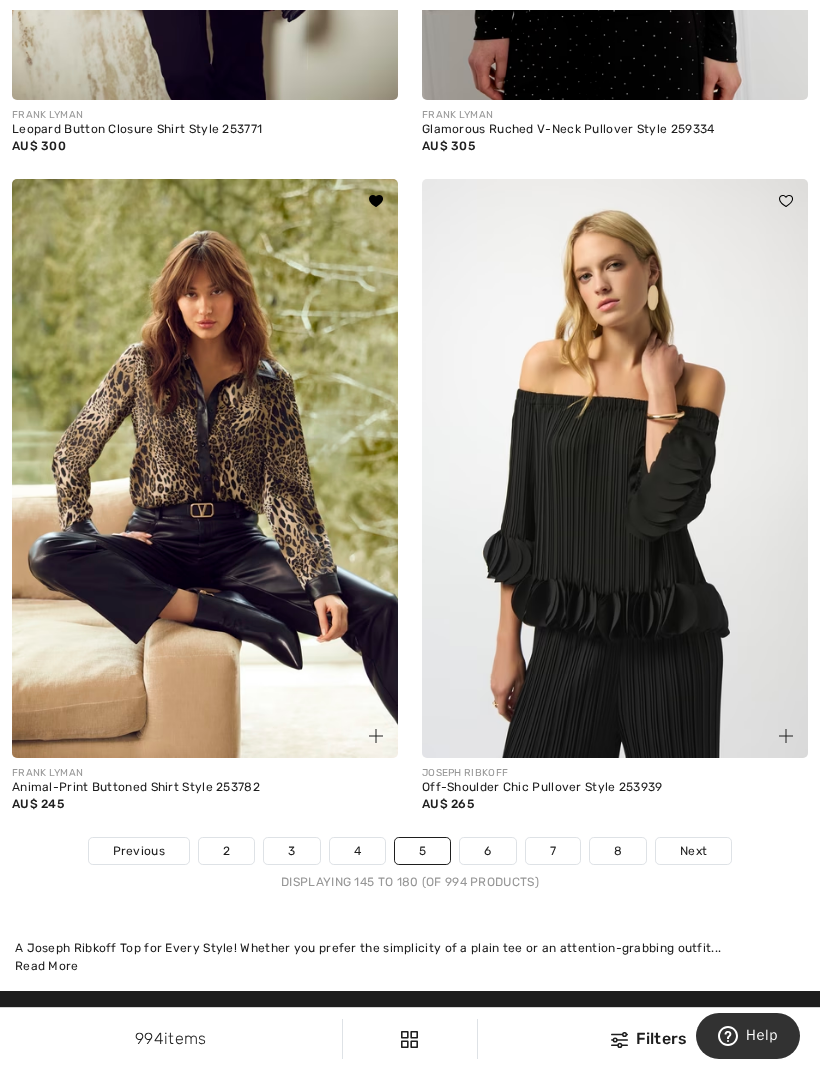 scroll, scrollTop: 12067, scrollLeft: 0, axis: vertical 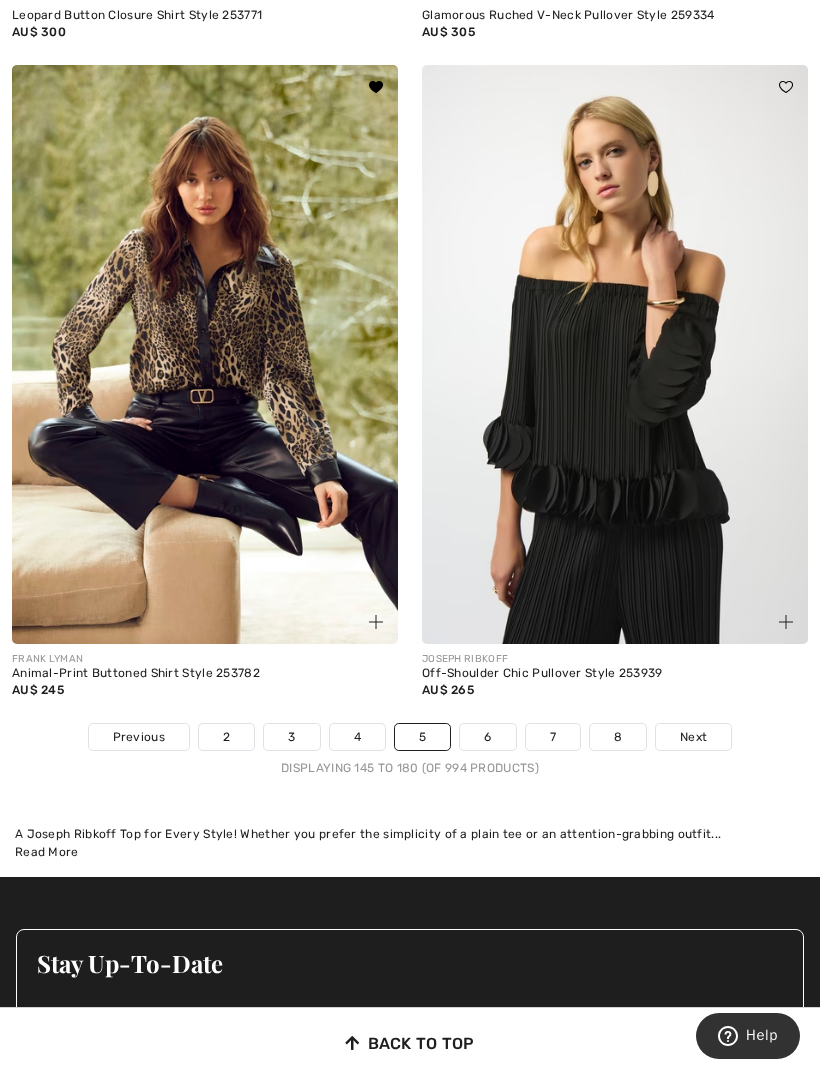 click on "Next" at bounding box center (693, 737) 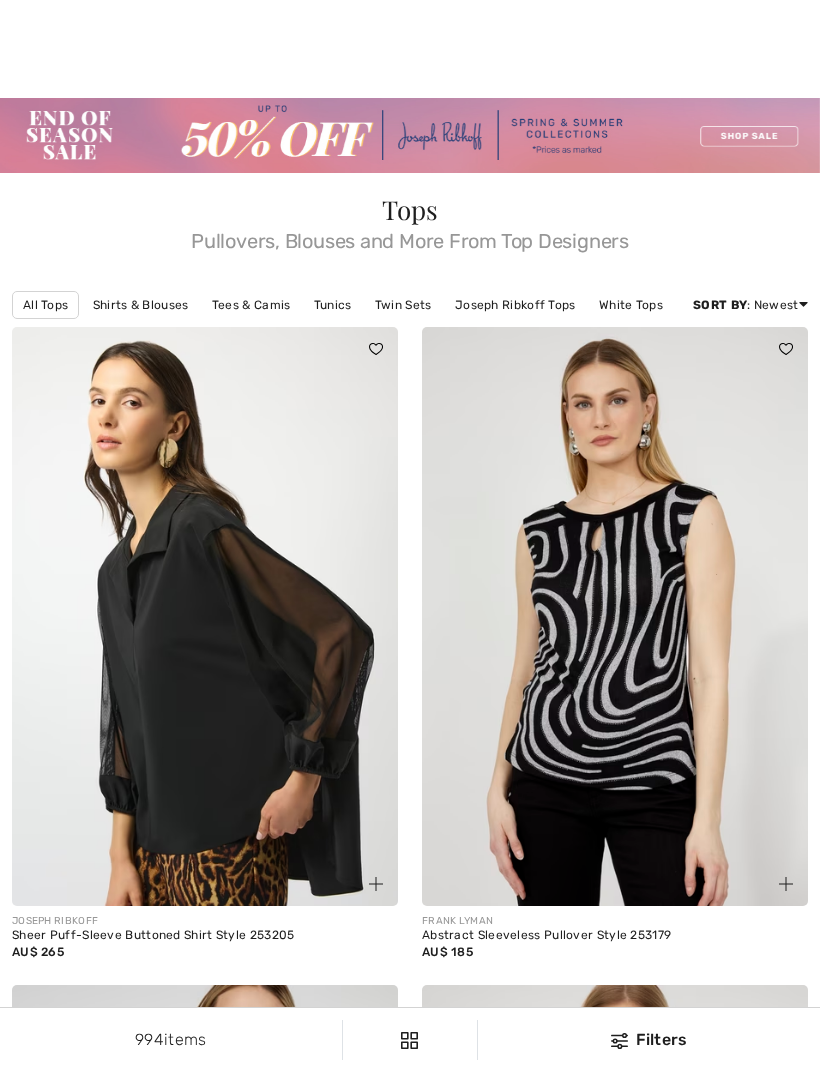 scroll, scrollTop: 24, scrollLeft: 0, axis: vertical 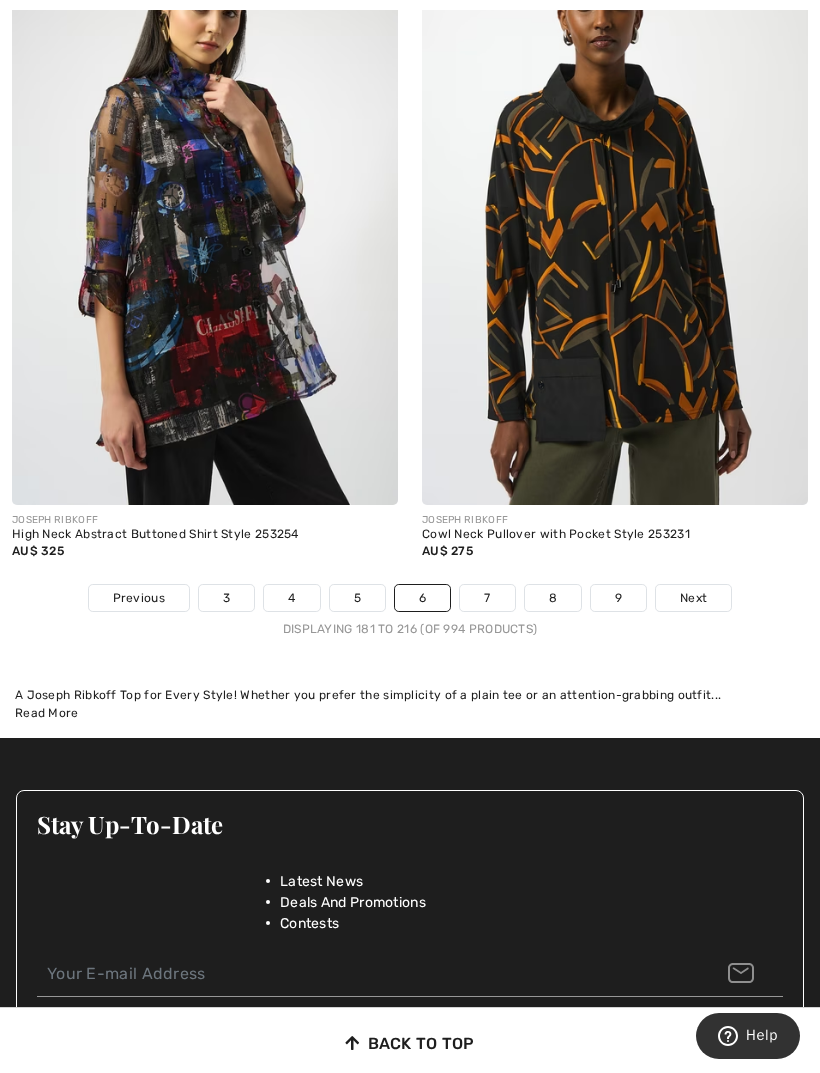 click on "Next" at bounding box center (693, 598) 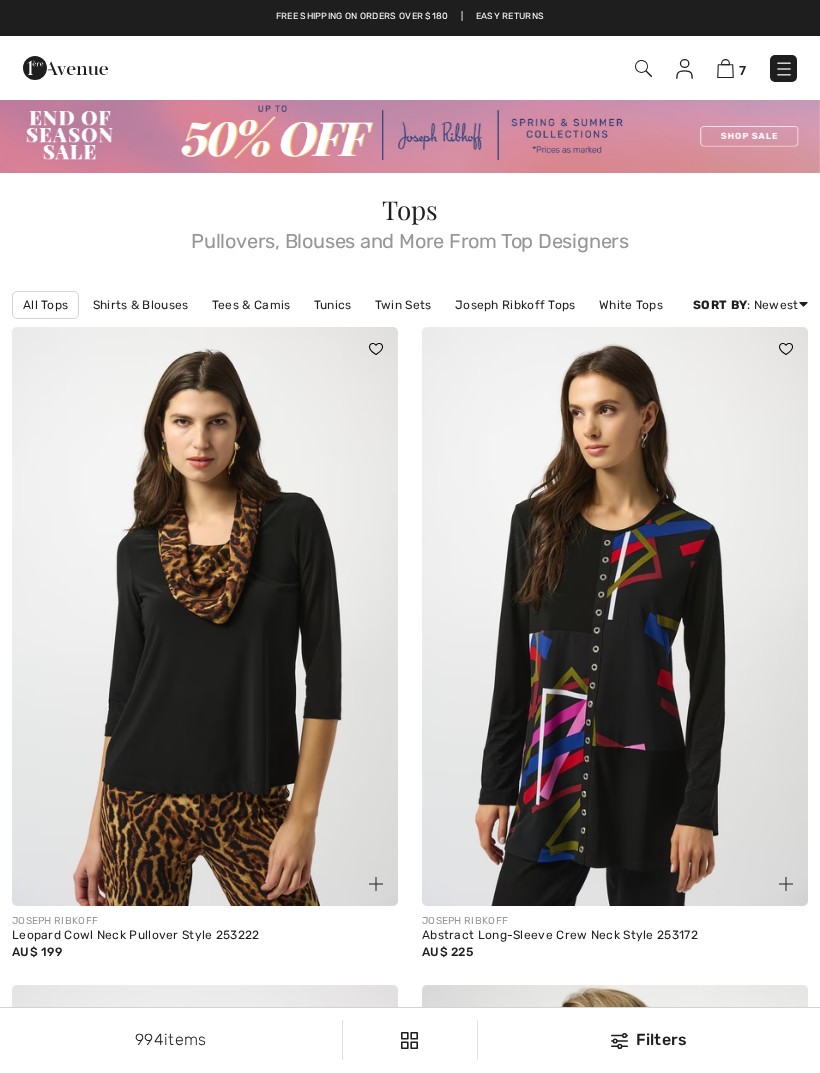 scroll, scrollTop: 67, scrollLeft: 0, axis: vertical 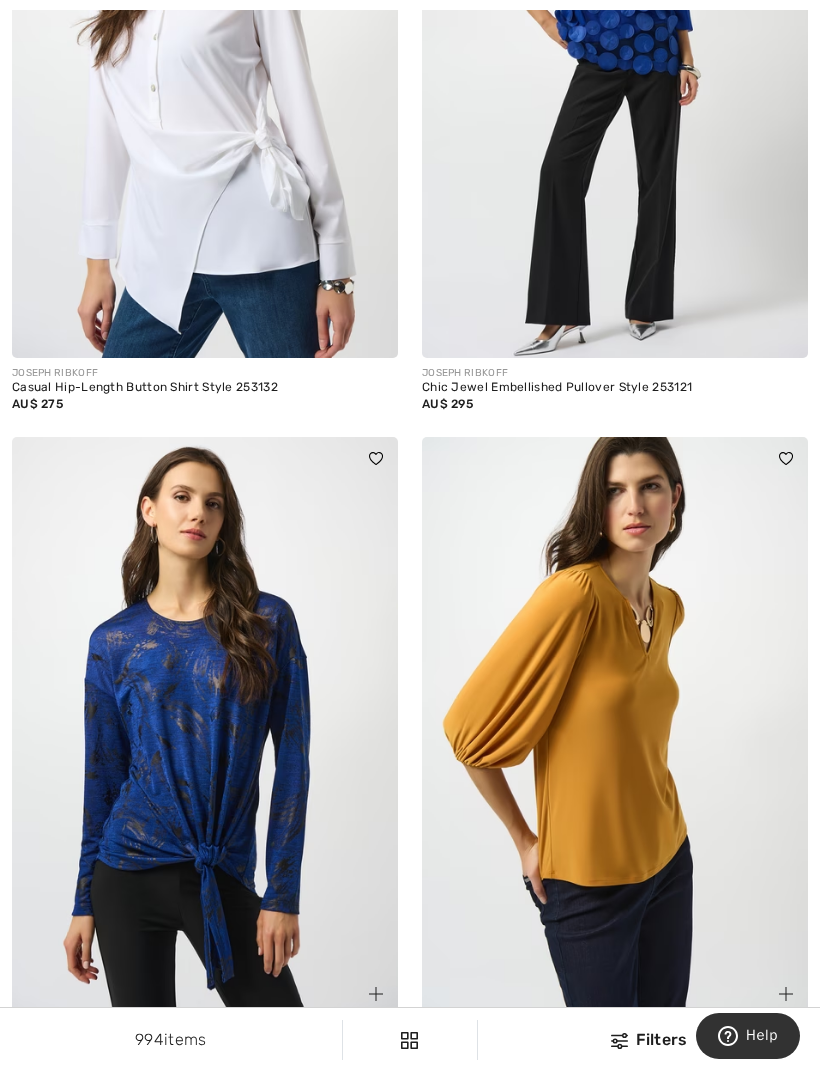 click at bounding box center [615, 726] 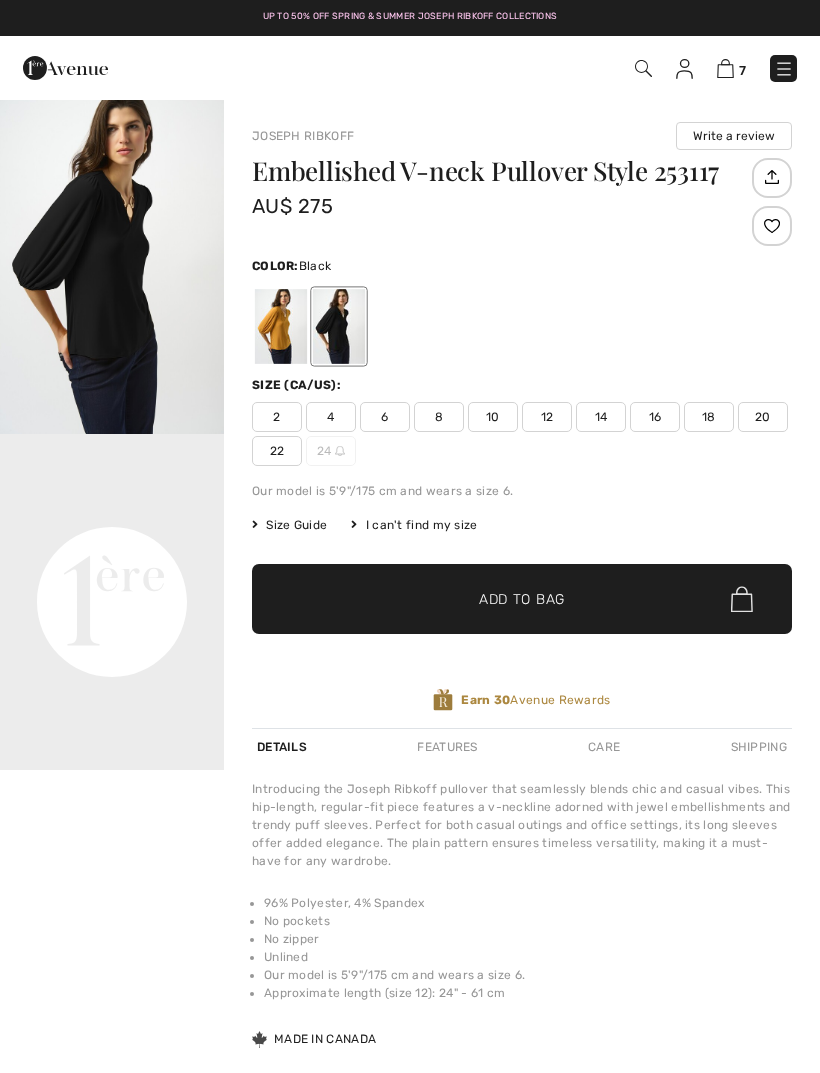 scroll, scrollTop: 0, scrollLeft: 0, axis: both 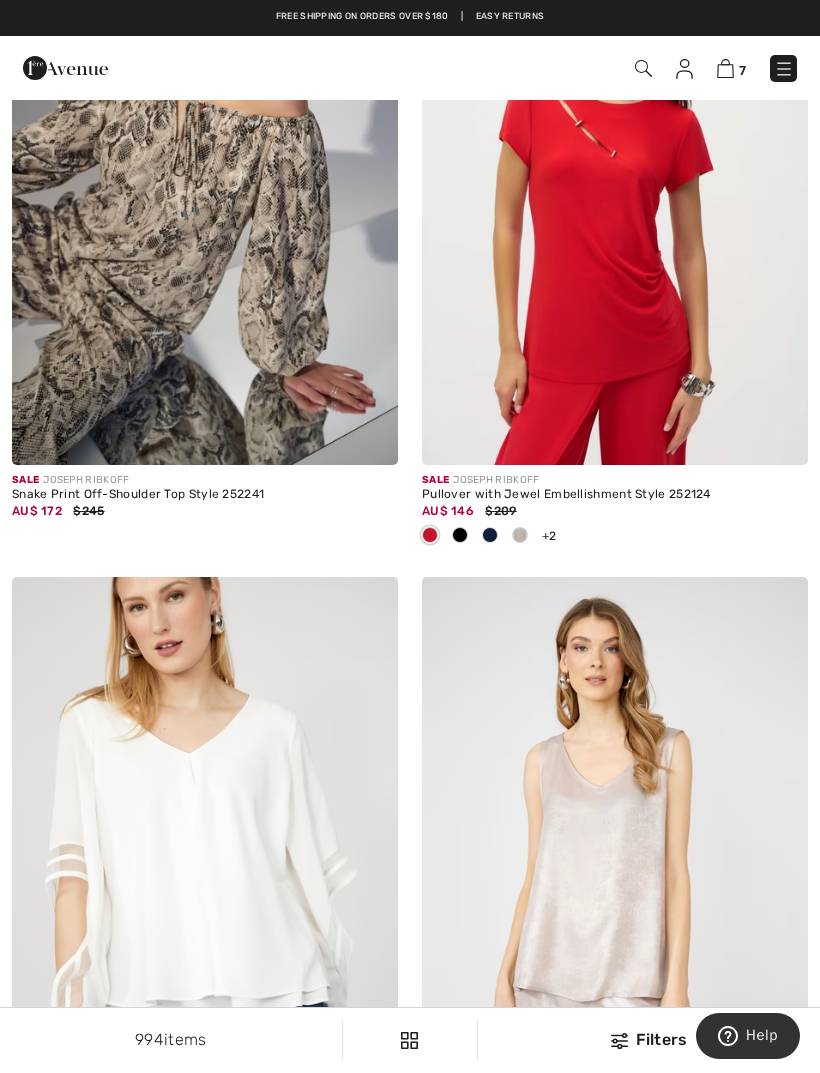 click on "AU$ 146
$209" at bounding box center [615, 511] 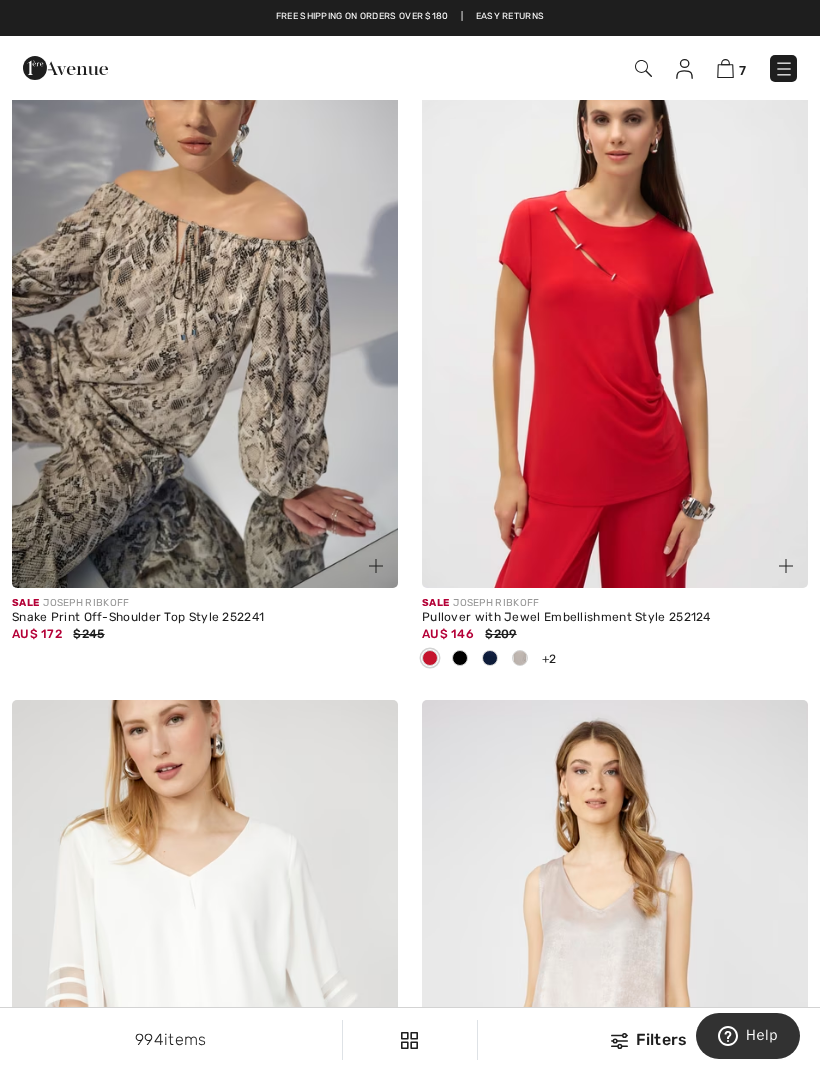 scroll, scrollTop: 6399, scrollLeft: 0, axis: vertical 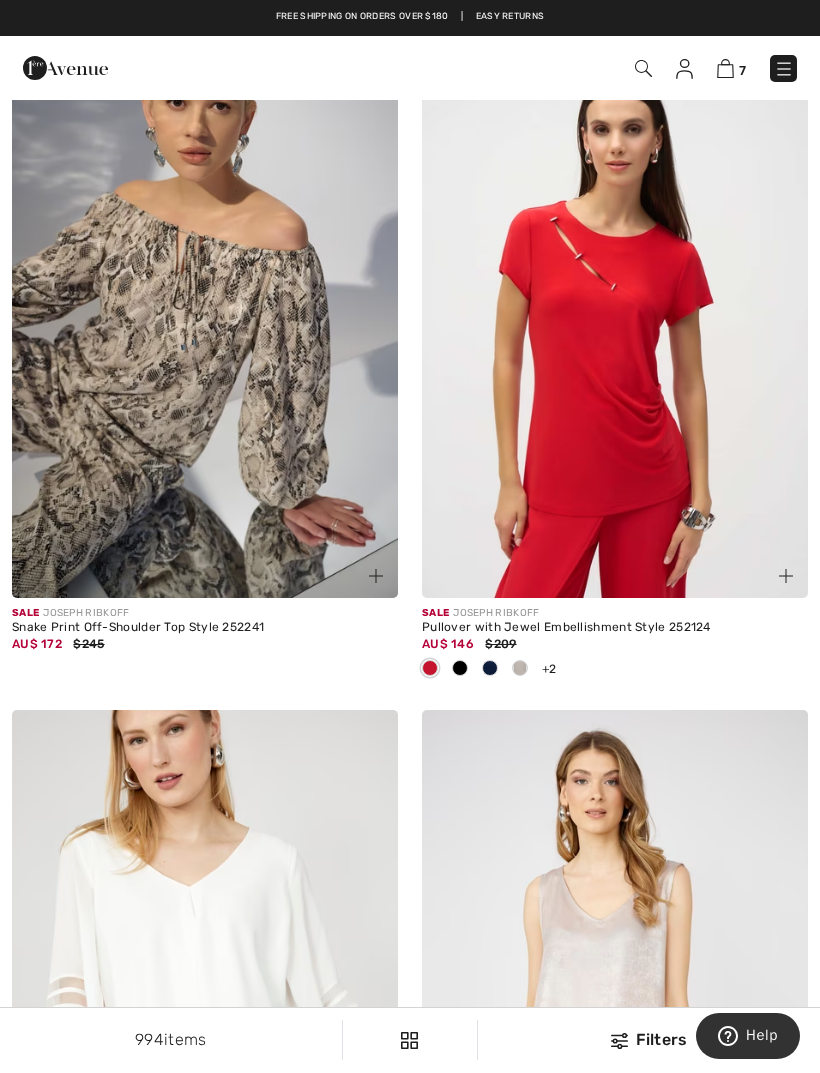 click at bounding box center (615, 308) 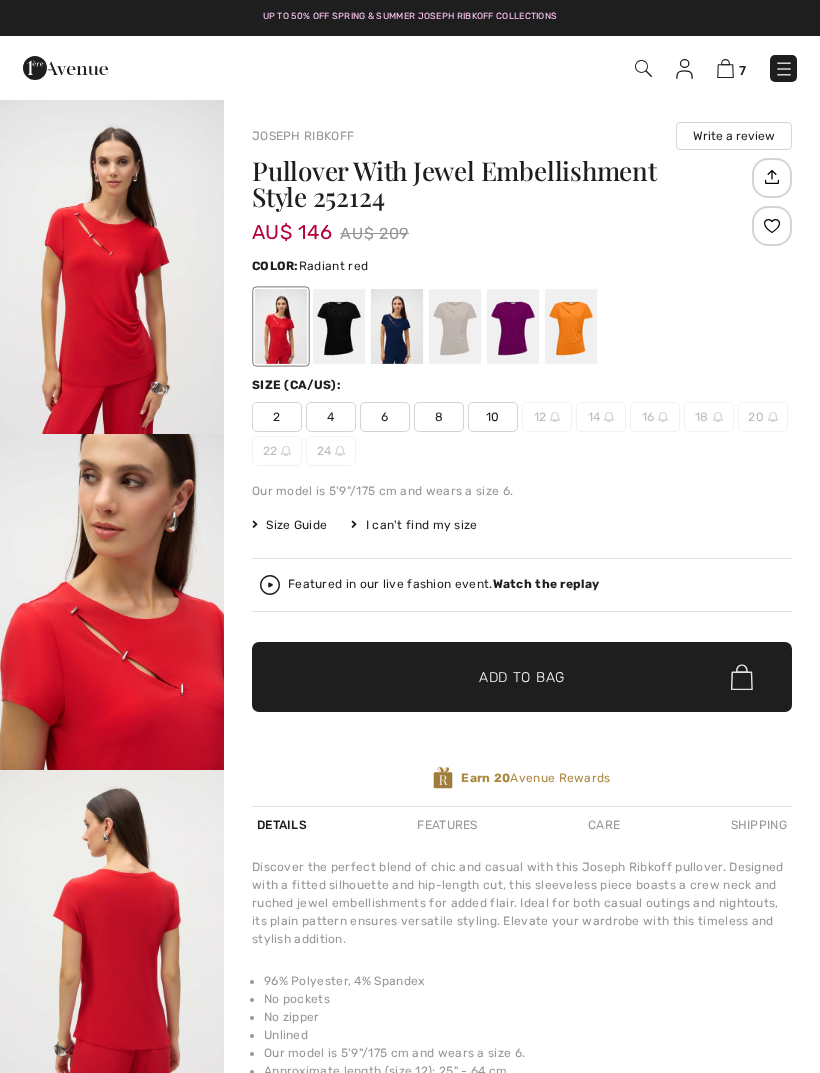 scroll, scrollTop: 0, scrollLeft: 0, axis: both 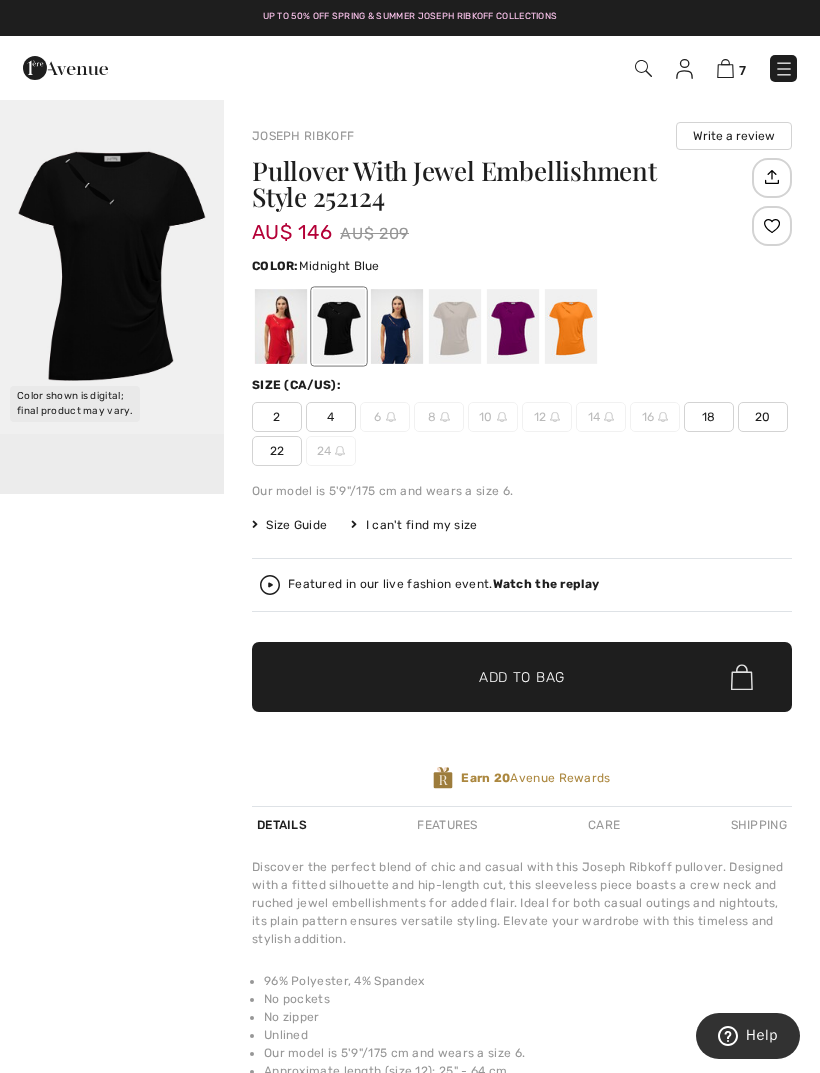 click at bounding box center (397, 326) 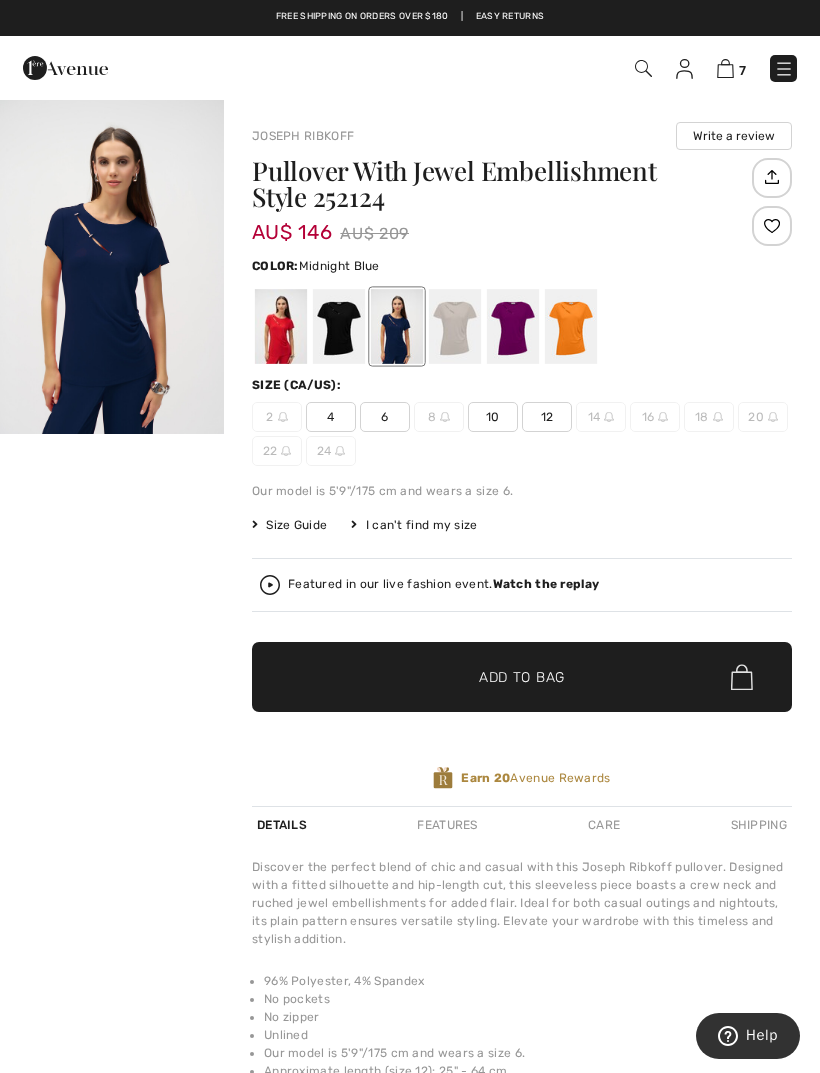 click on "Joseph Ribkoff
Write a review
Pullover With Jewel Embellishment  Style 252124
AU$ 146 AU$ 209
Color:  Midnight Blue Midnight Blue
Size (CA/US):
2 4 6 8 10 12 14 16 18 20 22 24
Our model is 5'9"/175 cm and wears a size 6.
Size Guide
I can't find my size
Select Size
US 2 - Sold Out
US 4
US 6
US 8 - Sold Out
US 10
US 12
US 14 - Sold Out
US 16 - Sold Out
US 18 - Sold Out
US 20 - Sold Out
US 22 - Sold Out
US 24 - Sold Out
Watch the replay" at bounding box center (522, 675) 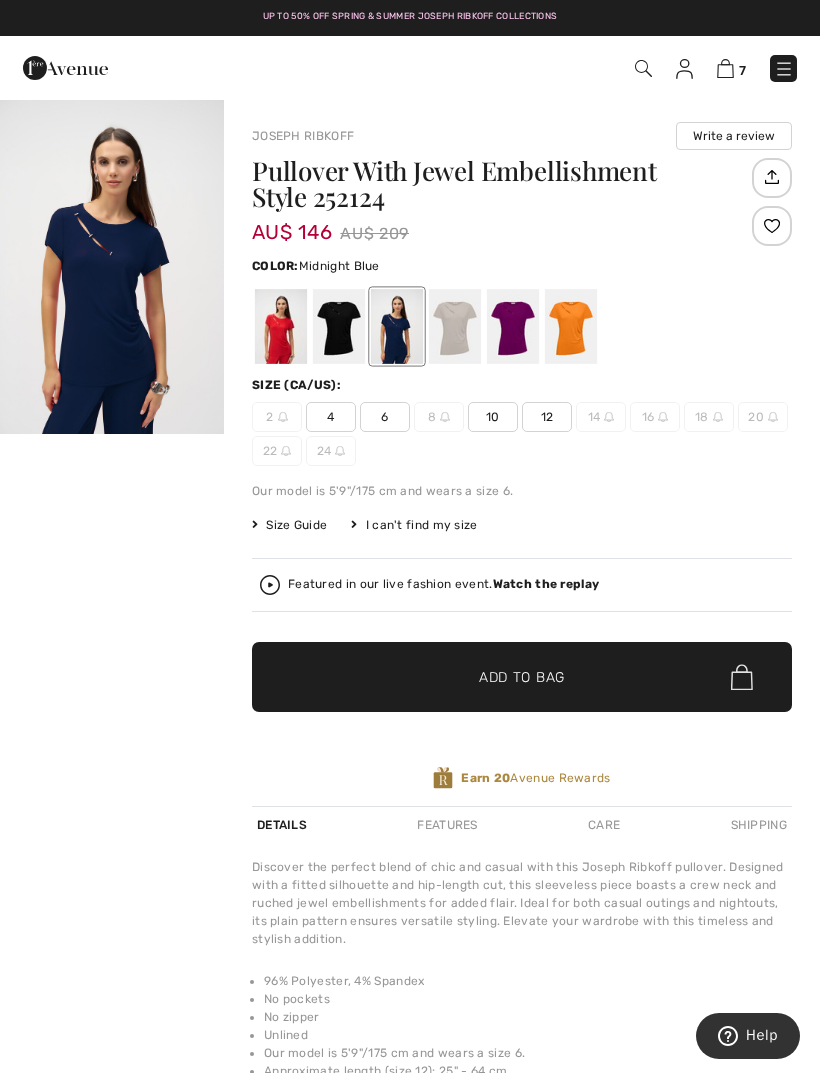 click at bounding box center (772, 226) 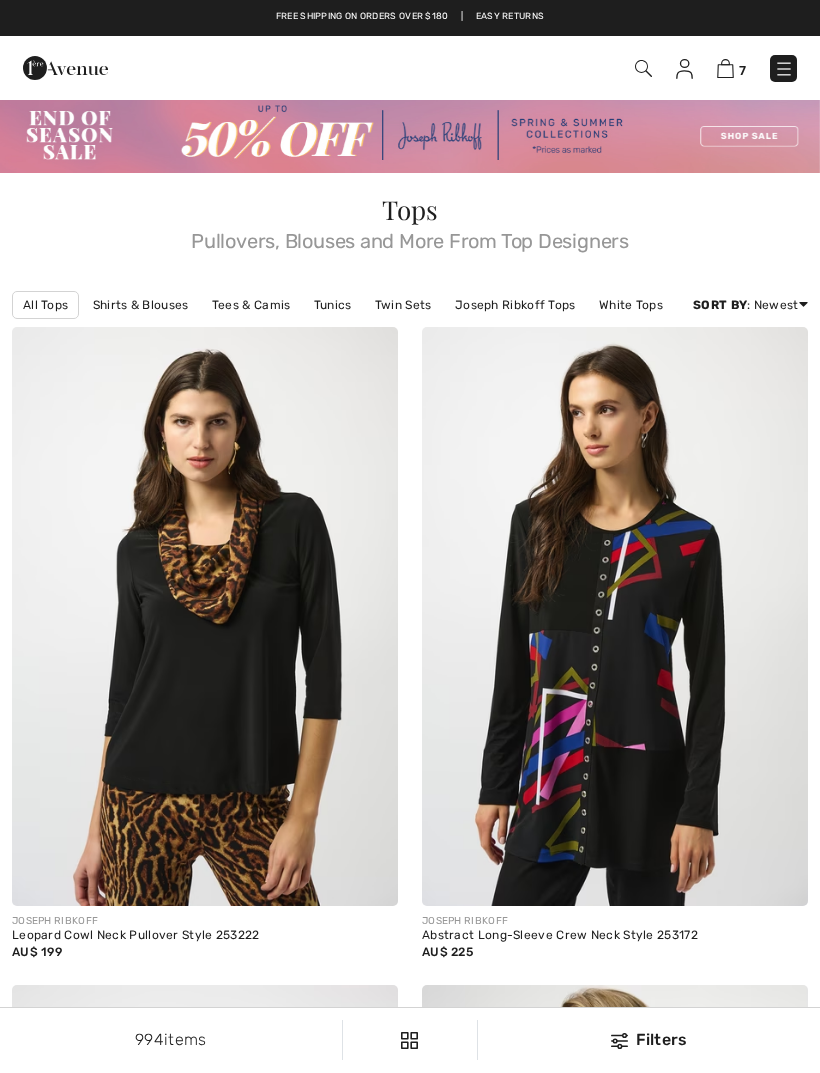 scroll, scrollTop: 6399, scrollLeft: 0, axis: vertical 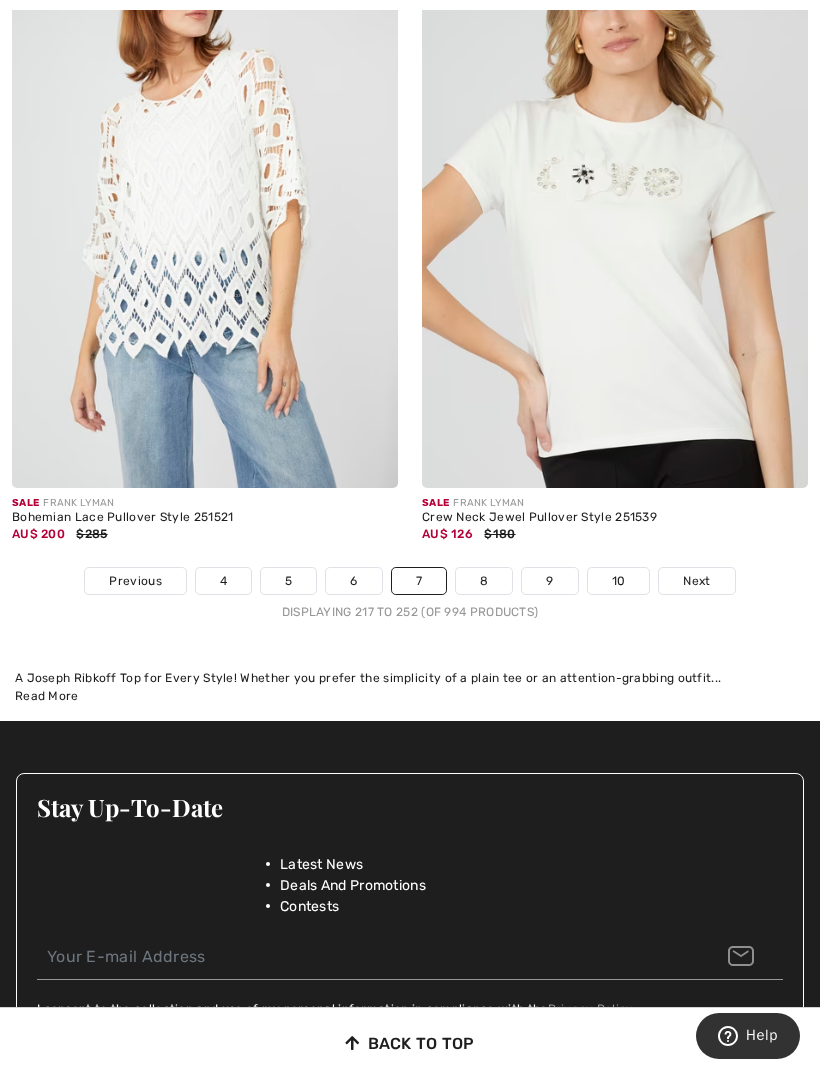 click on "Next" at bounding box center (696, 581) 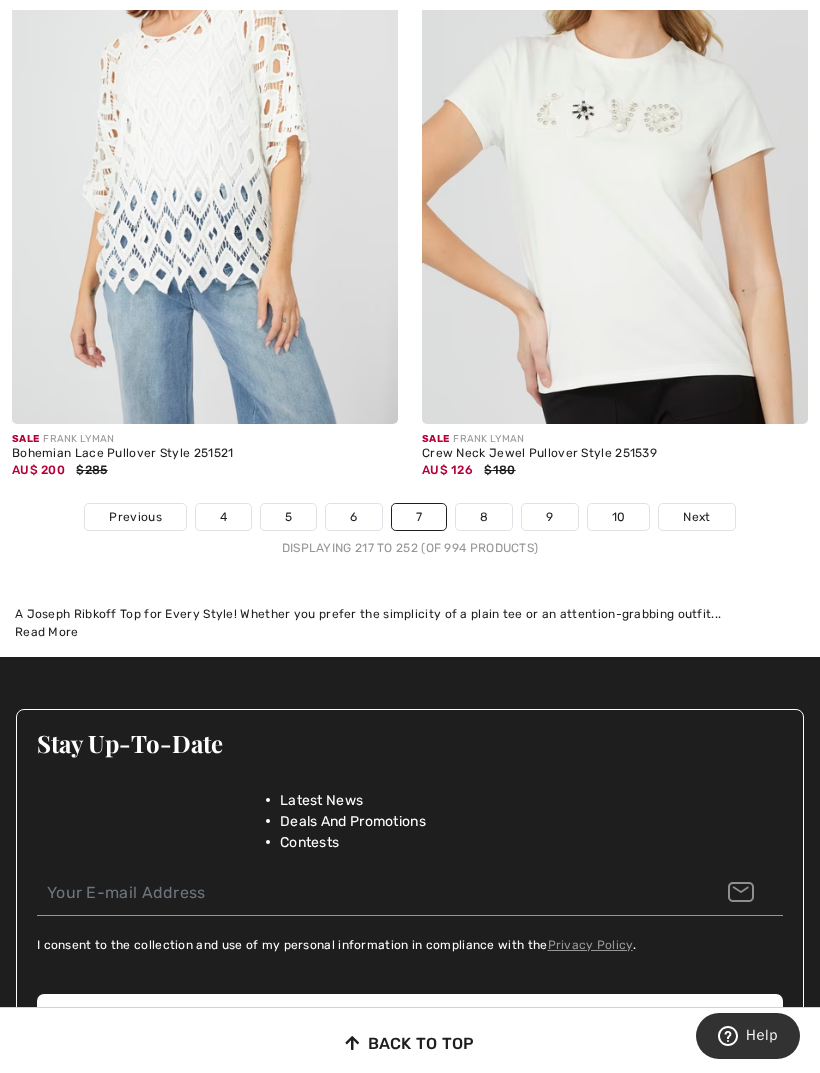 click on "Next" at bounding box center [696, 517] 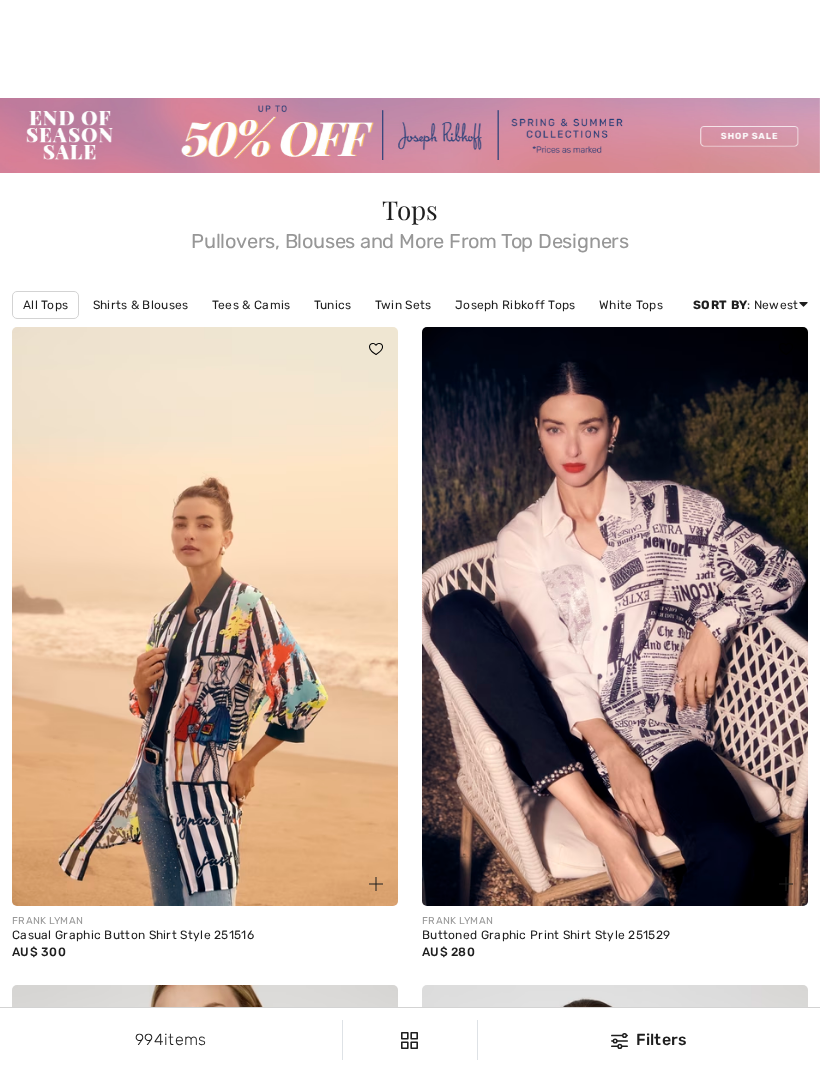 scroll, scrollTop: 64, scrollLeft: 0, axis: vertical 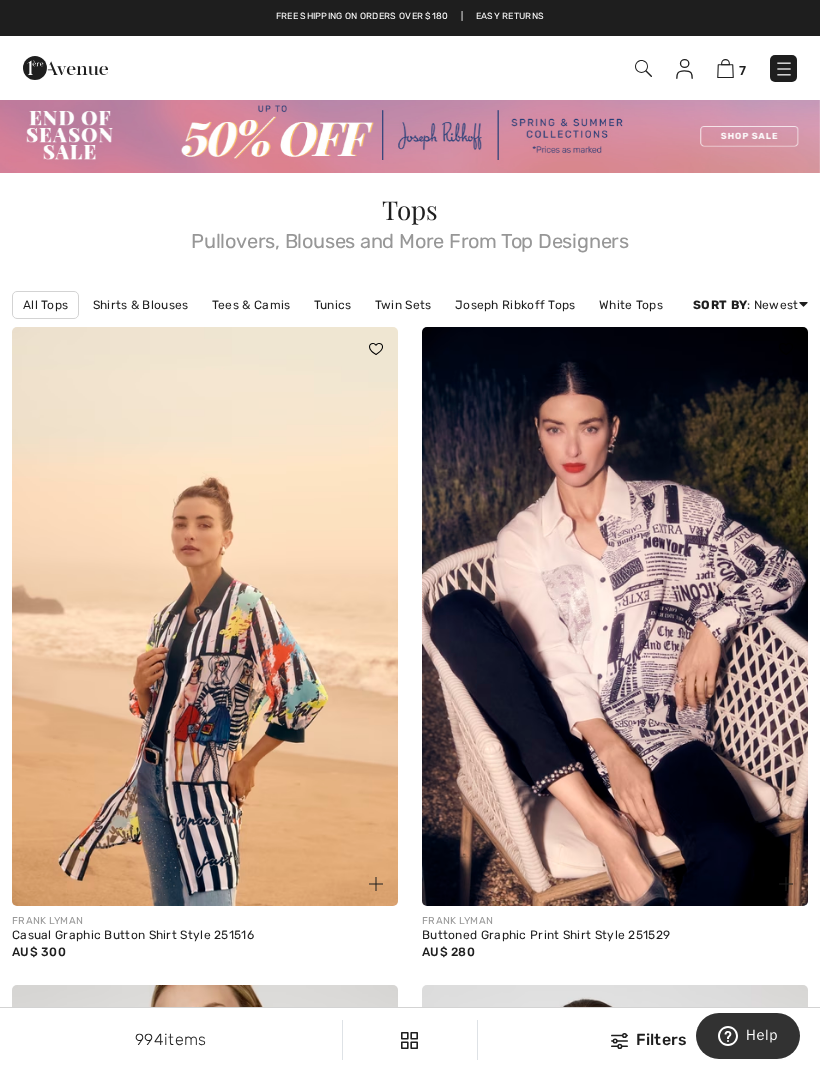 click at bounding box center [784, 69] 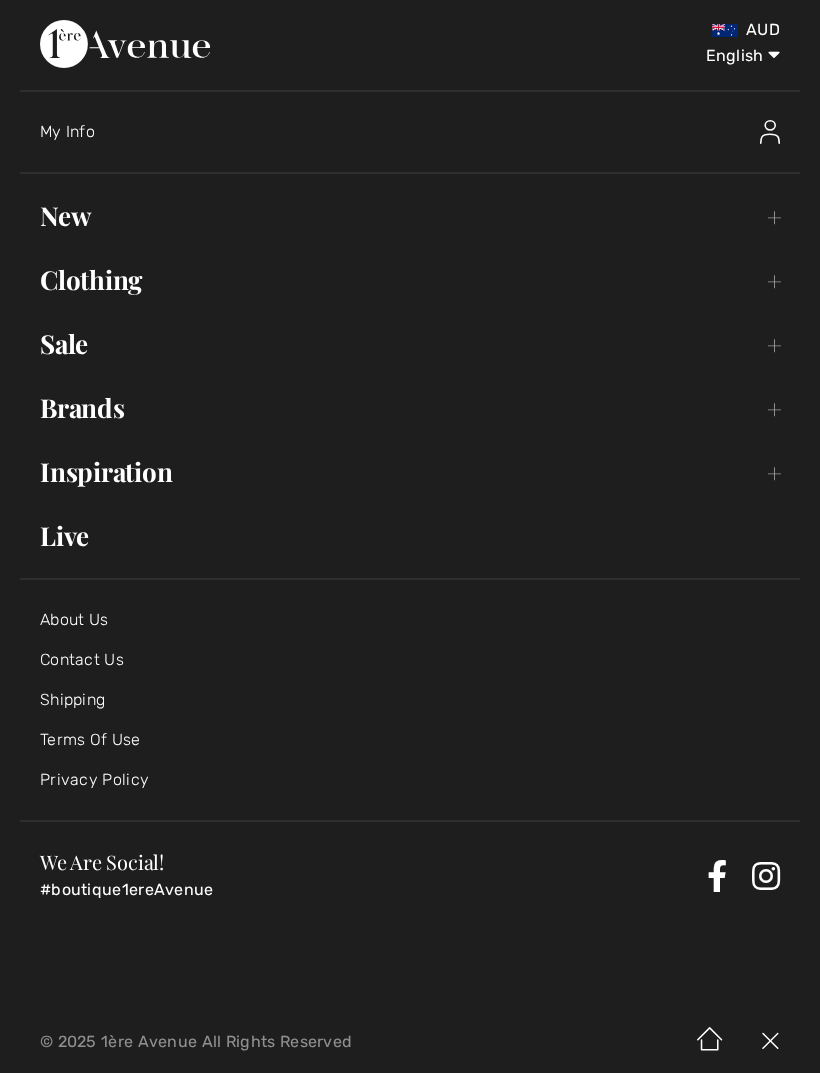 click at bounding box center [770, 132] 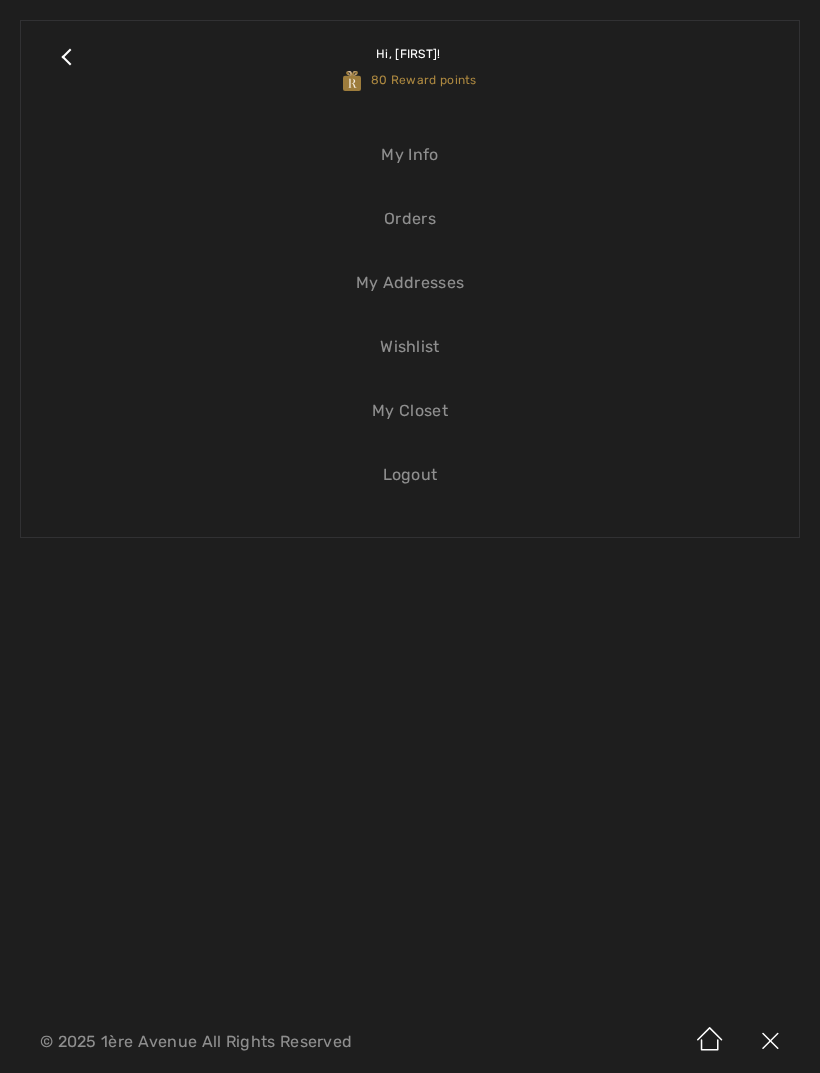 click on "Wishlist" at bounding box center (410, 347) 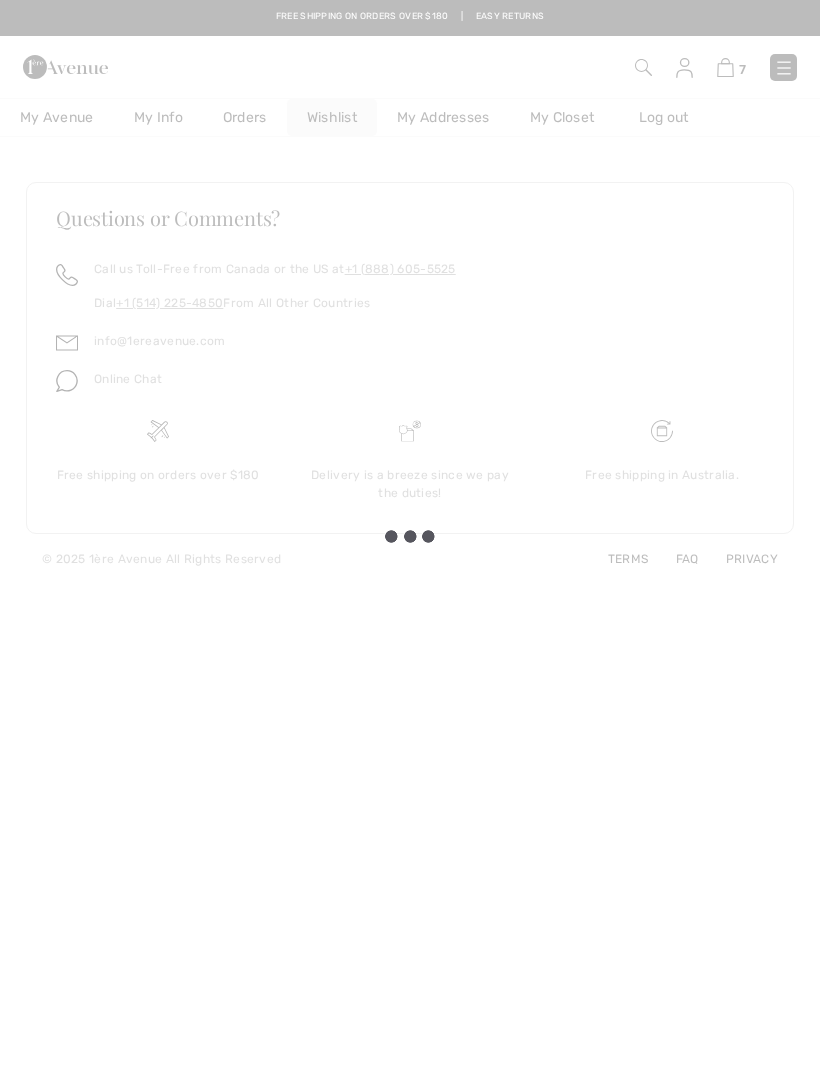 scroll, scrollTop: 0, scrollLeft: 0, axis: both 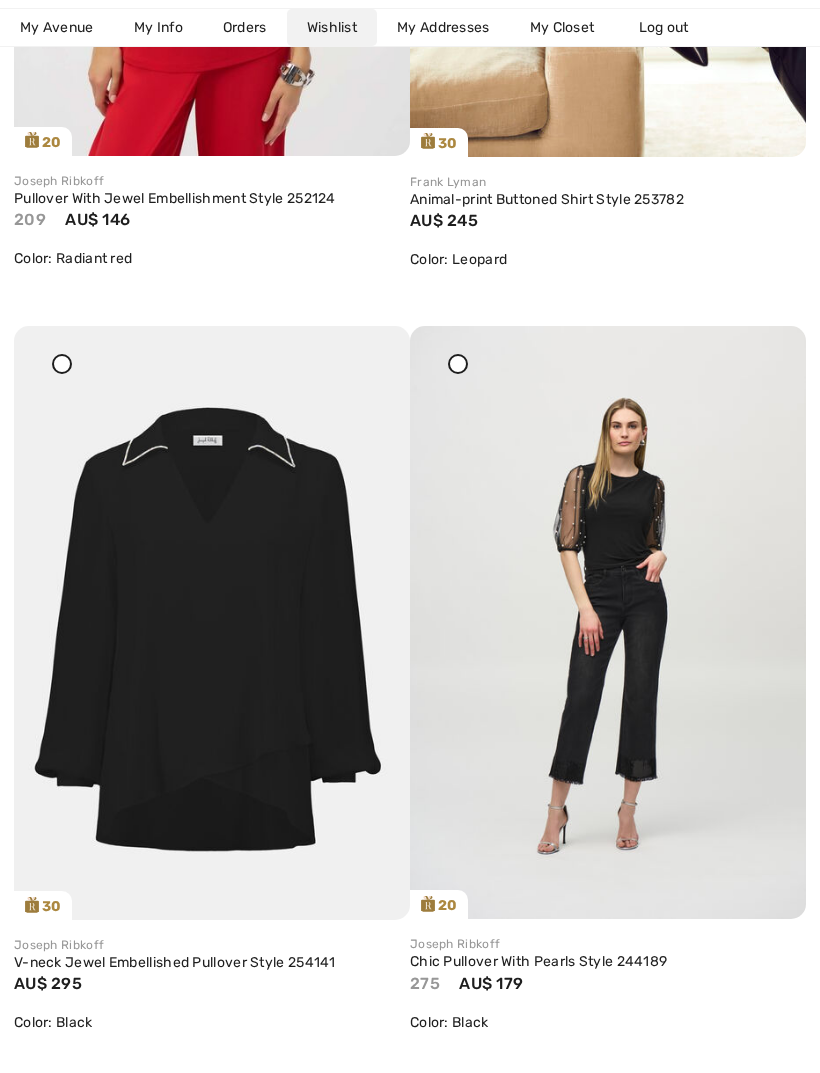 click on "V-neck Jewel Embellished Pullover Style 254141" at bounding box center [212, 963] 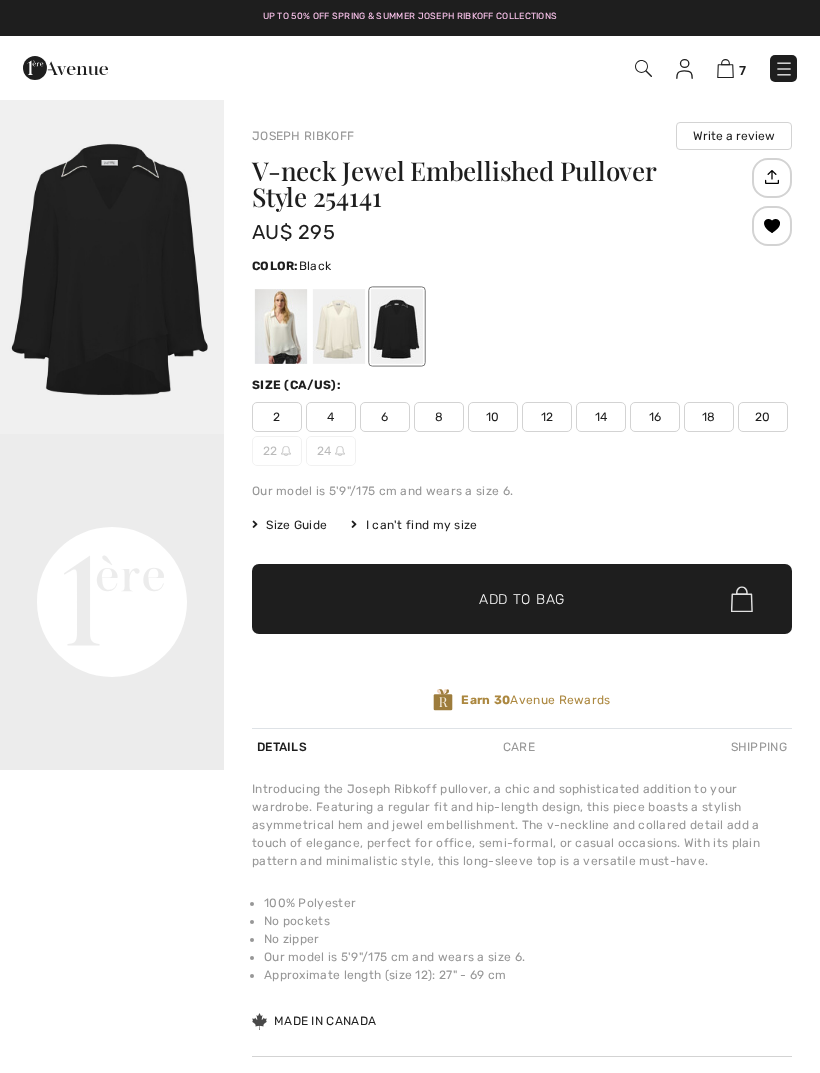 scroll, scrollTop: 0, scrollLeft: 0, axis: both 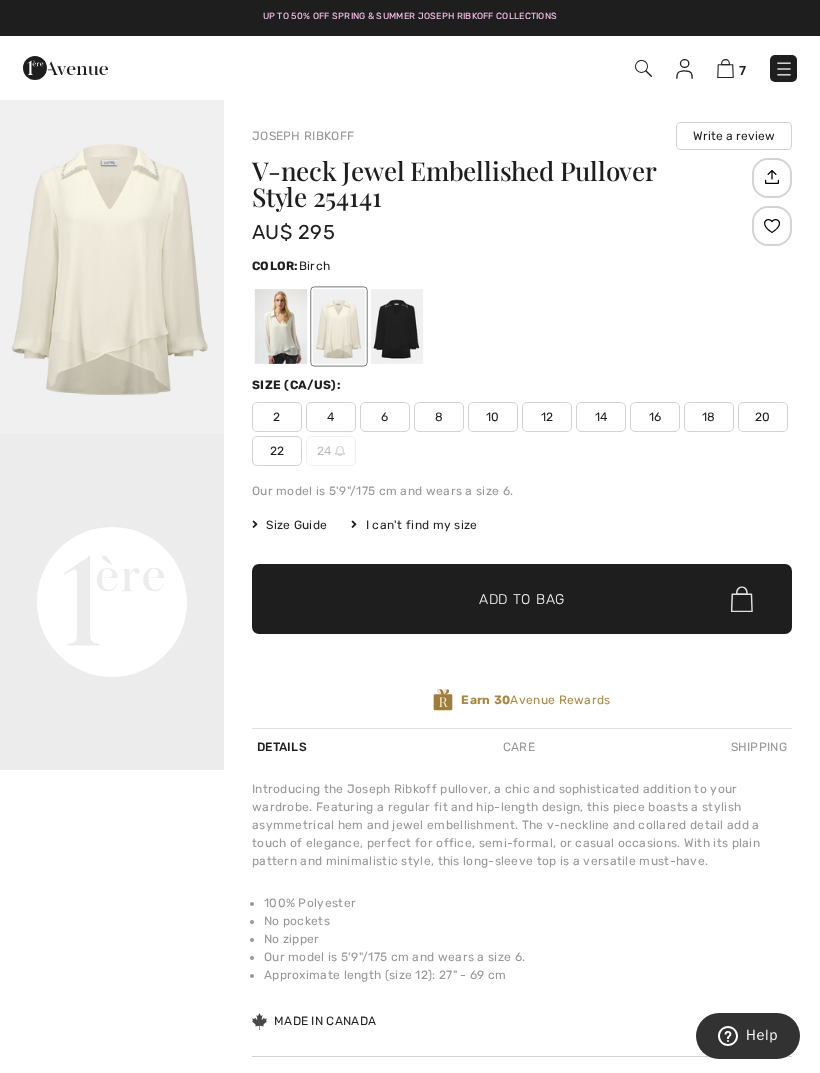 click on "Your browser does not support the video tag." at bounding box center [112, 490] 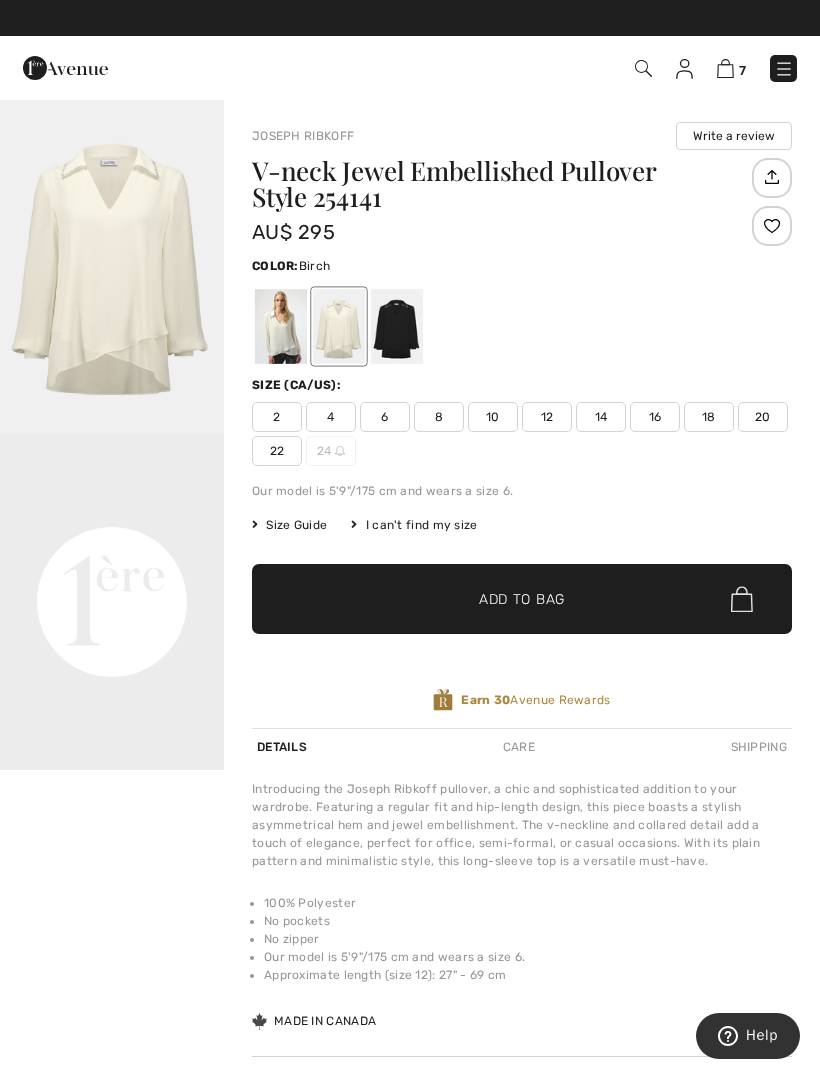 click at bounding box center (112, 266) 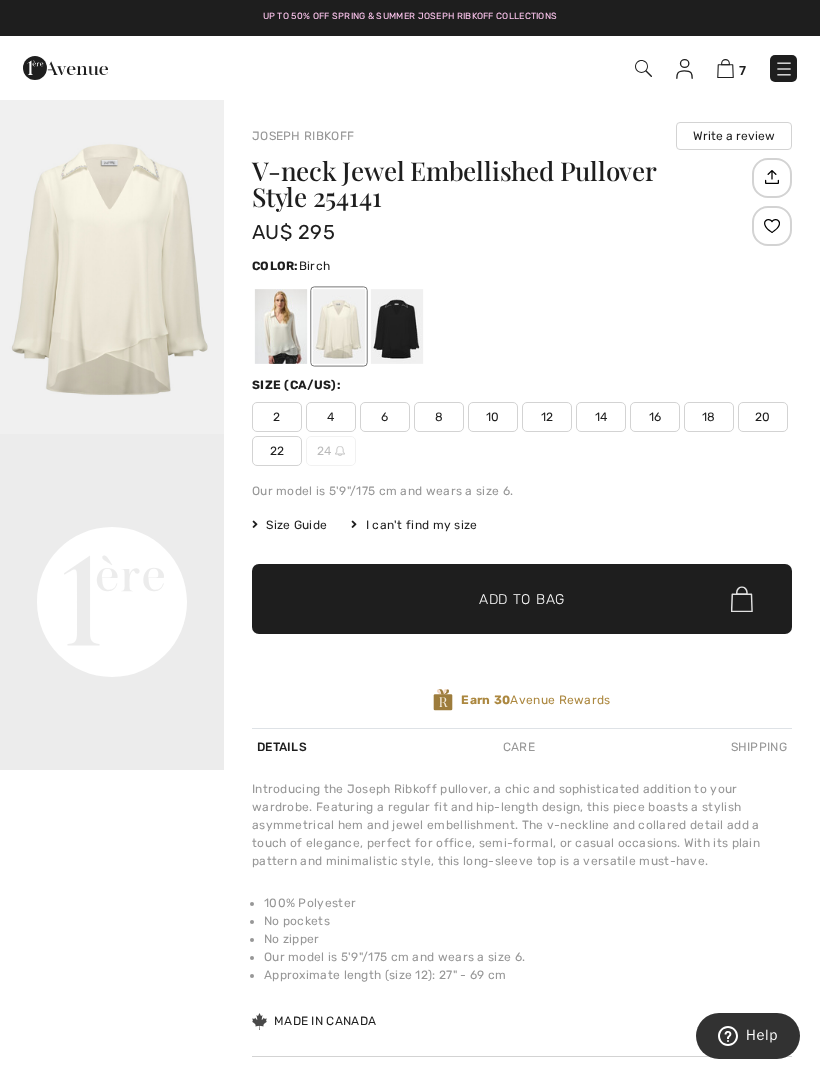 click on "Your browser does not support the video tag." at bounding box center (112, 490) 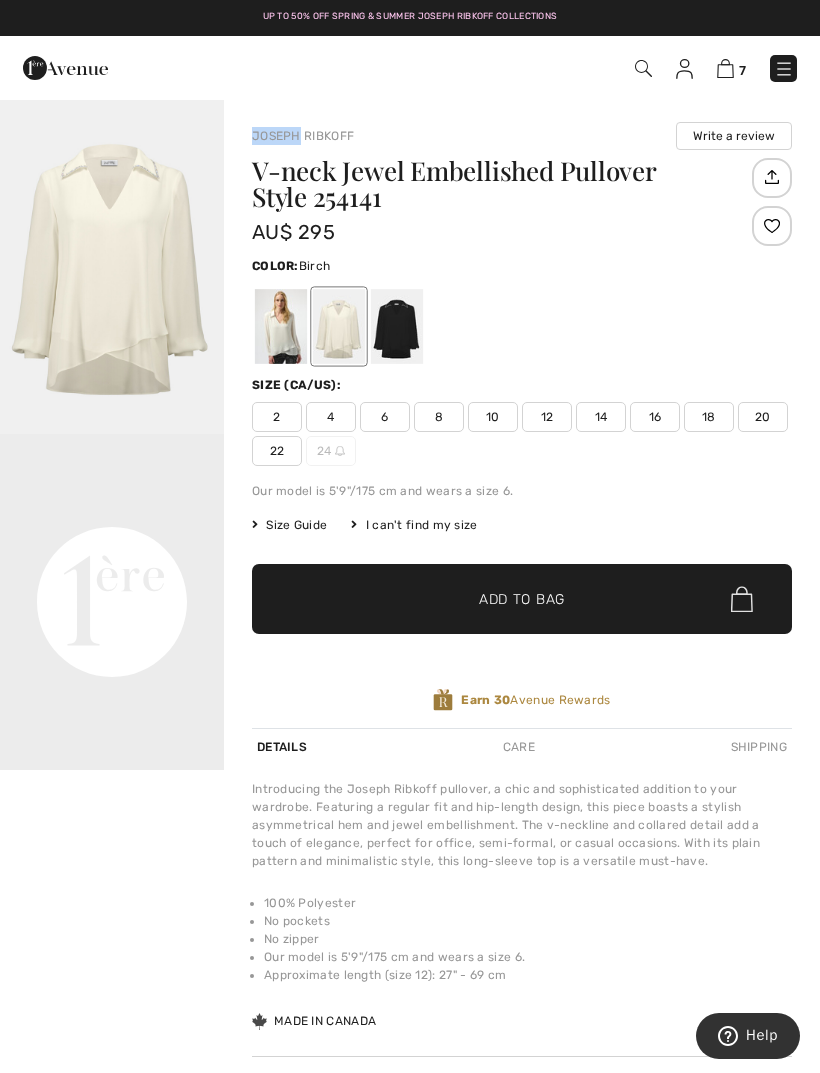 click at bounding box center (281, 326) 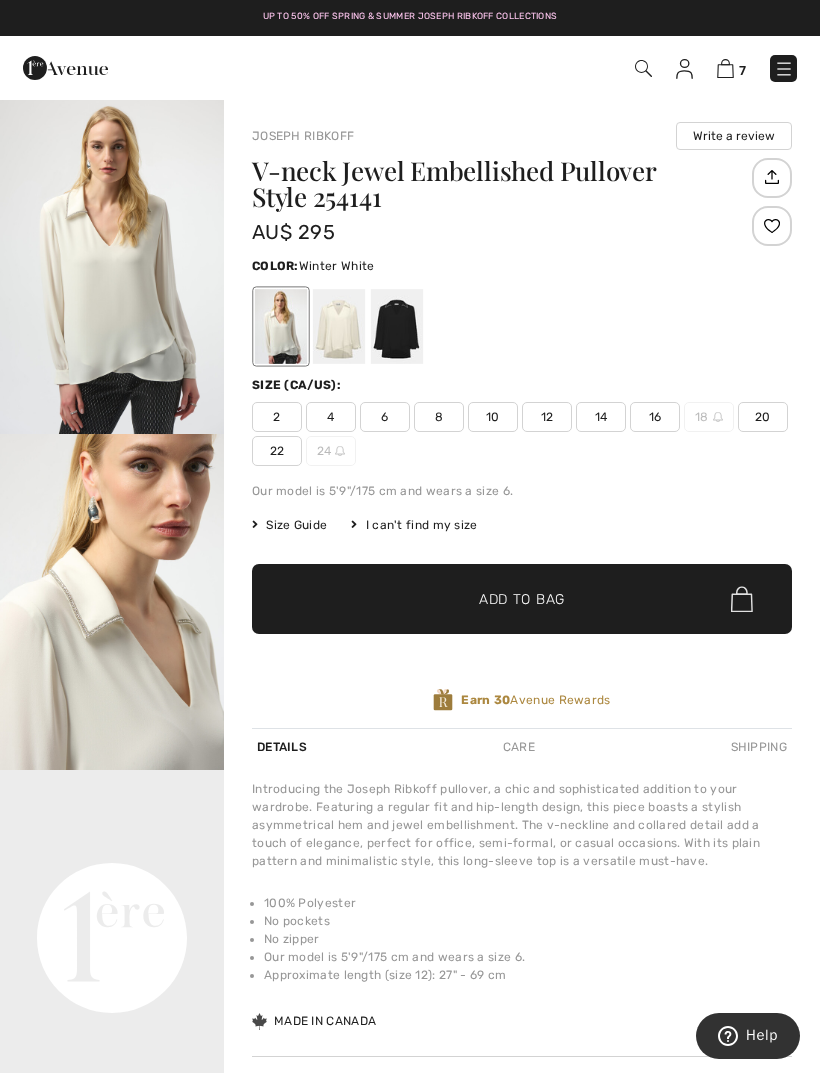 click at bounding box center (281, 326) 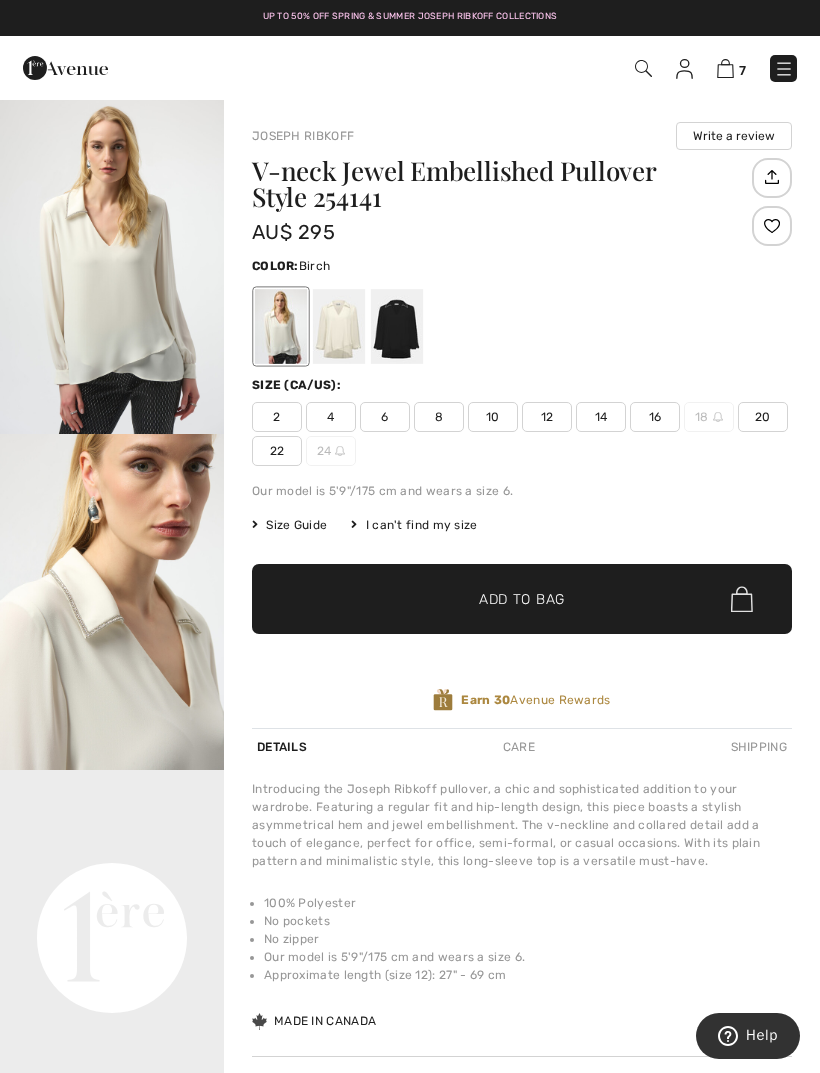 click at bounding box center [339, 326] 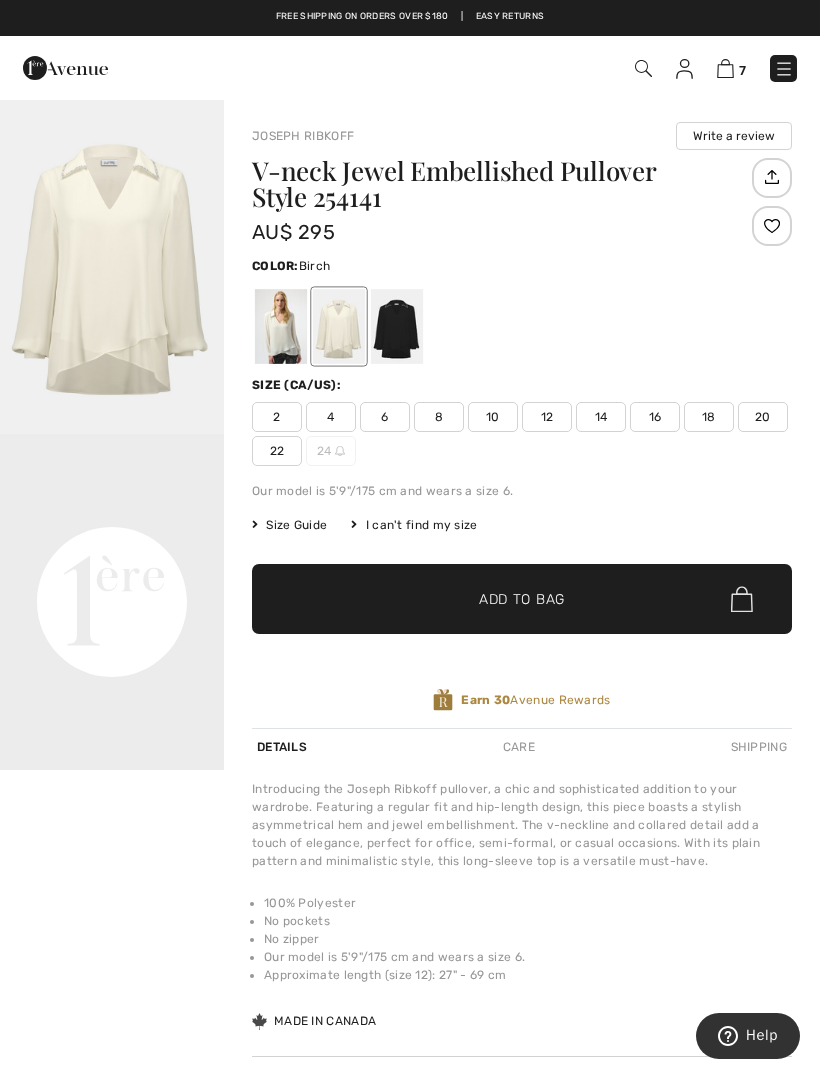 click at bounding box center [281, 326] 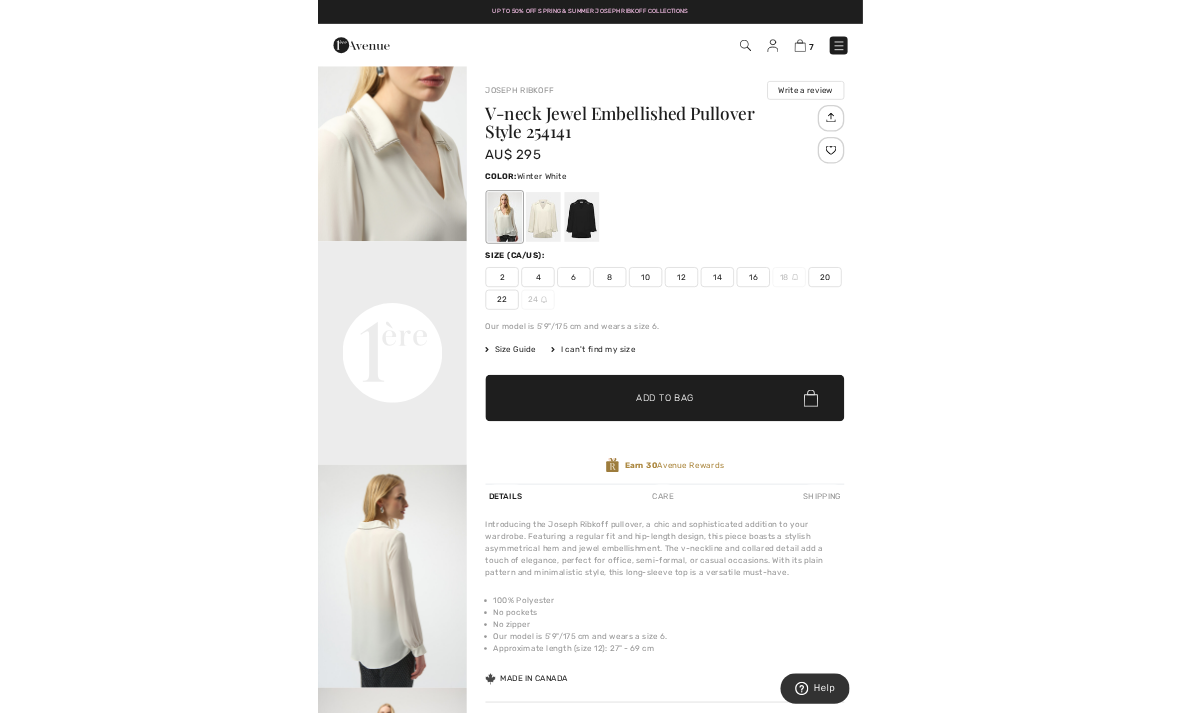 scroll, scrollTop: 412, scrollLeft: 0, axis: vertical 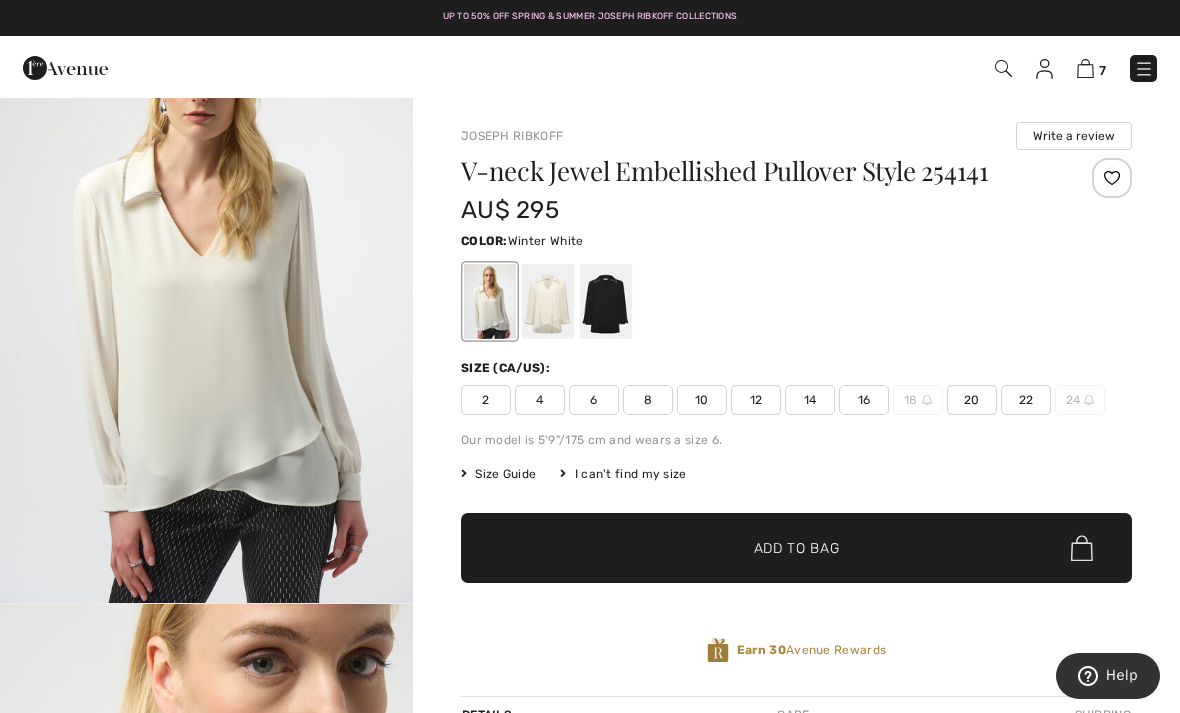 click on "✔ Added to Bag
Add to Bag" at bounding box center [796, 548] 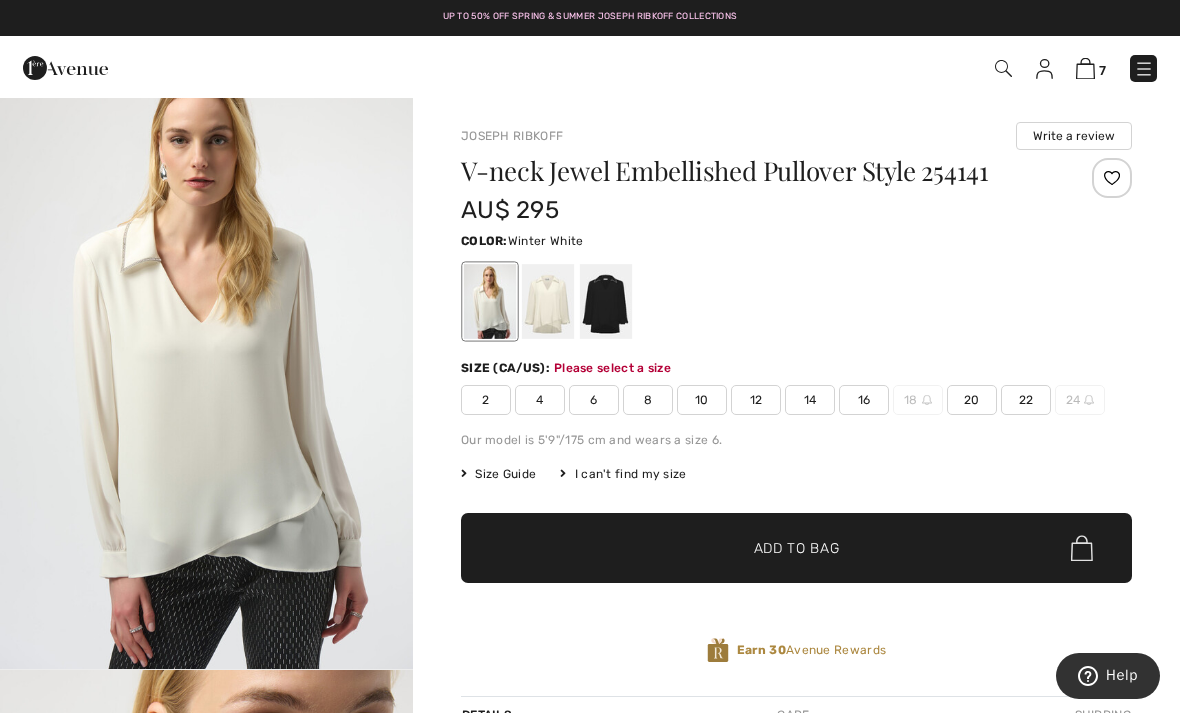 scroll, scrollTop: 4, scrollLeft: 0, axis: vertical 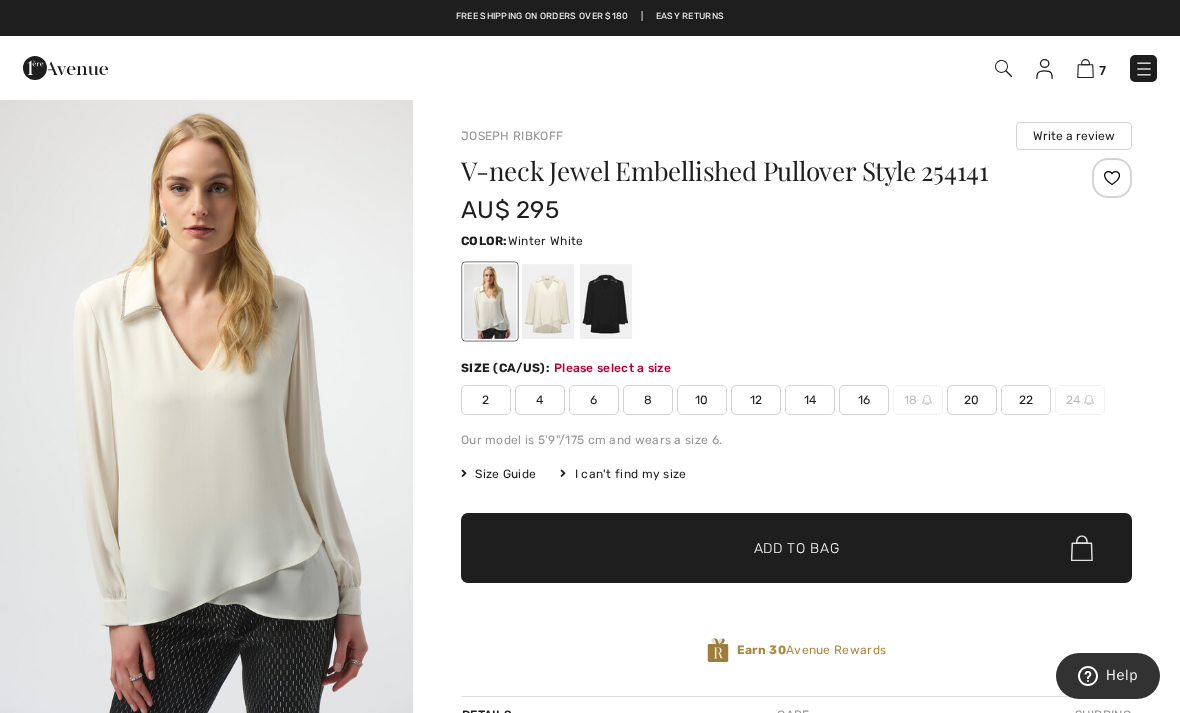 click at bounding box center [1144, 69] 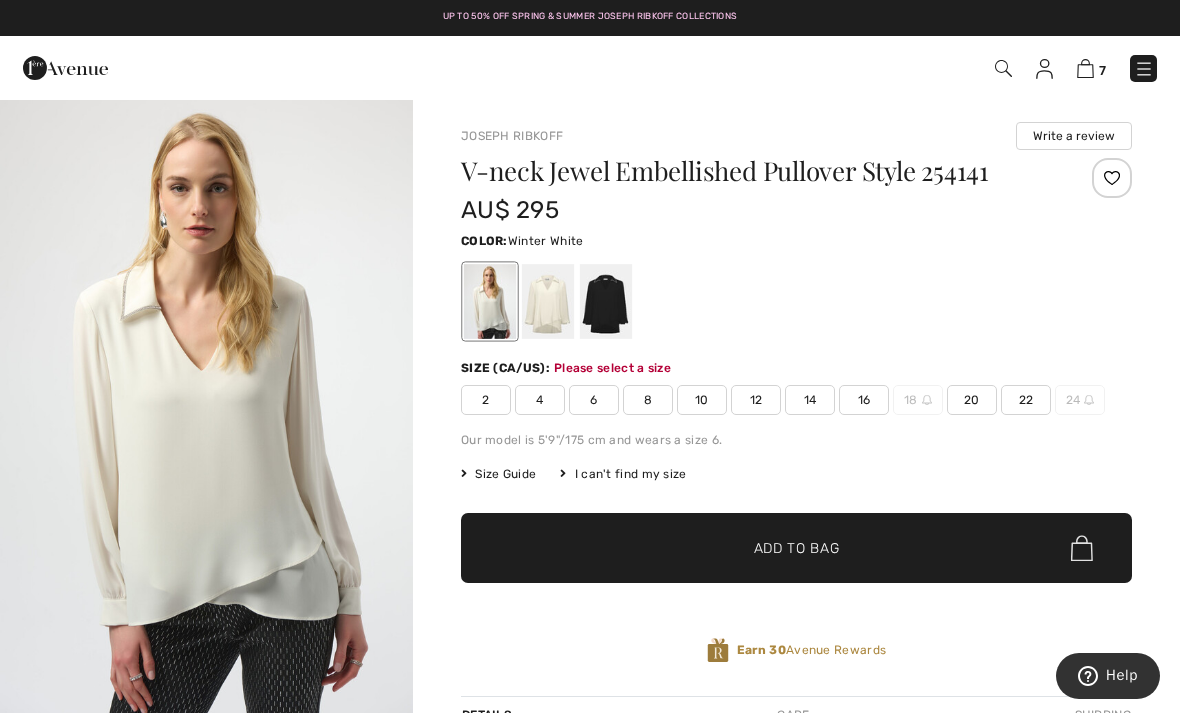 click at bounding box center (1144, 69) 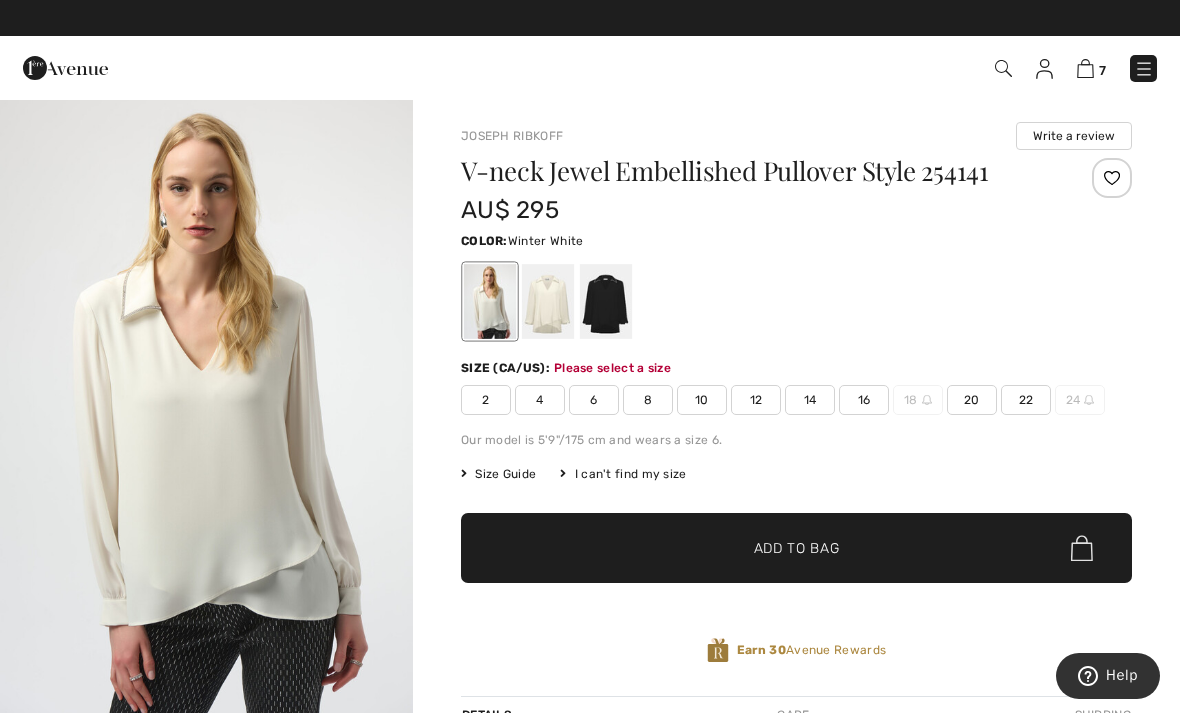 click on "Close menu" at bounding box center [590, 356] 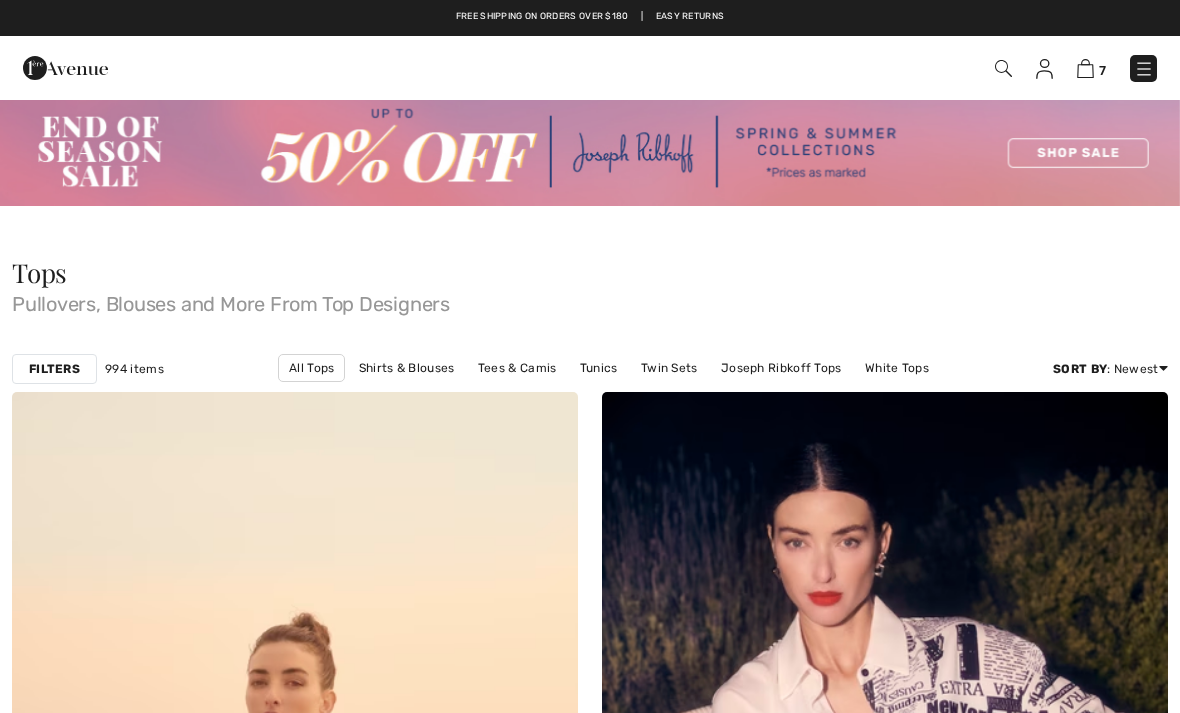 scroll, scrollTop: 363, scrollLeft: 0, axis: vertical 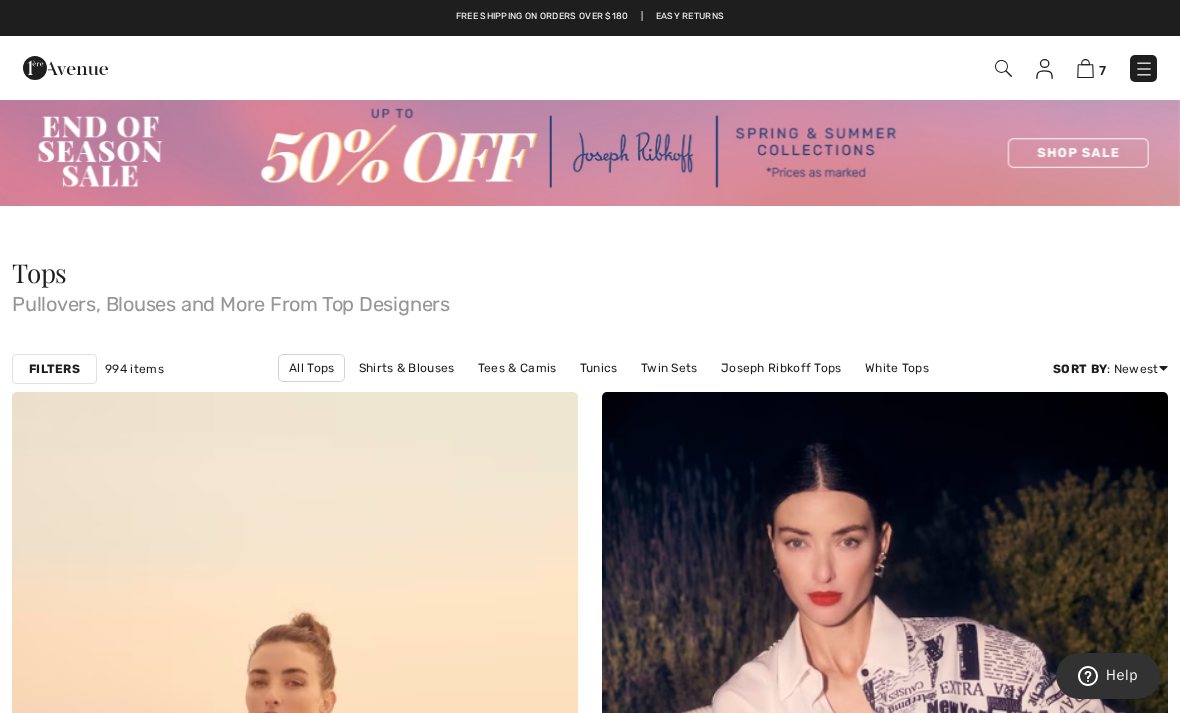 click at bounding box center (65, 68) 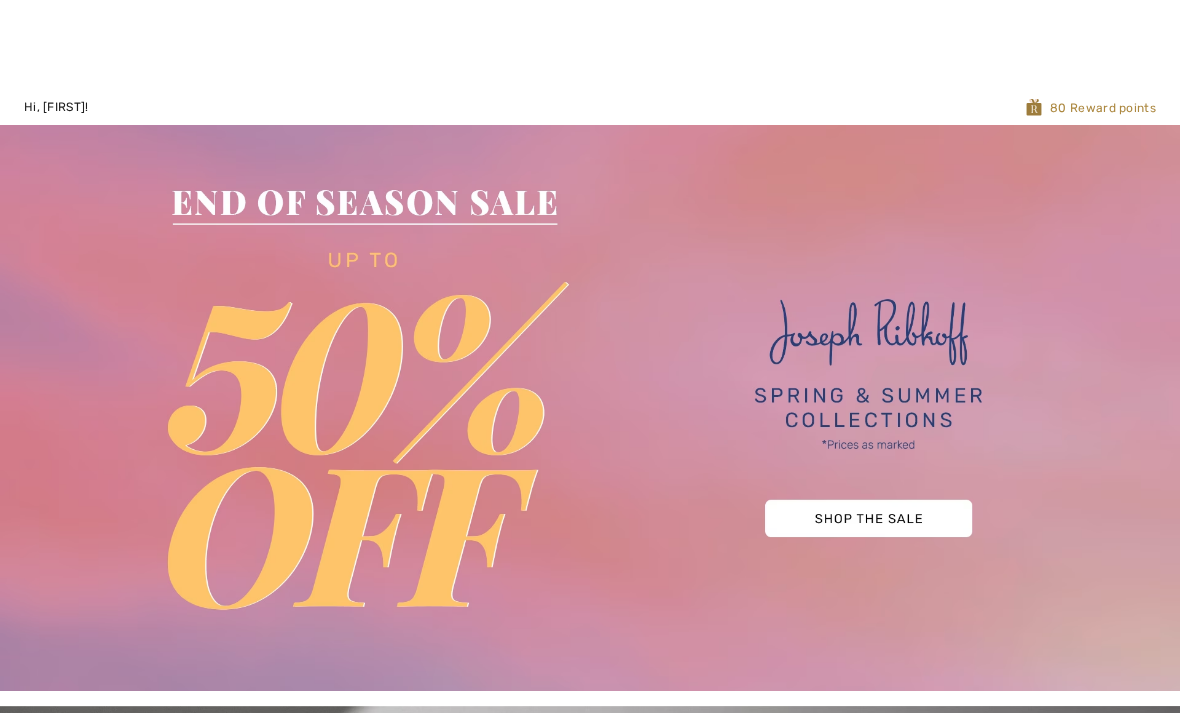 scroll, scrollTop: 185, scrollLeft: 0, axis: vertical 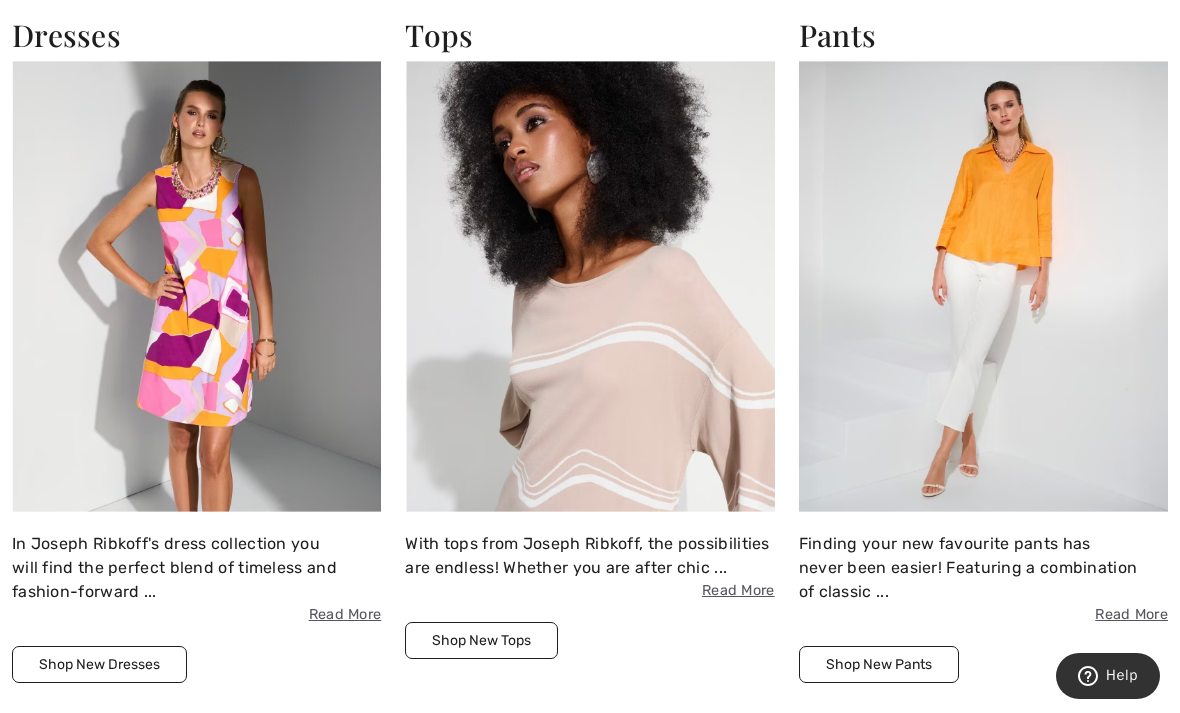 click at bounding box center (983, 287) 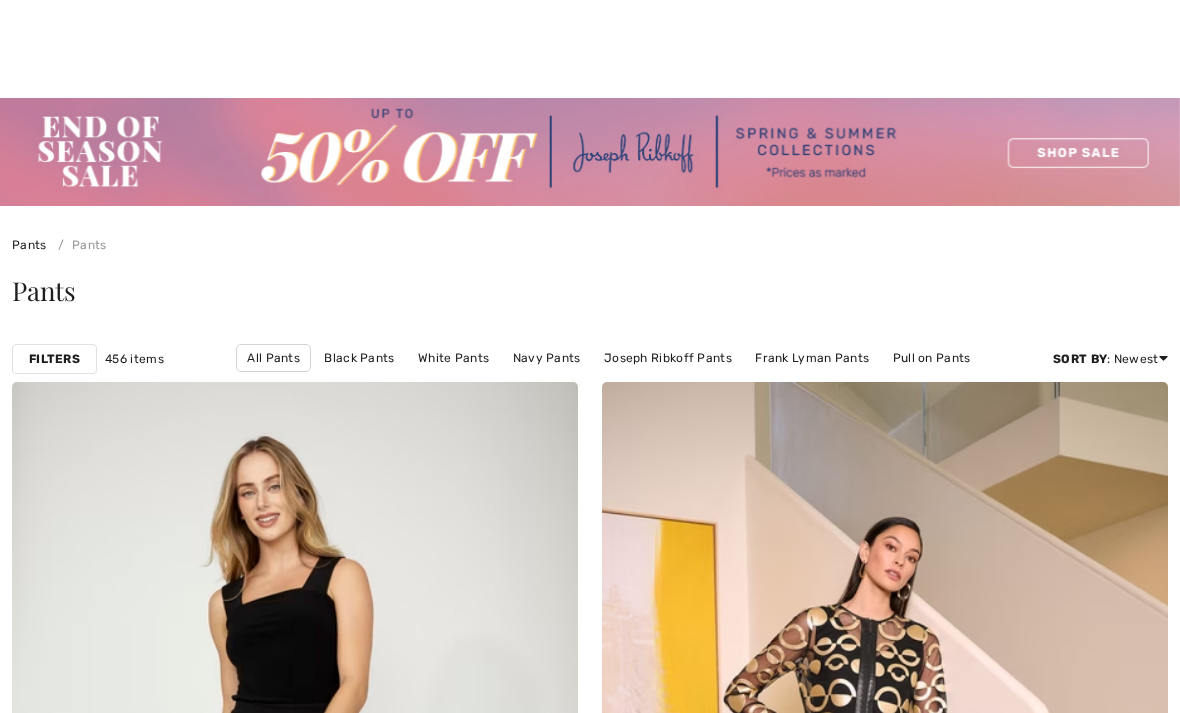 scroll, scrollTop: 614, scrollLeft: 0, axis: vertical 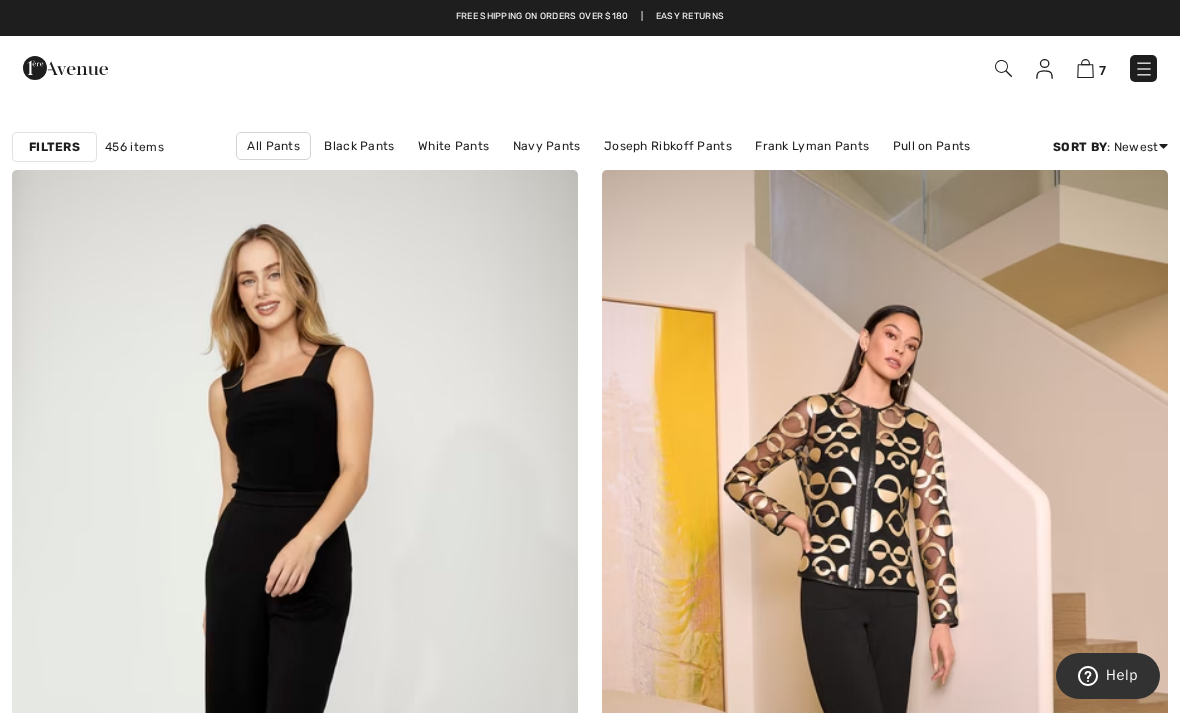 click on "Joseph Ribkoff Pants" at bounding box center [668, 146] 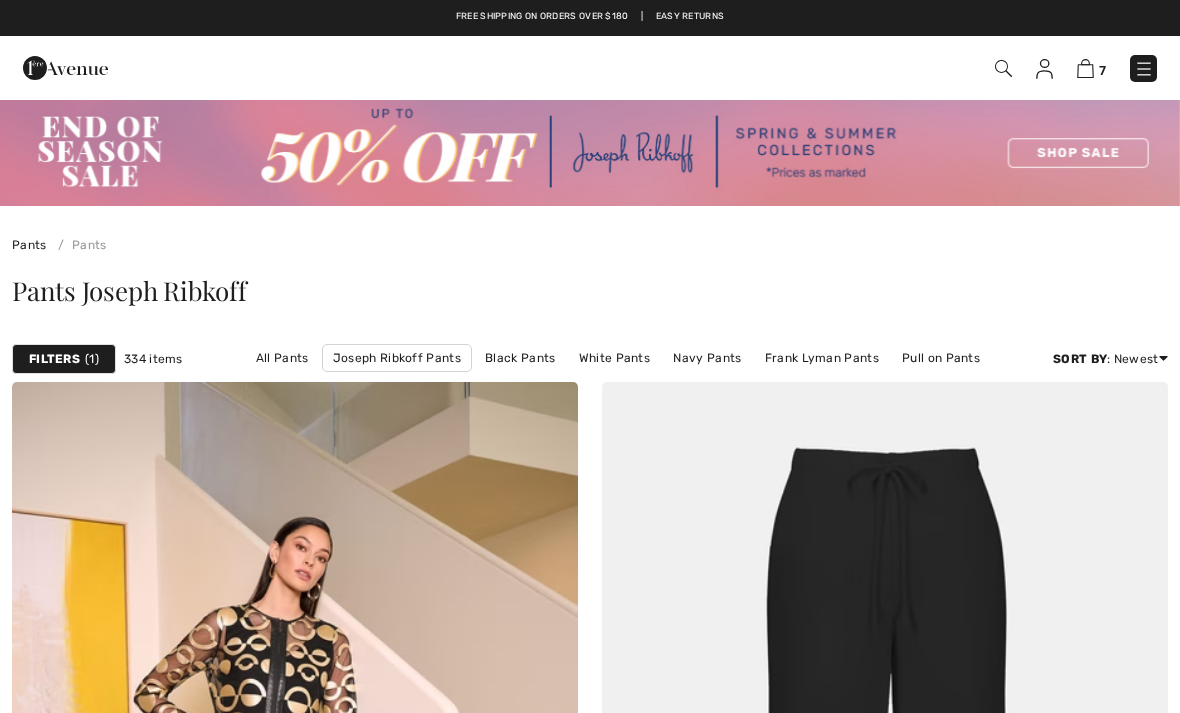 scroll, scrollTop: 0, scrollLeft: 0, axis: both 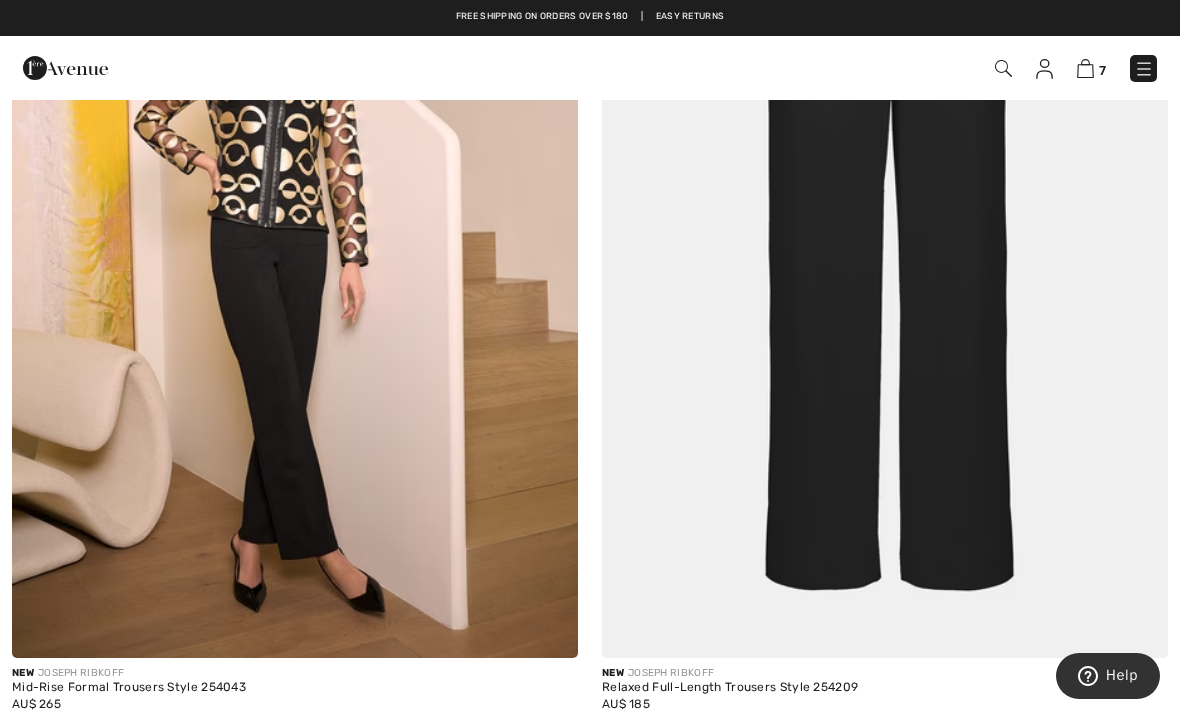 click at bounding box center (295, 233) 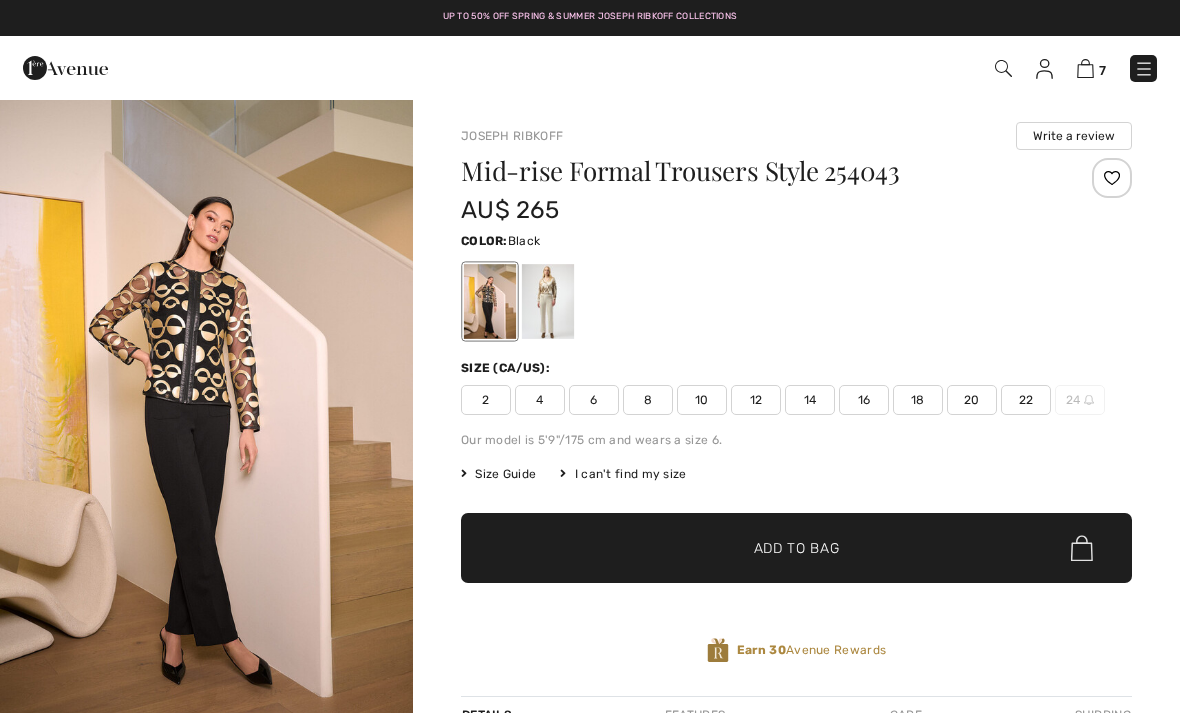 scroll, scrollTop: 0, scrollLeft: 0, axis: both 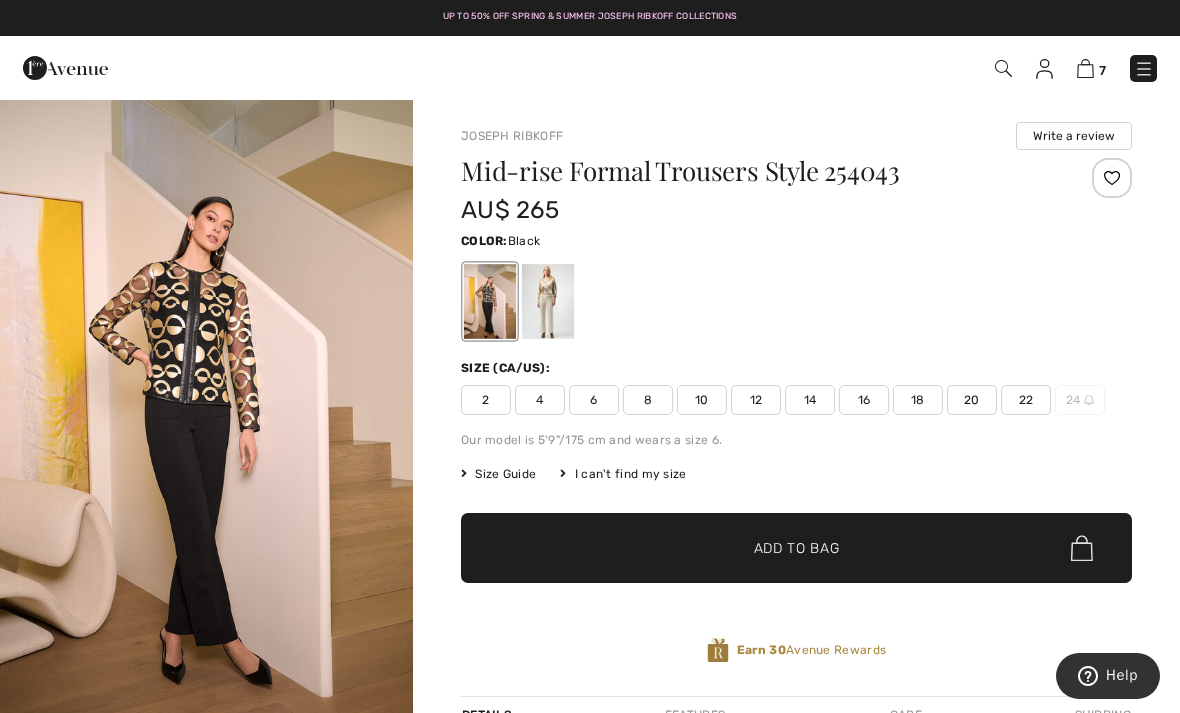 click at bounding box center (548, 301) 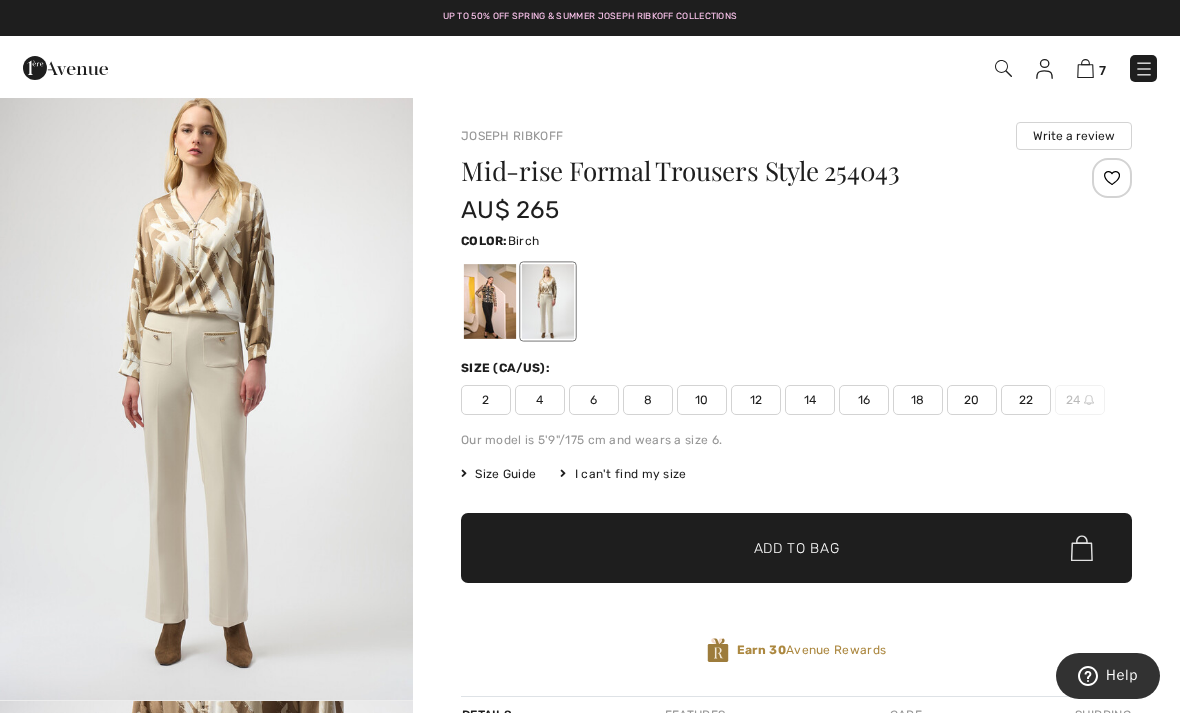 scroll, scrollTop: 16, scrollLeft: 0, axis: vertical 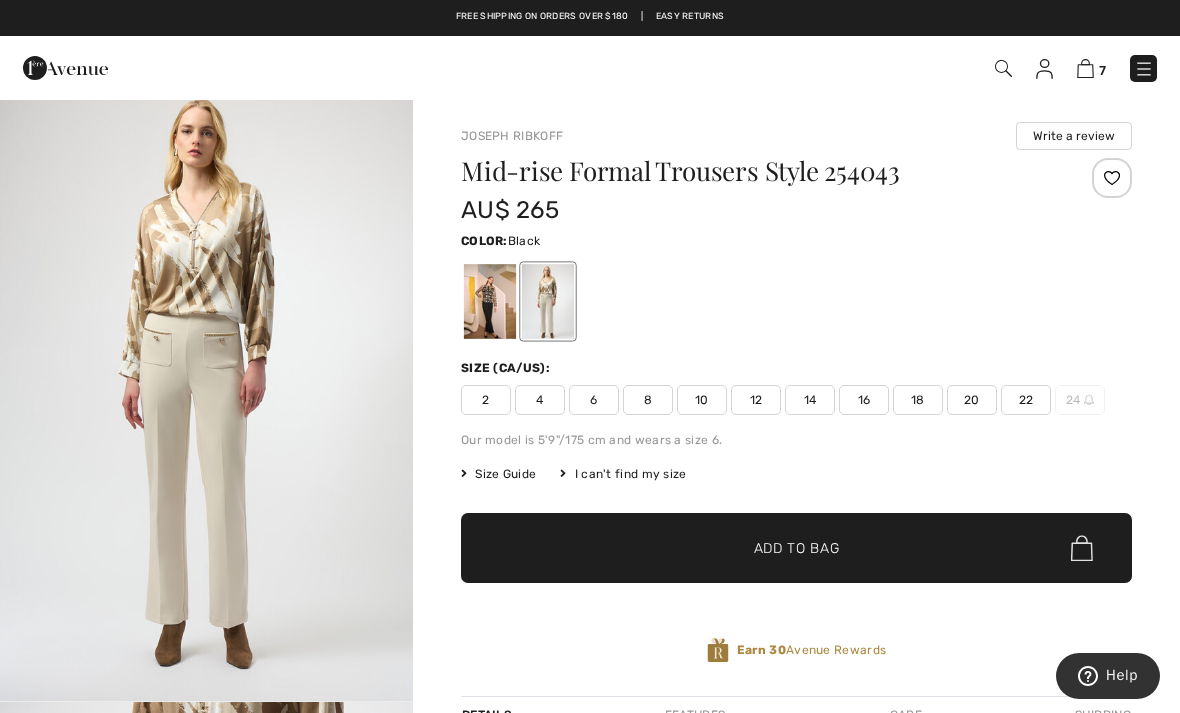 click at bounding box center [490, 301] 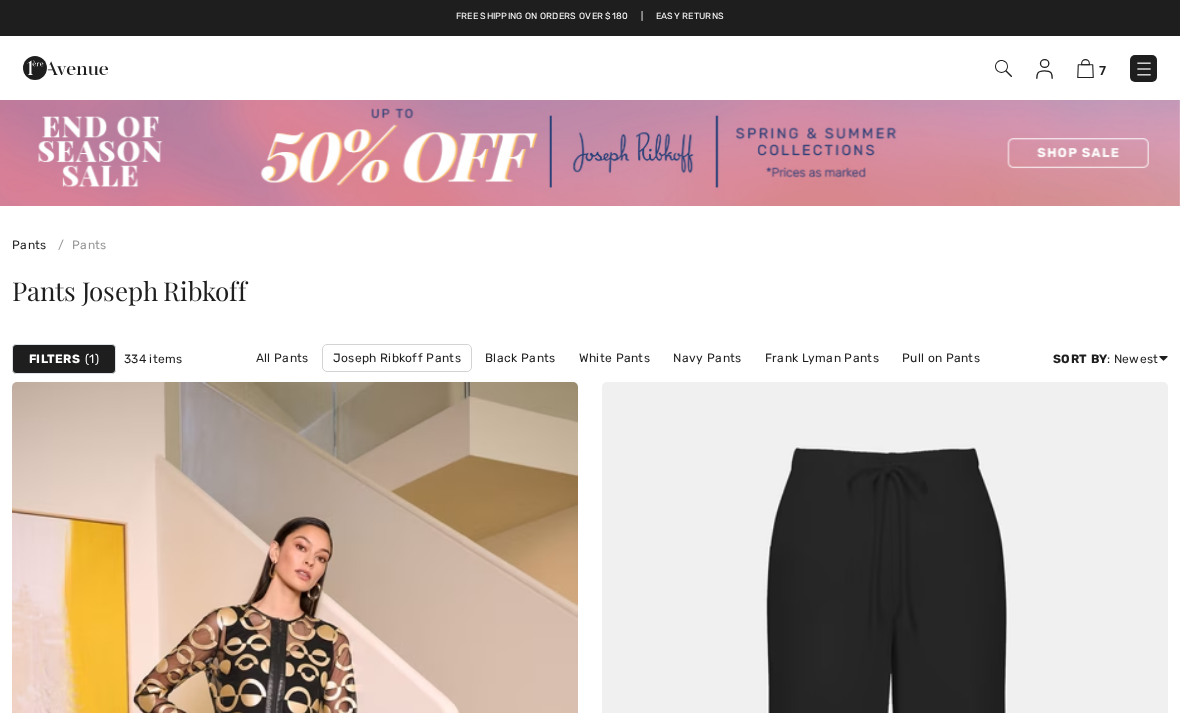 scroll, scrollTop: 637, scrollLeft: 0, axis: vertical 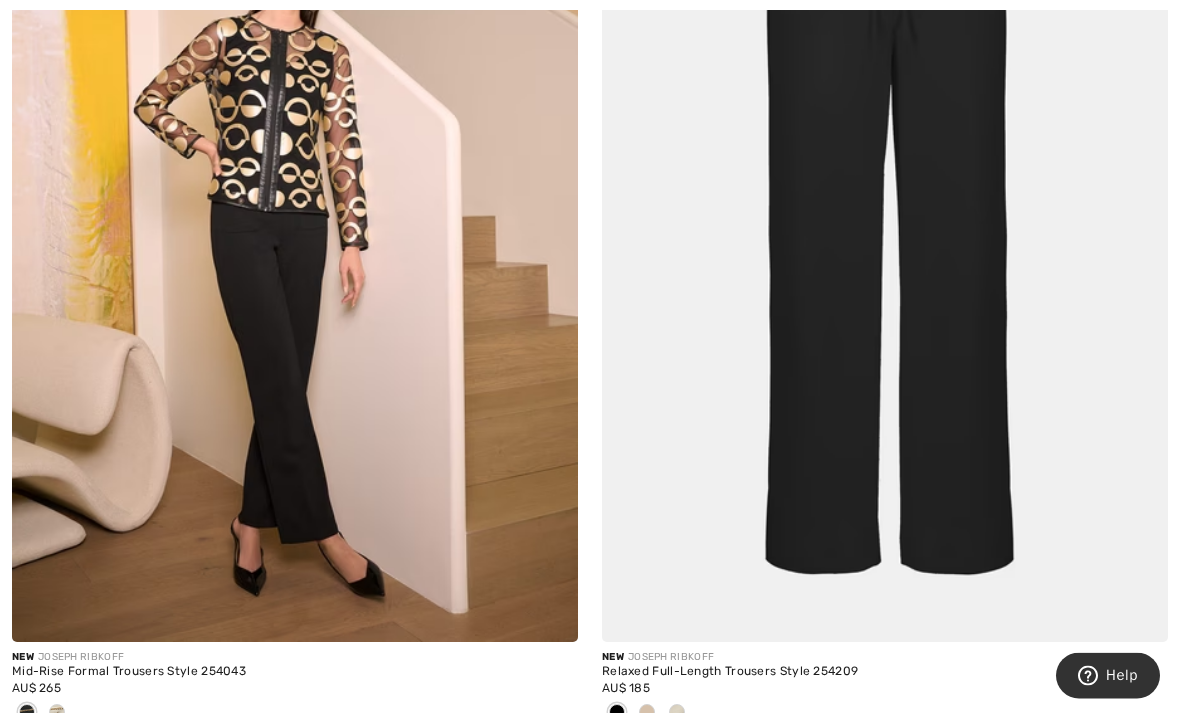click on "Mid-Rise Formal Trousers Style 254043" at bounding box center [295, 673] 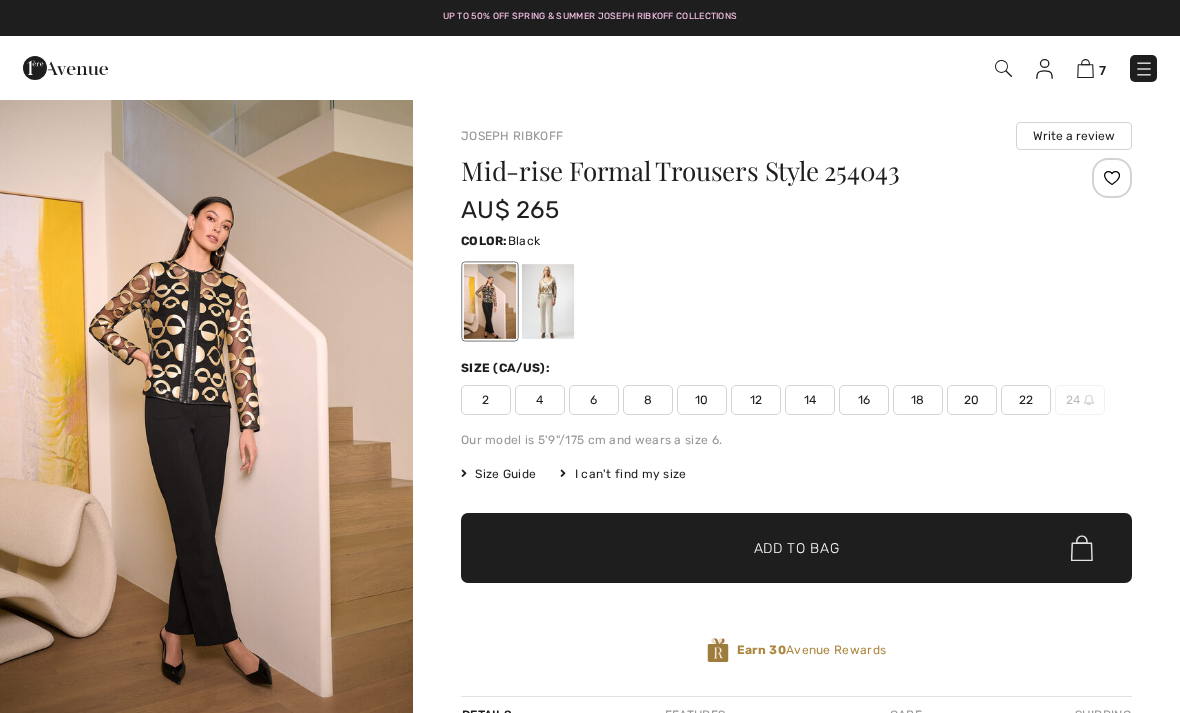 scroll, scrollTop: 224, scrollLeft: 0, axis: vertical 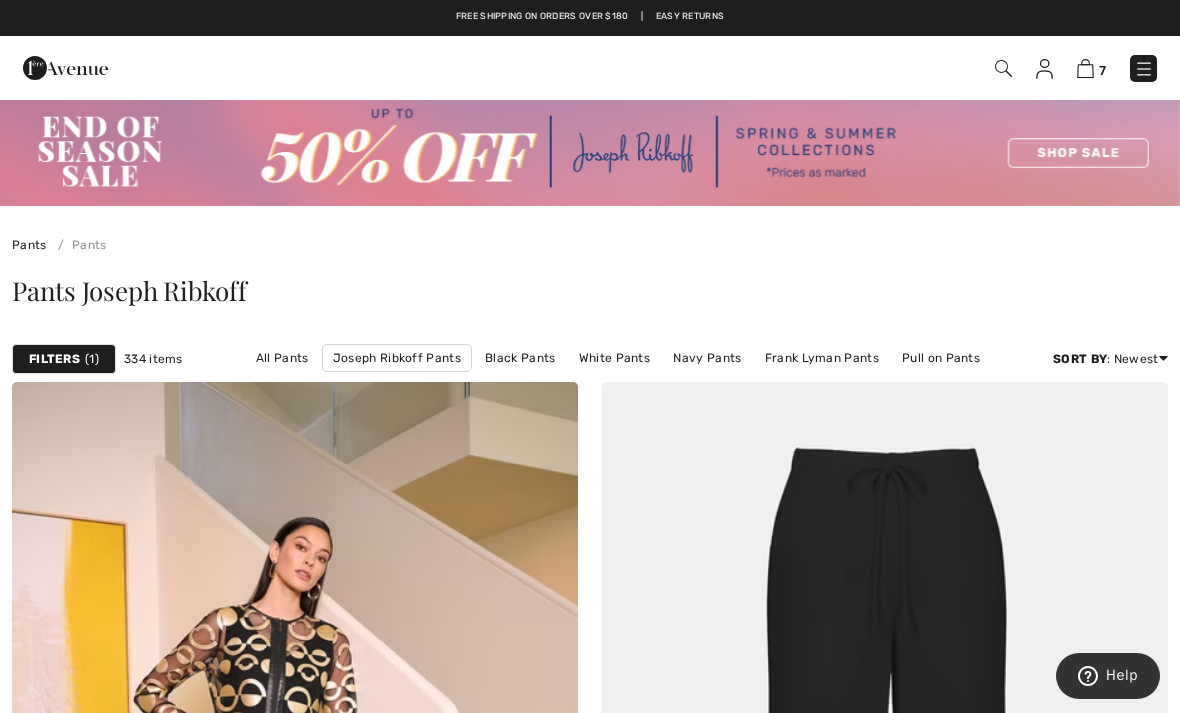 click at bounding box center (1003, 68) 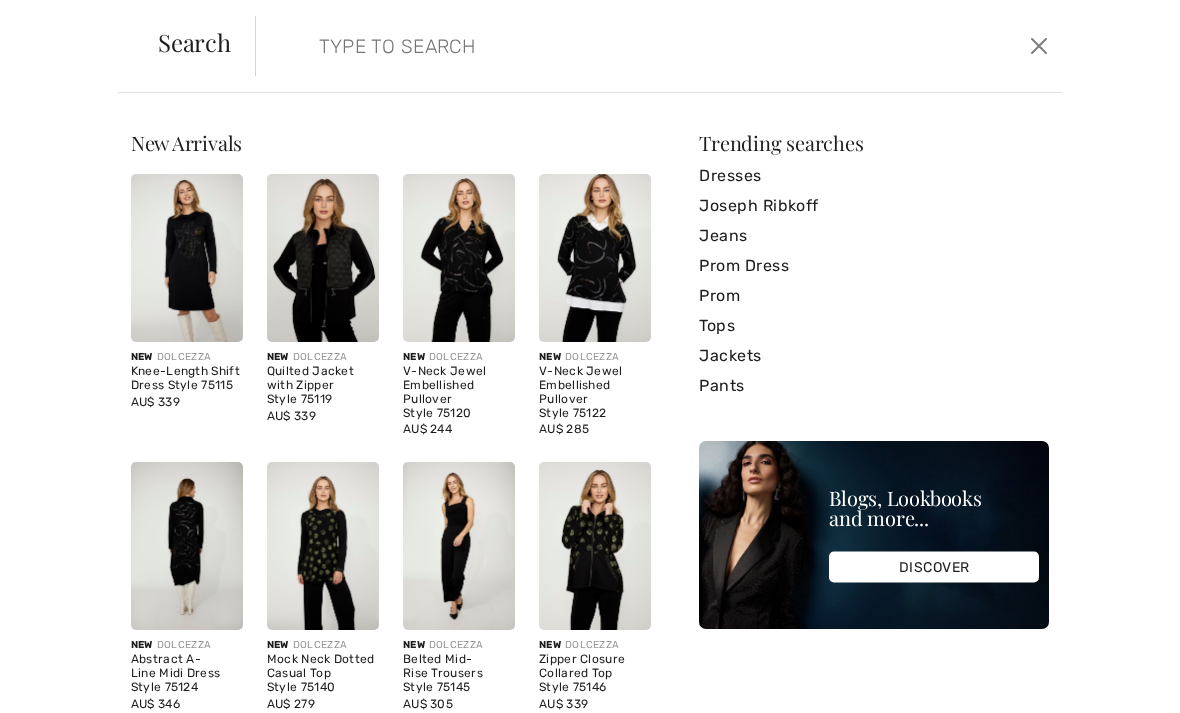 click at bounding box center [574, 46] 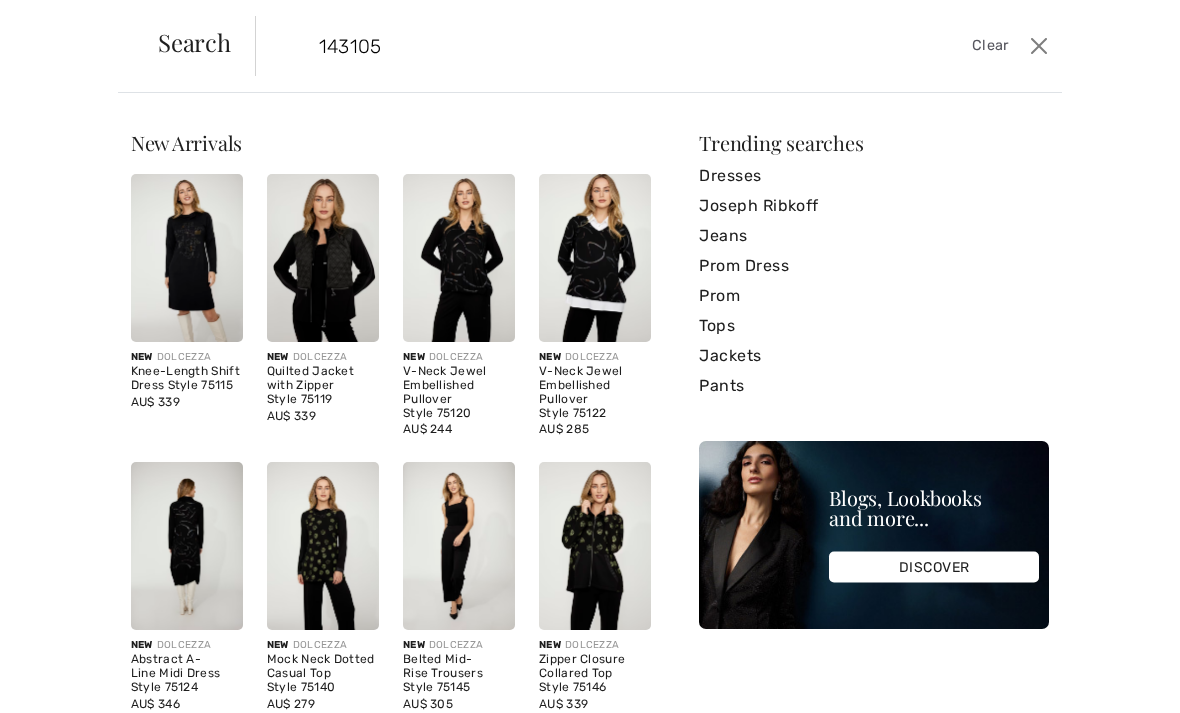 type on "143105" 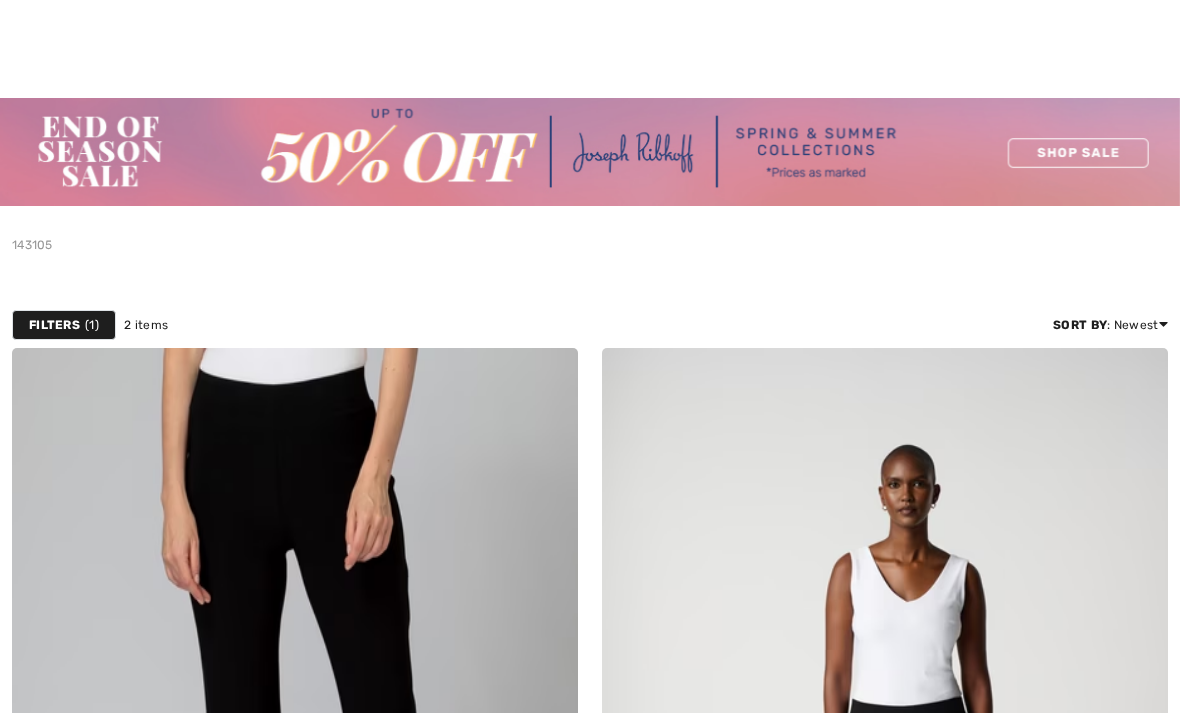 checkbox on "true" 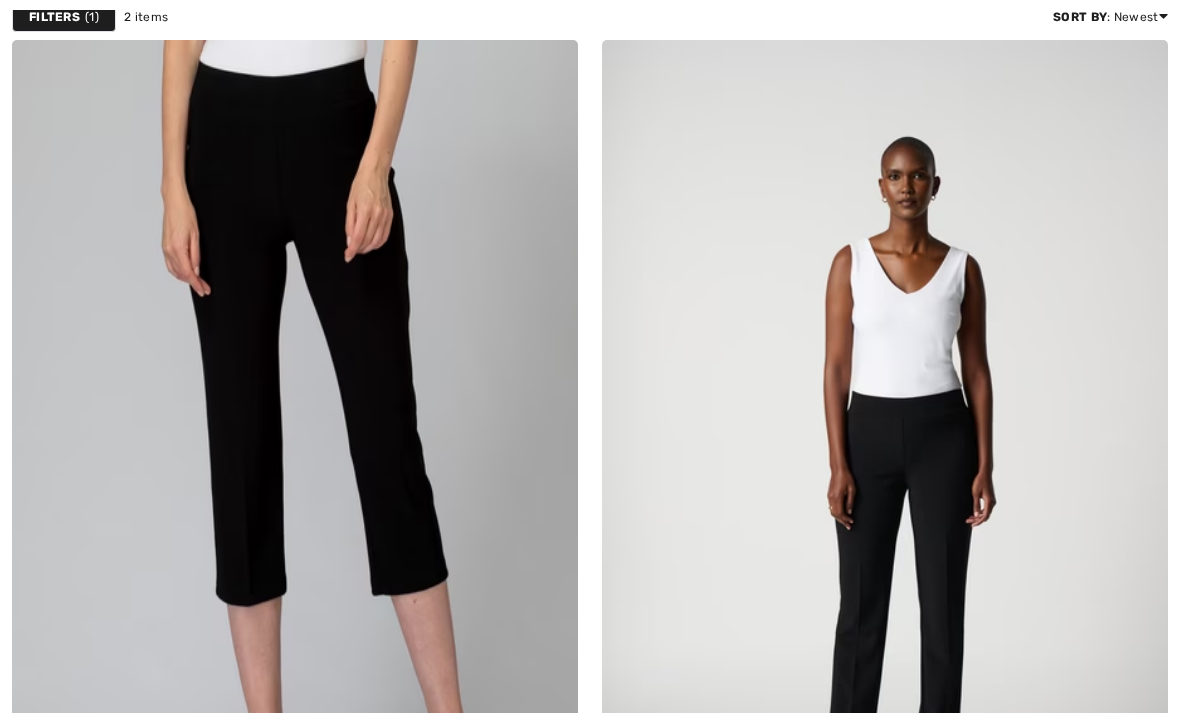 scroll, scrollTop: 0, scrollLeft: 0, axis: both 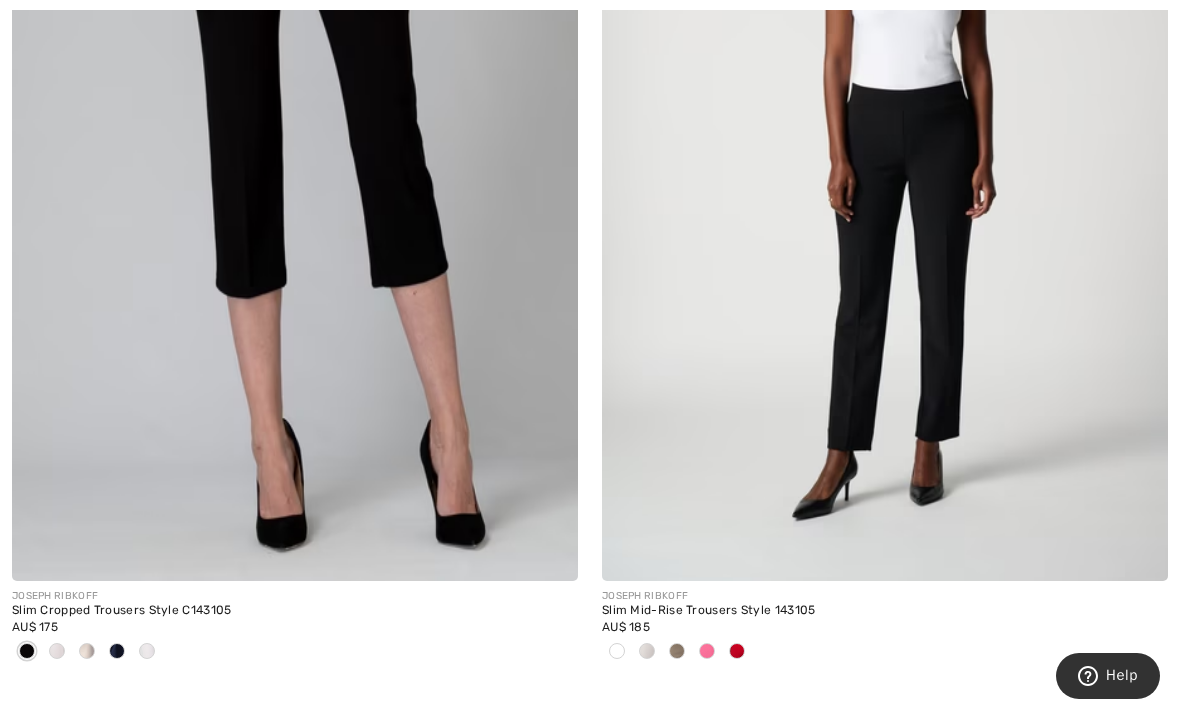 click at bounding box center (57, 651) 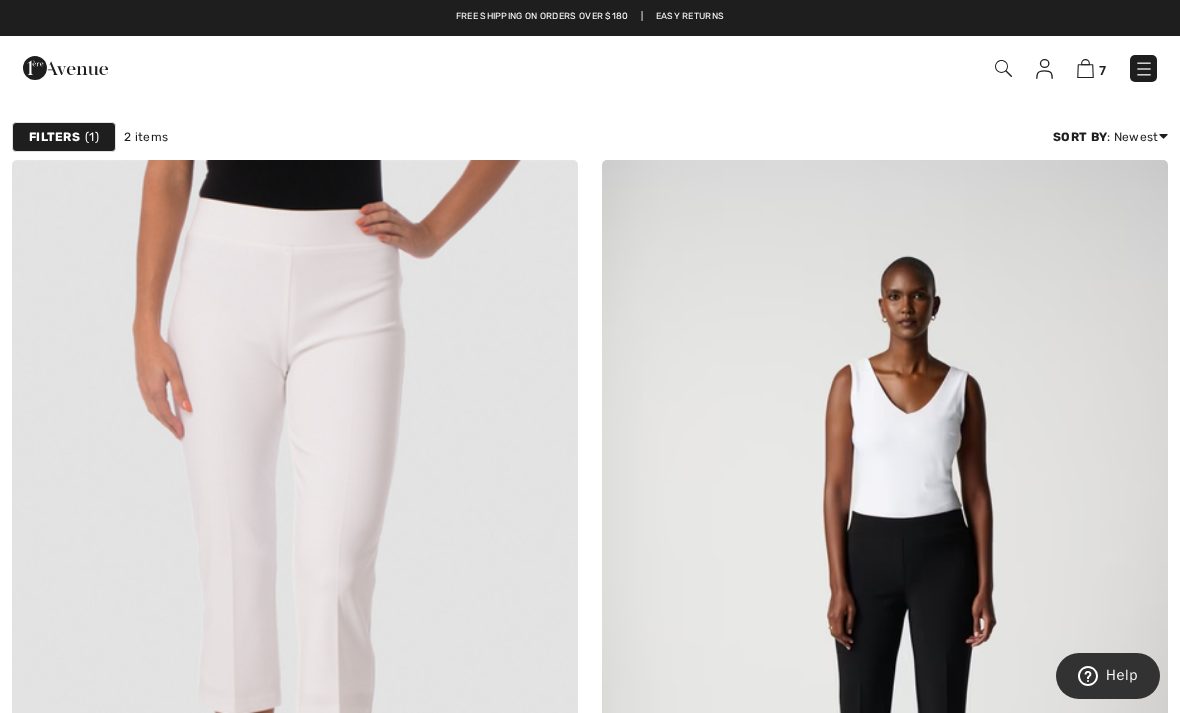 scroll, scrollTop: 0, scrollLeft: 0, axis: both 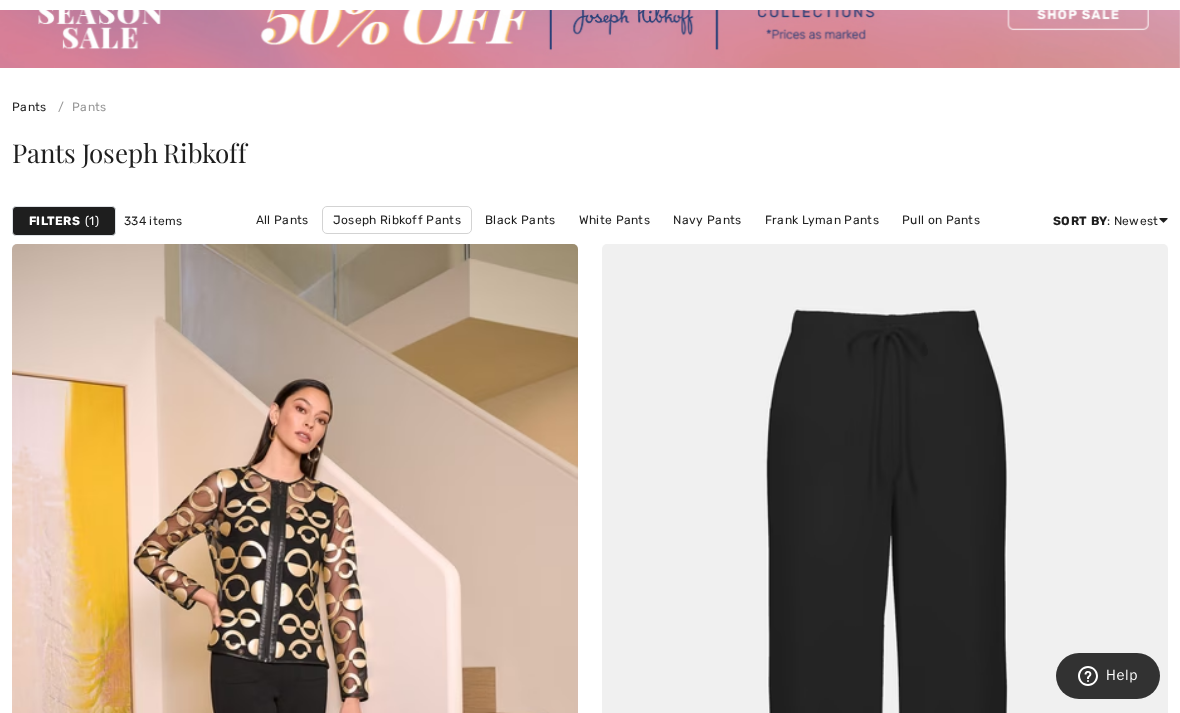 click on "All Pants" at bounding box center [282, 220] 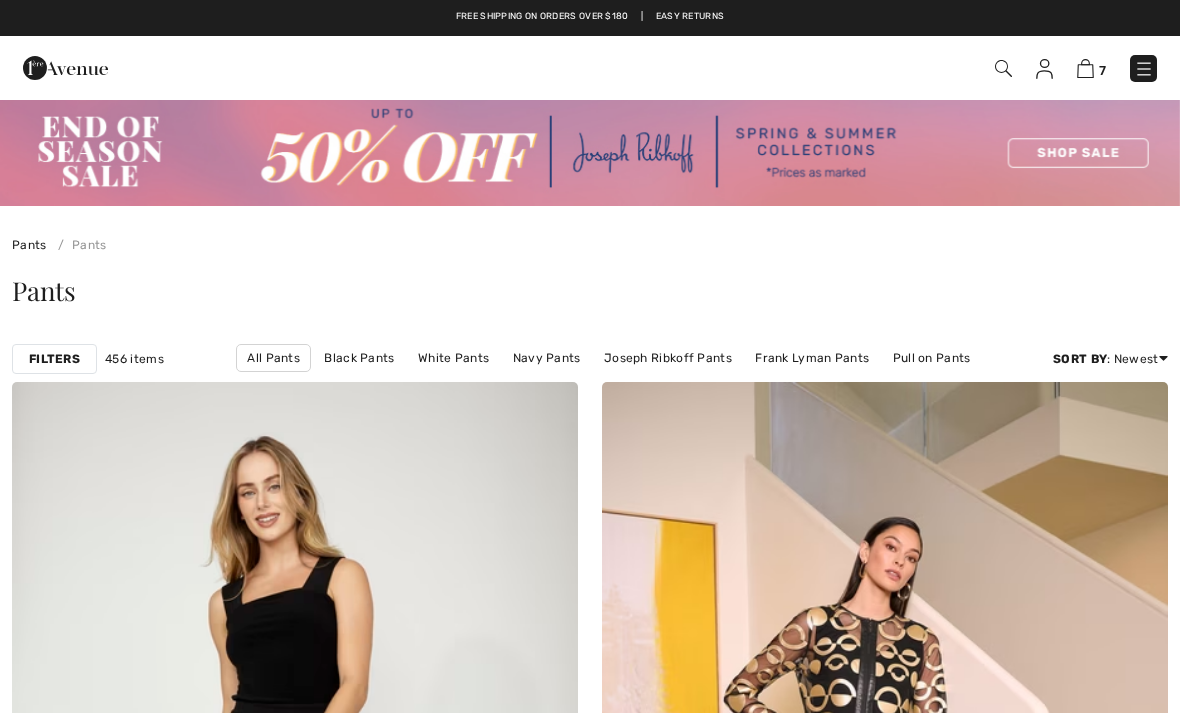 scroll, scrollTop: 0, scrollLeft: 0, axis: both 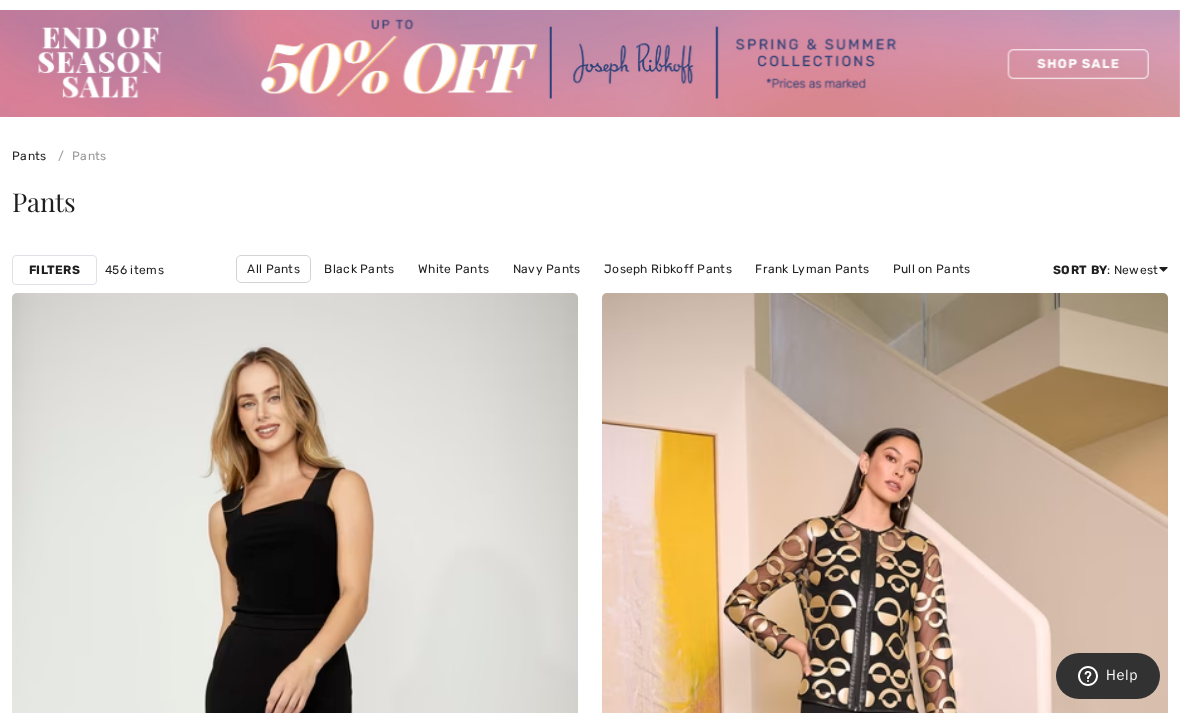 click on "Filters" at bounding box center [54, 270] 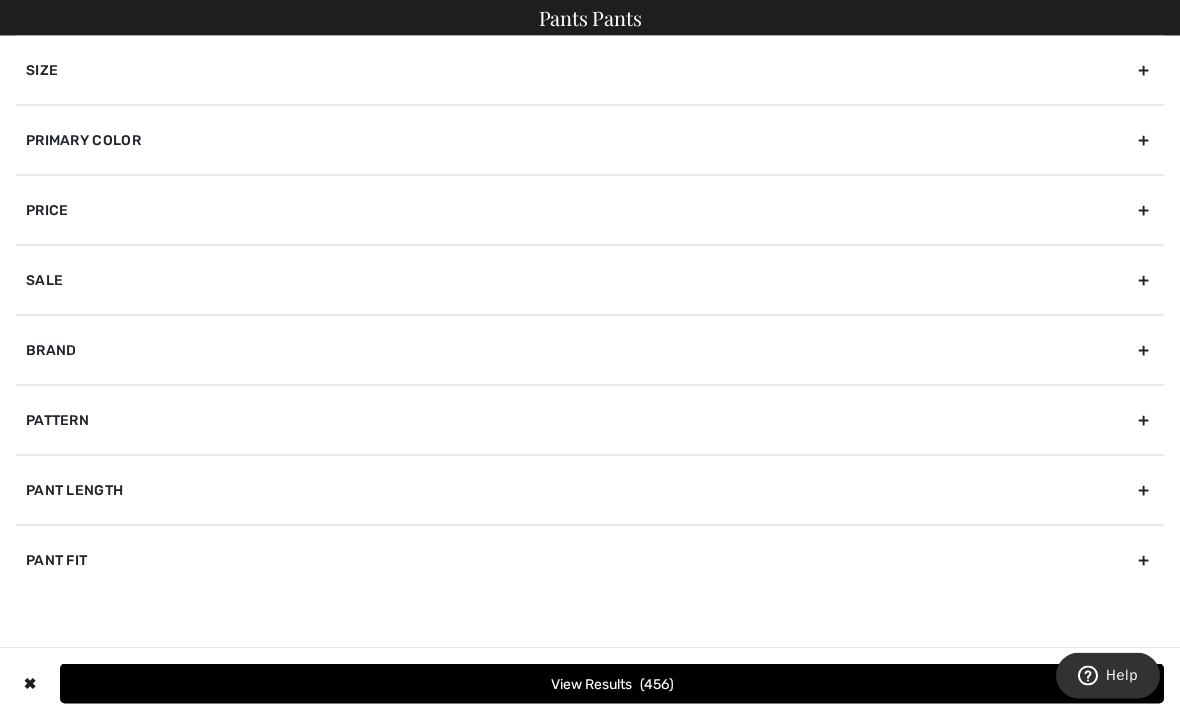 scroll, scrollTop: 51, scrollLeft: 0, axis: vertical 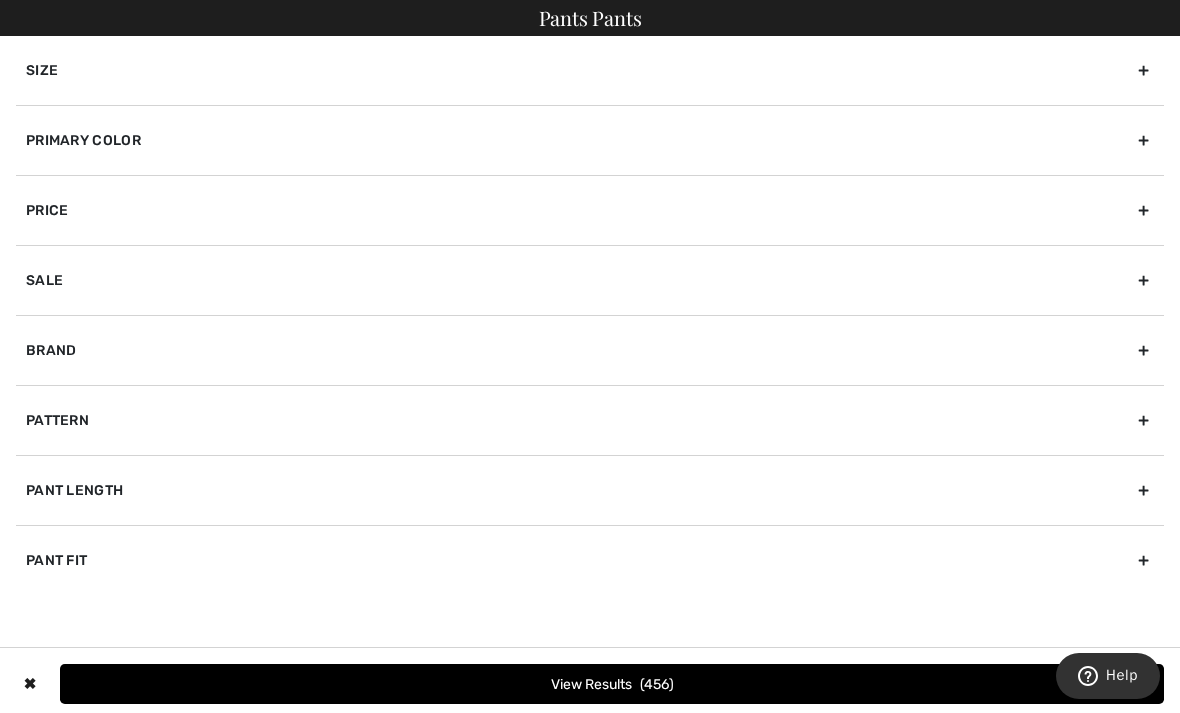 click on "Pant Length" at bounding box center [590, 490] 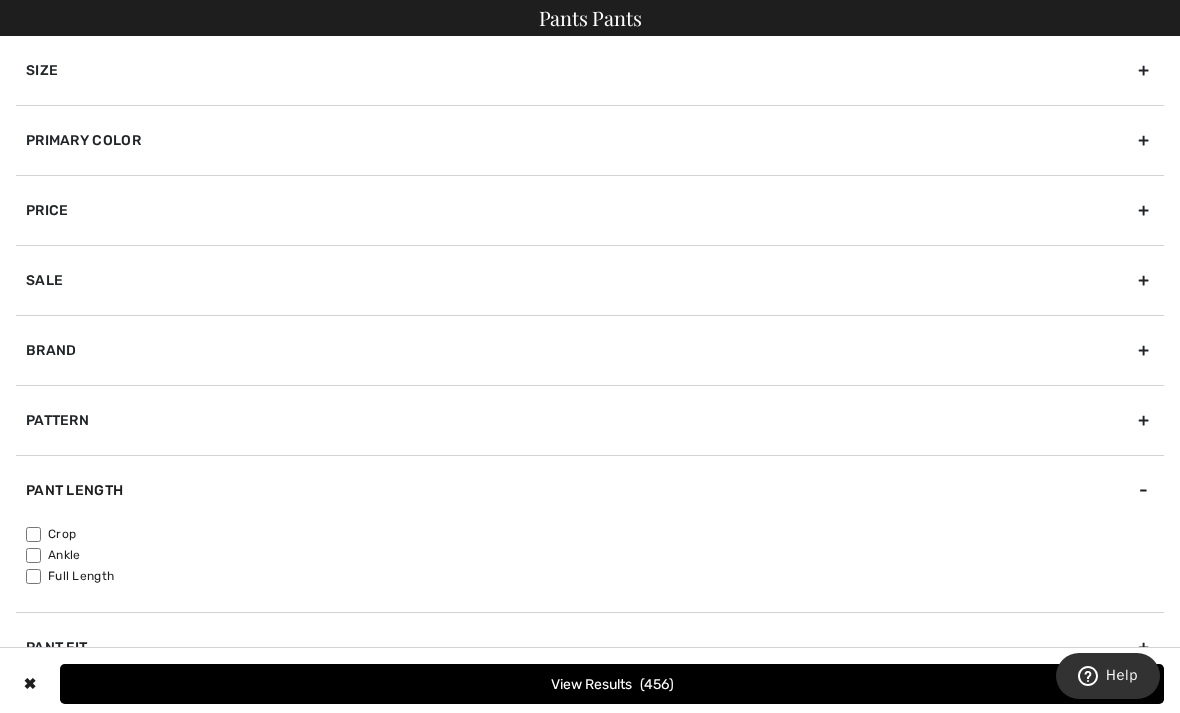click on "Crop" at bounding box center (595, 534) 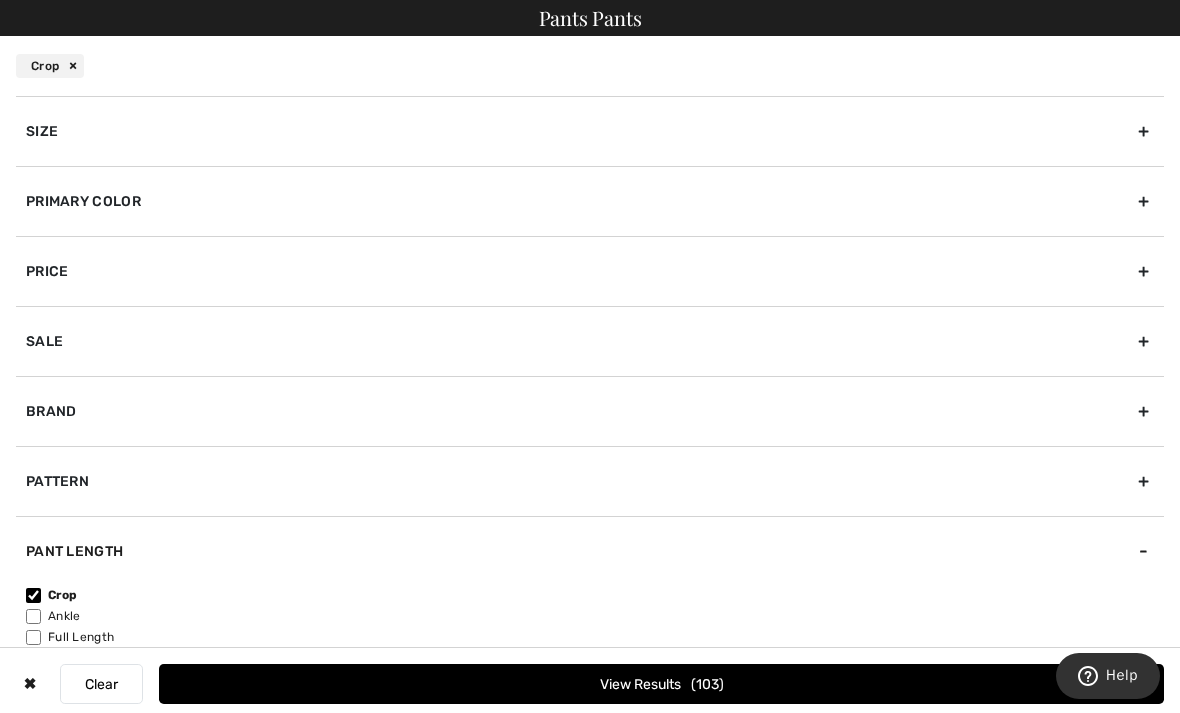 click on "Primary Color" at bounding box center [590, 201] 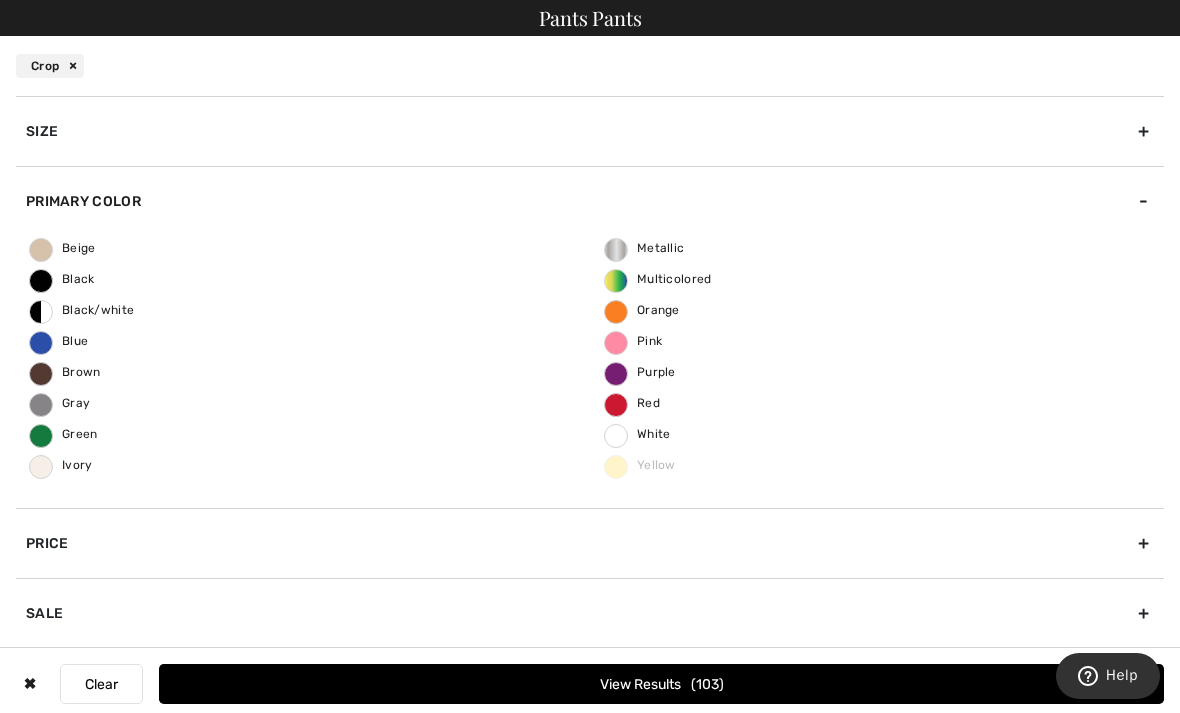 click on "Black" at bounding box center [62, 279] 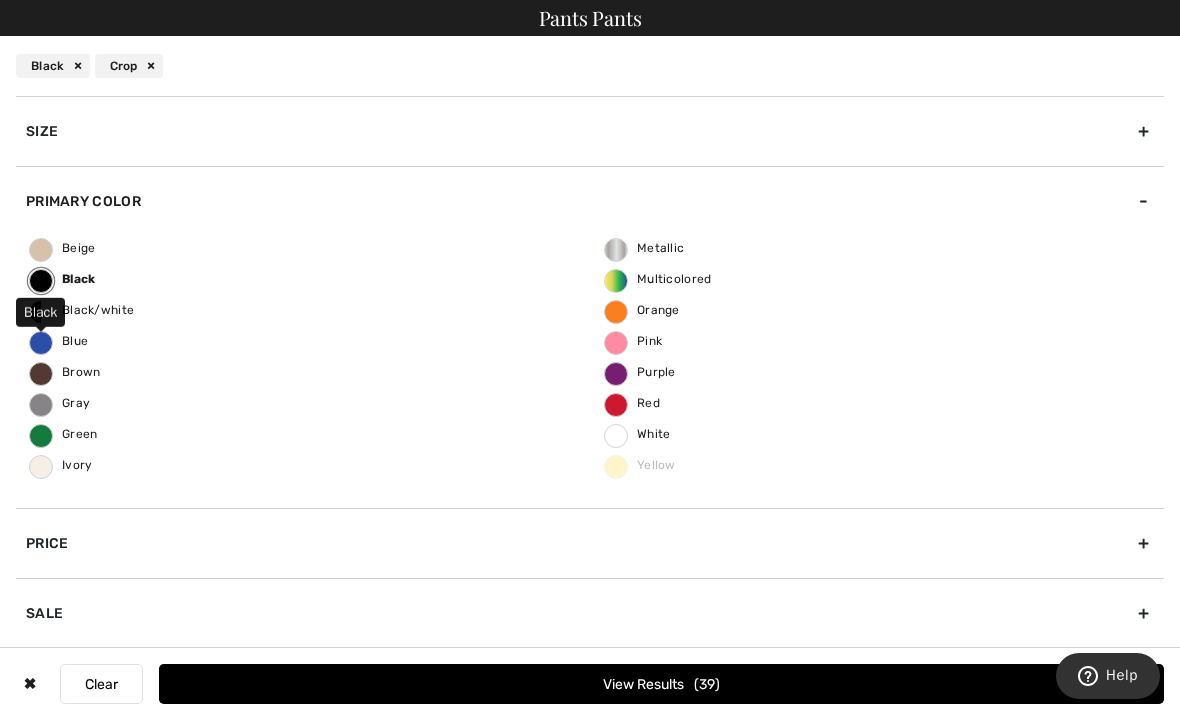 click on "White" at bounding box center (616, 436) 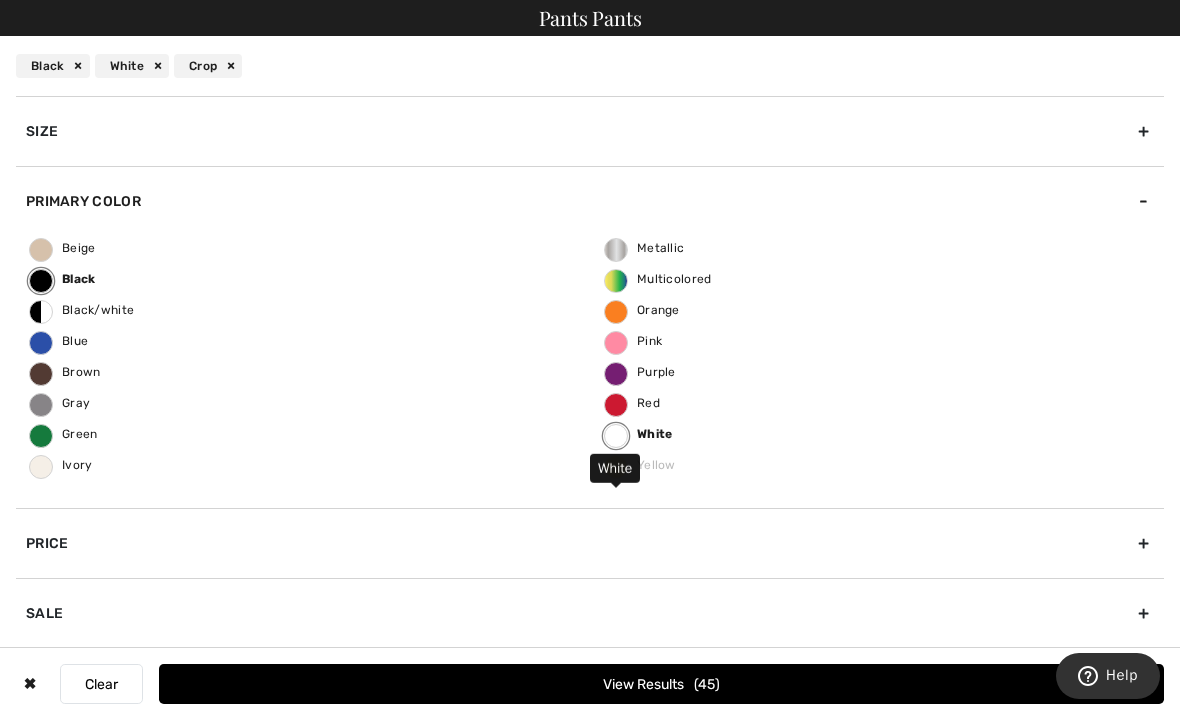 click on "View Results 45" at bounding box center [661, 684] 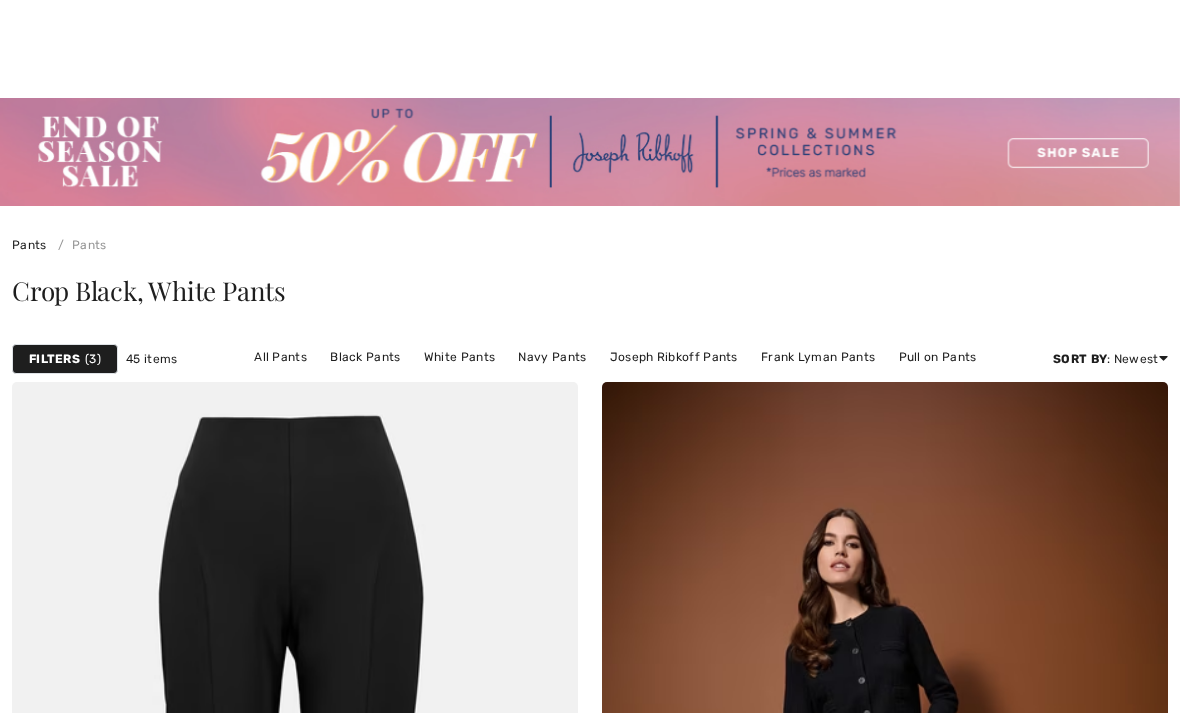 scroll, scrollTop: 635, scrollLeft: 0, axis: vertical 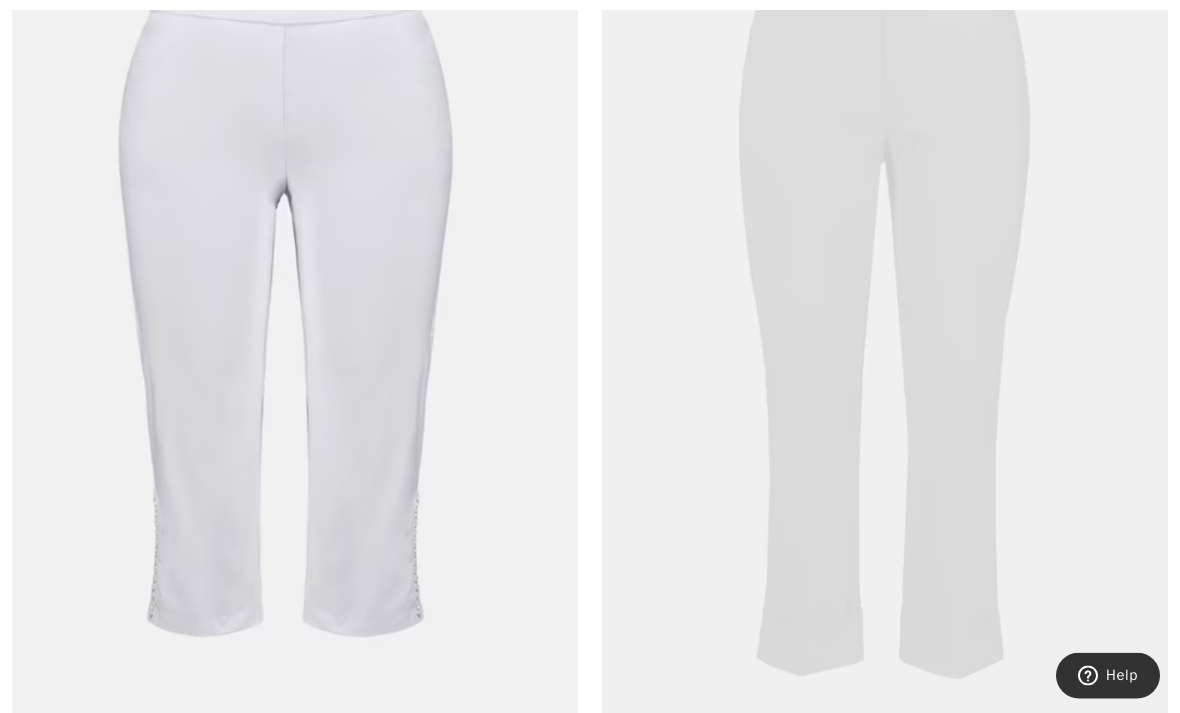 click at bounding box center (295, 304) 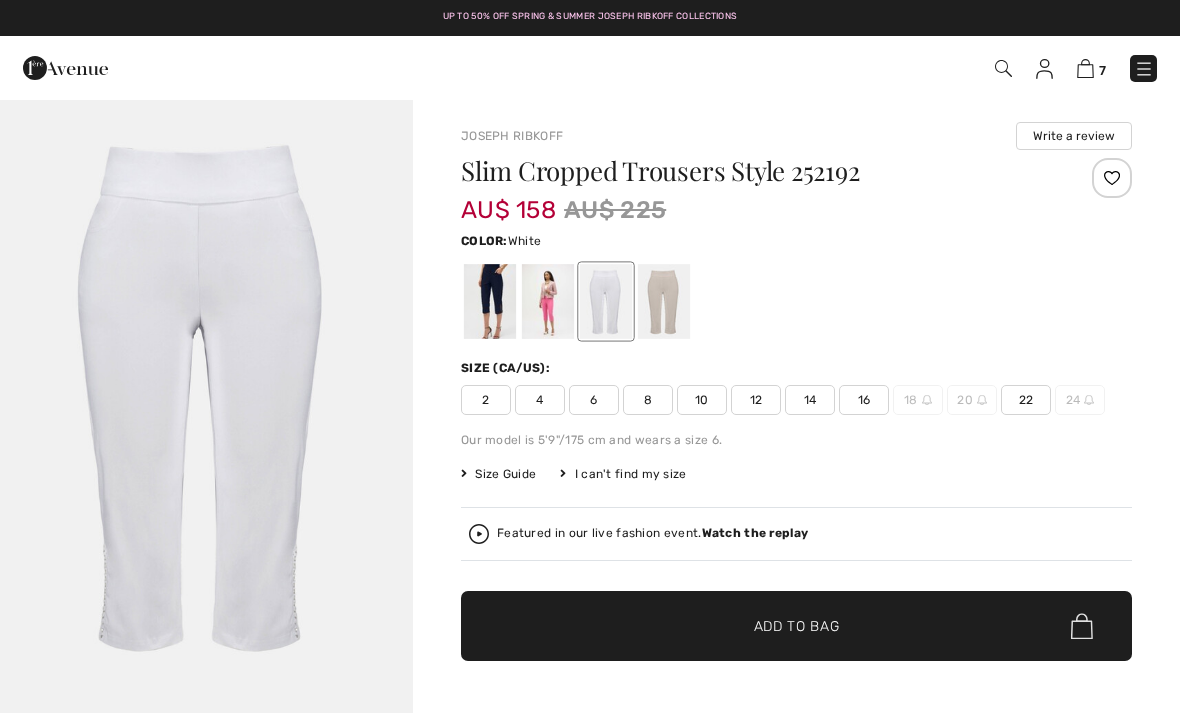 scroll, scrollTop: 0, scrollLeft: 0, axis: both 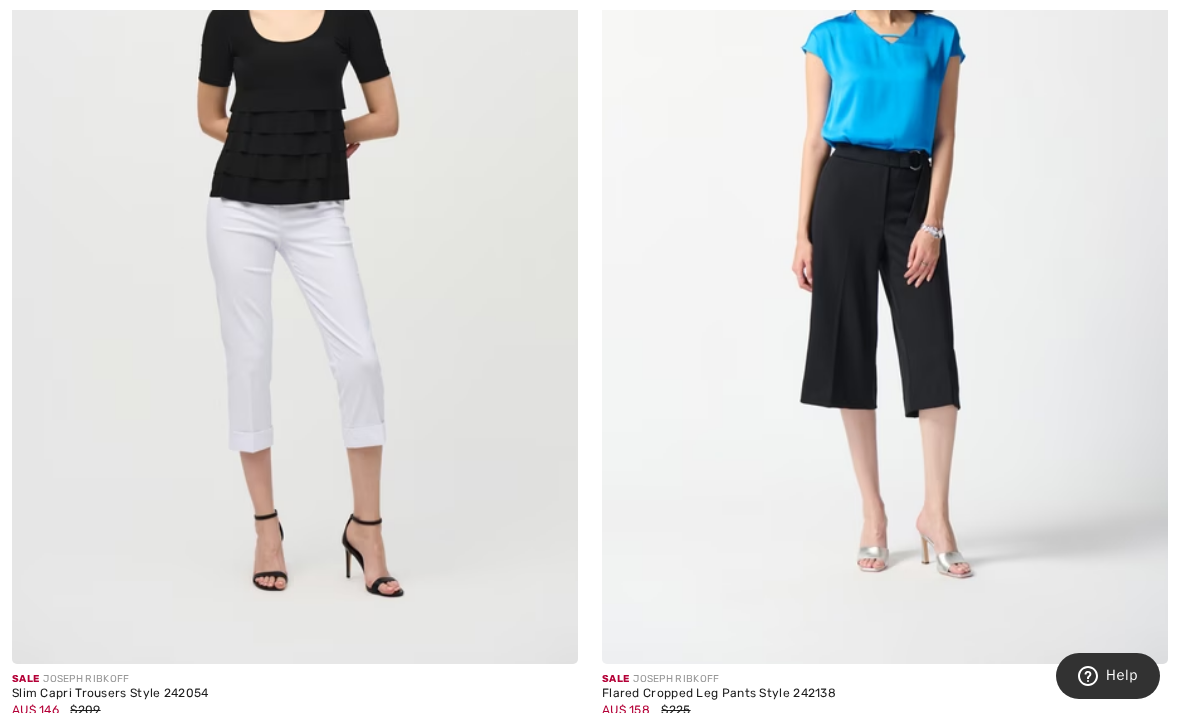 click at bounding box center [295, 239] 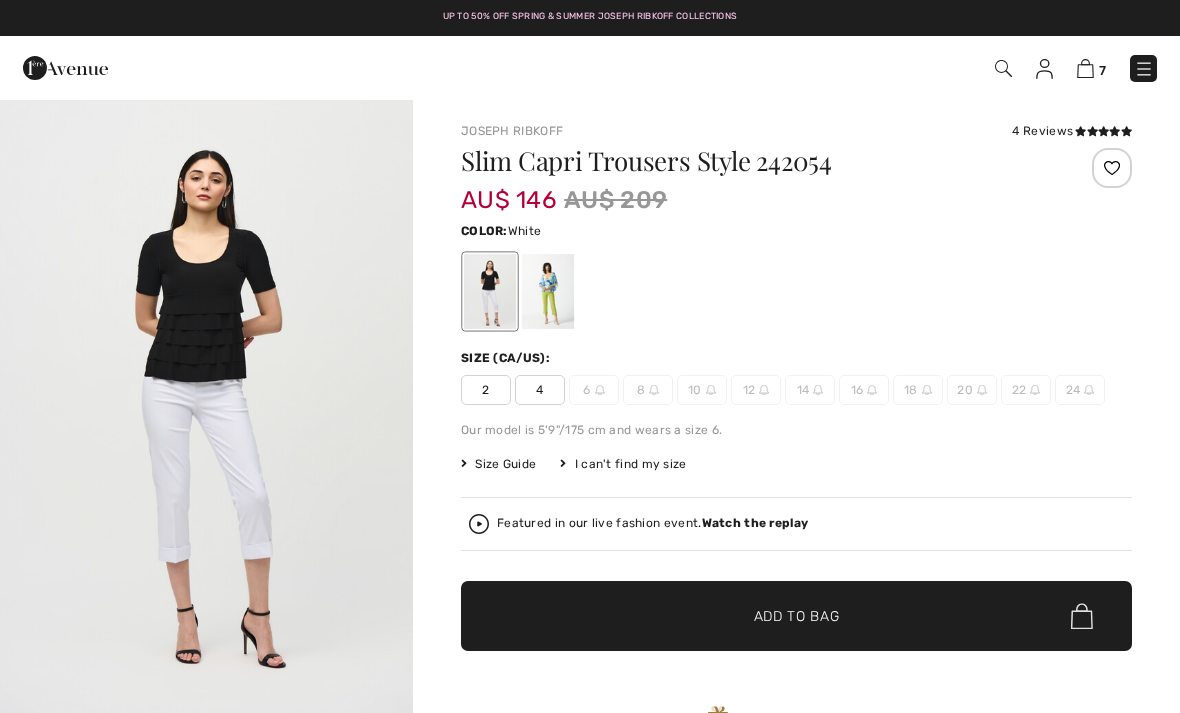 scroll, scrollTop: 0, scrollLeft: 0, axis: both 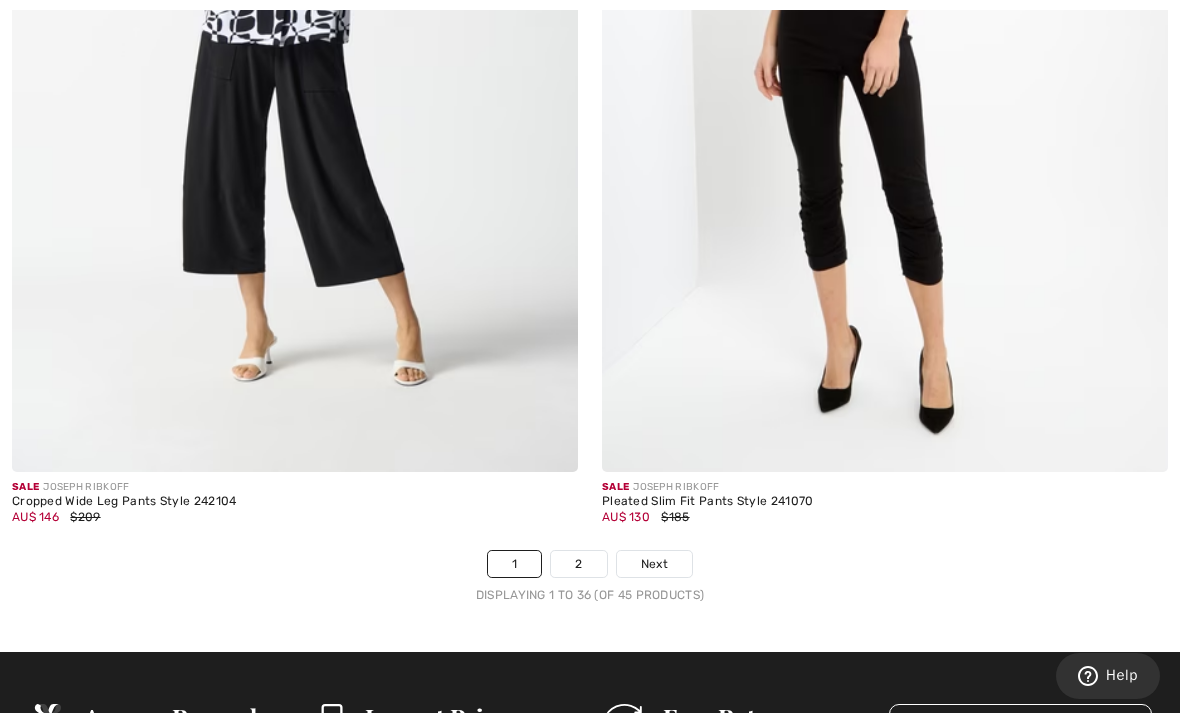 click on "Next" at bounding box center [654, 564] 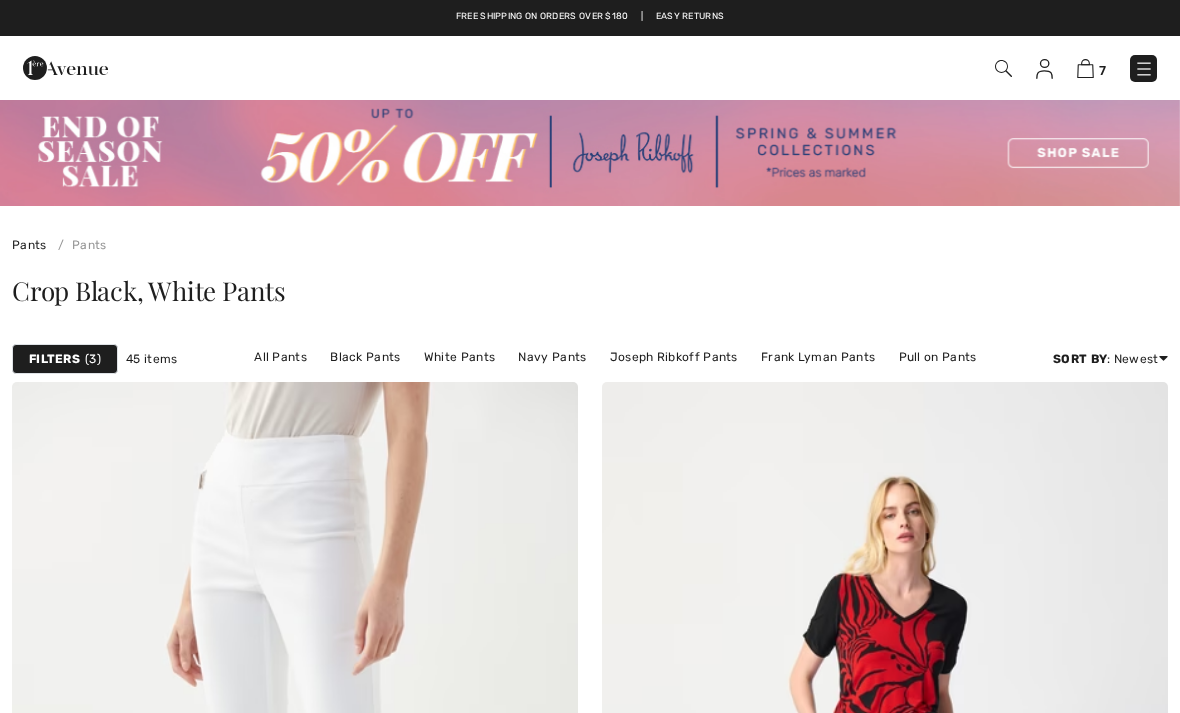scroll, scrollTop: 204, scrollLeft: 0, axis: vertical 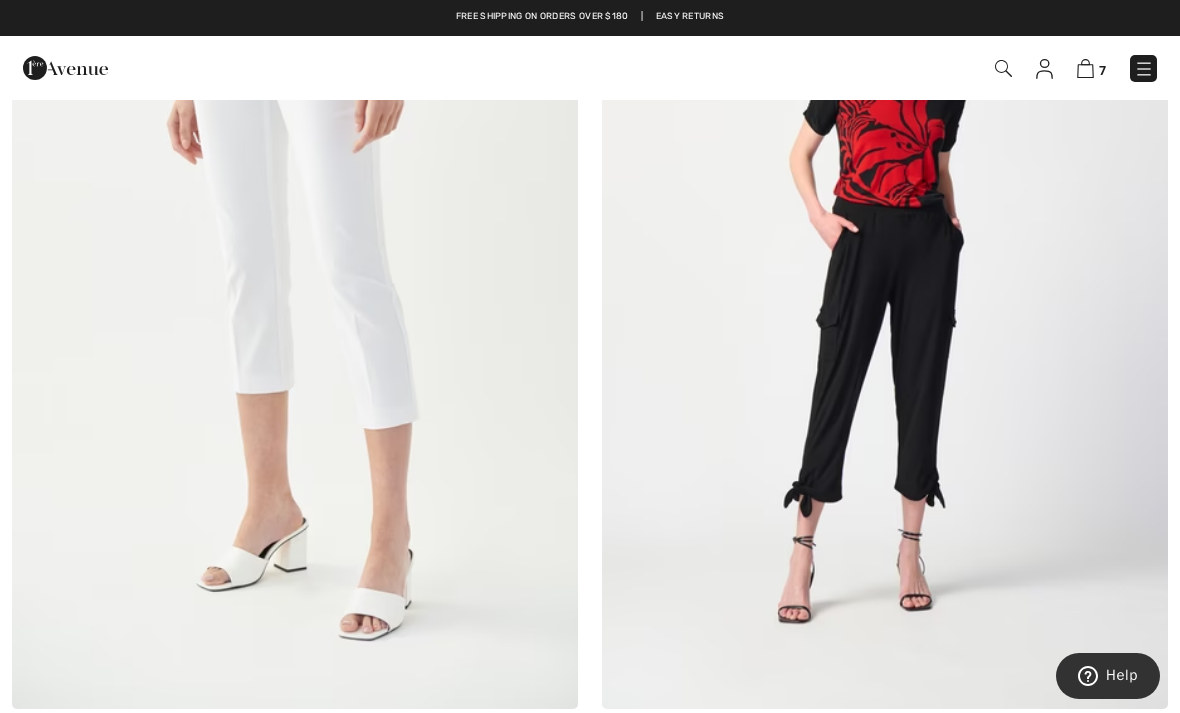 click at bounding box center (295, 284) 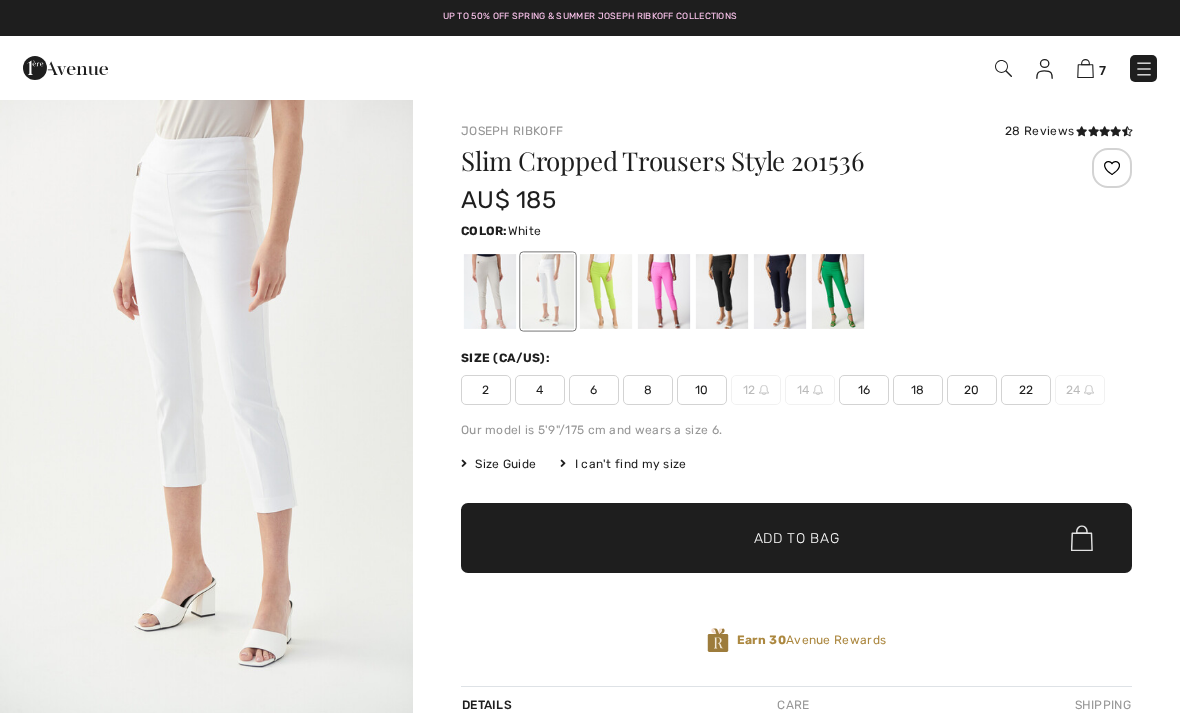 scroll, scrollTop: 0, scrollLeft: 0, axis: both 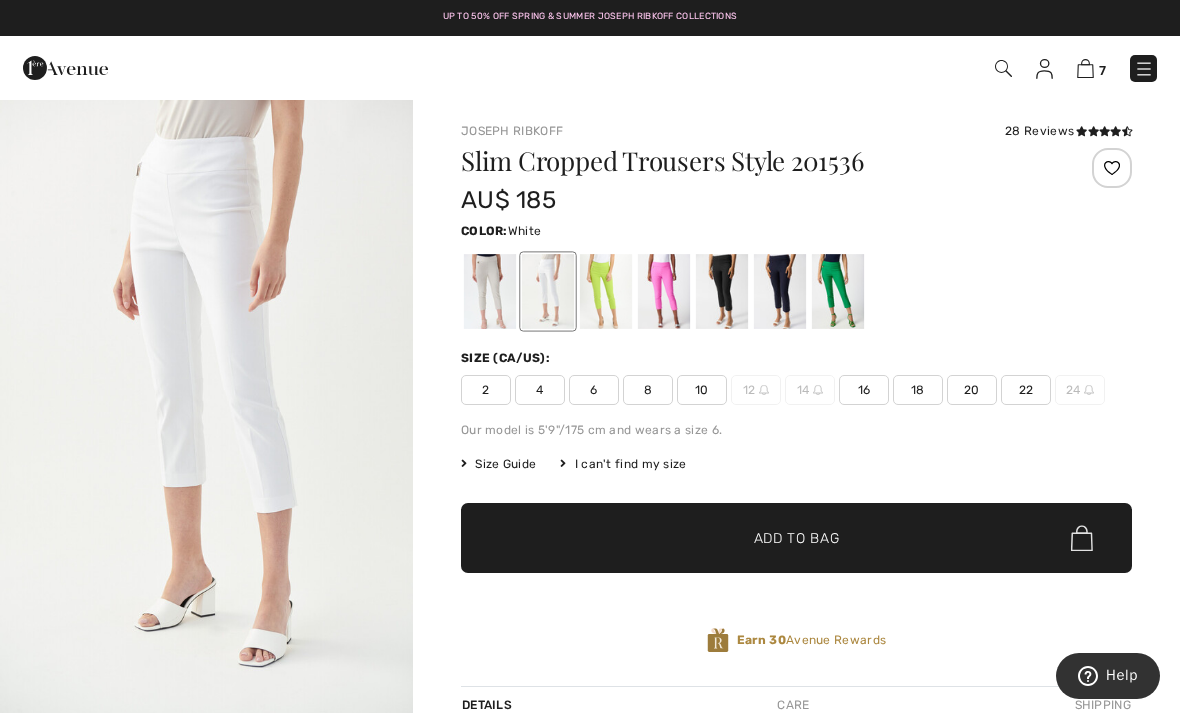 click at bounding box center [1112, 168] 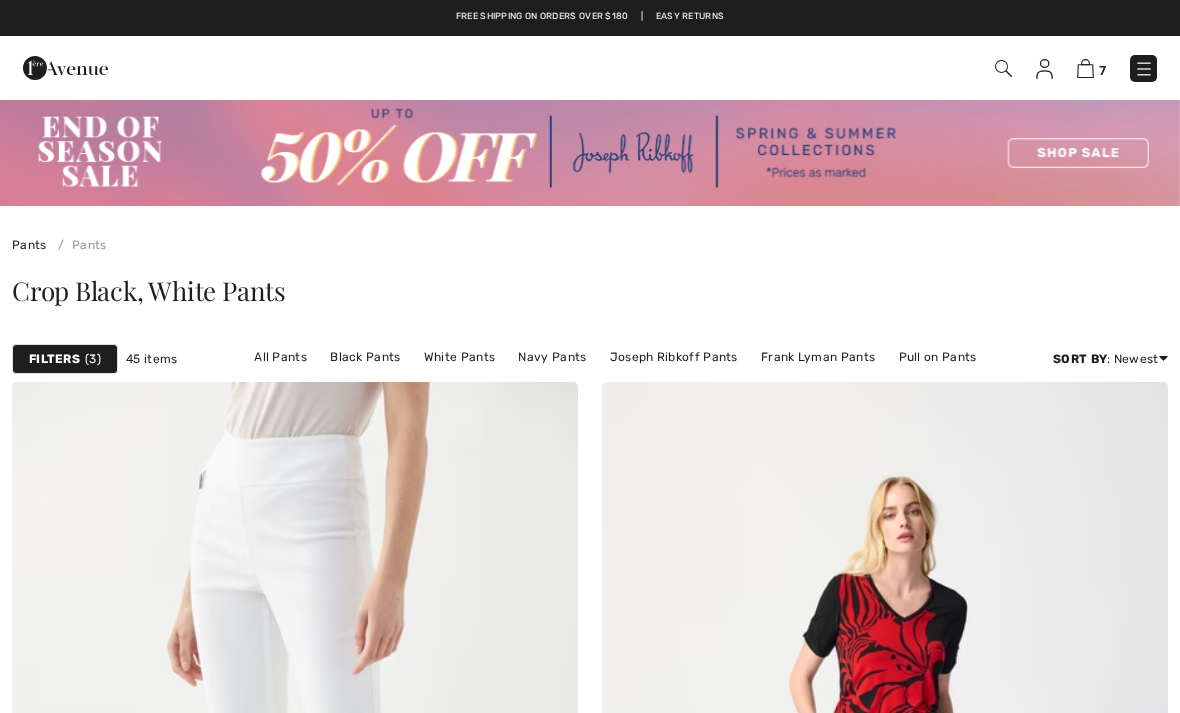 scroll, scrollTop: 879, scrollLeft: 0, axis: vertical 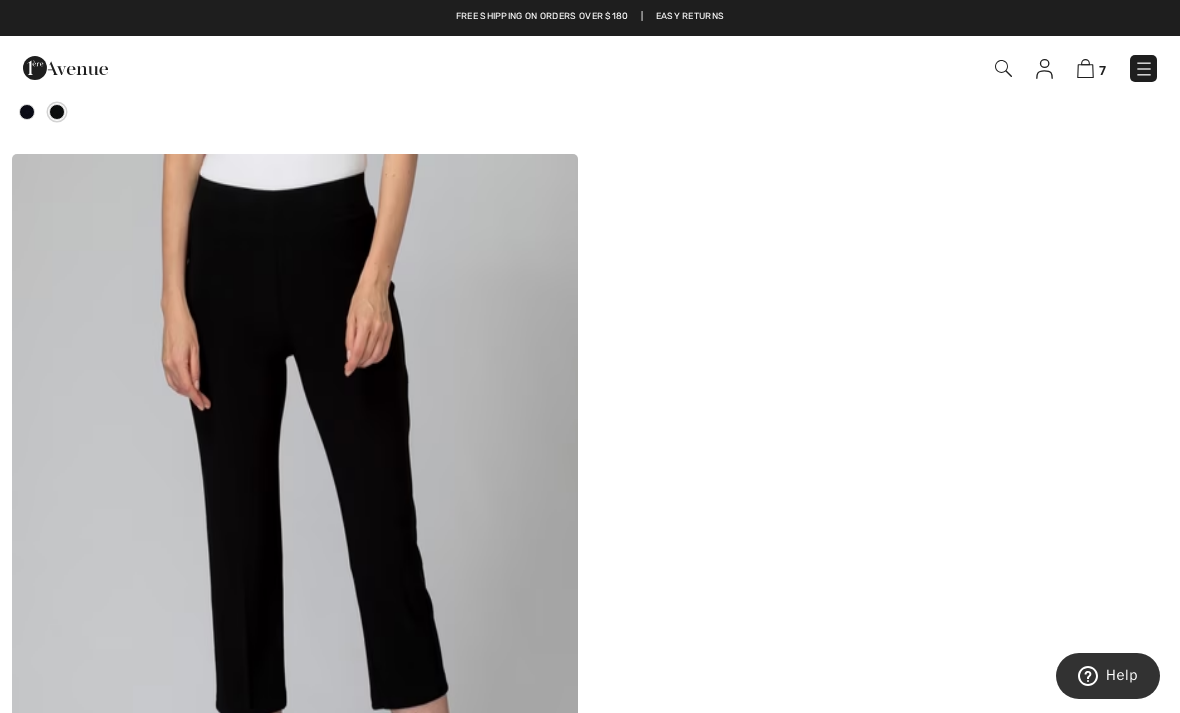 click at bounding box center (295, 578) 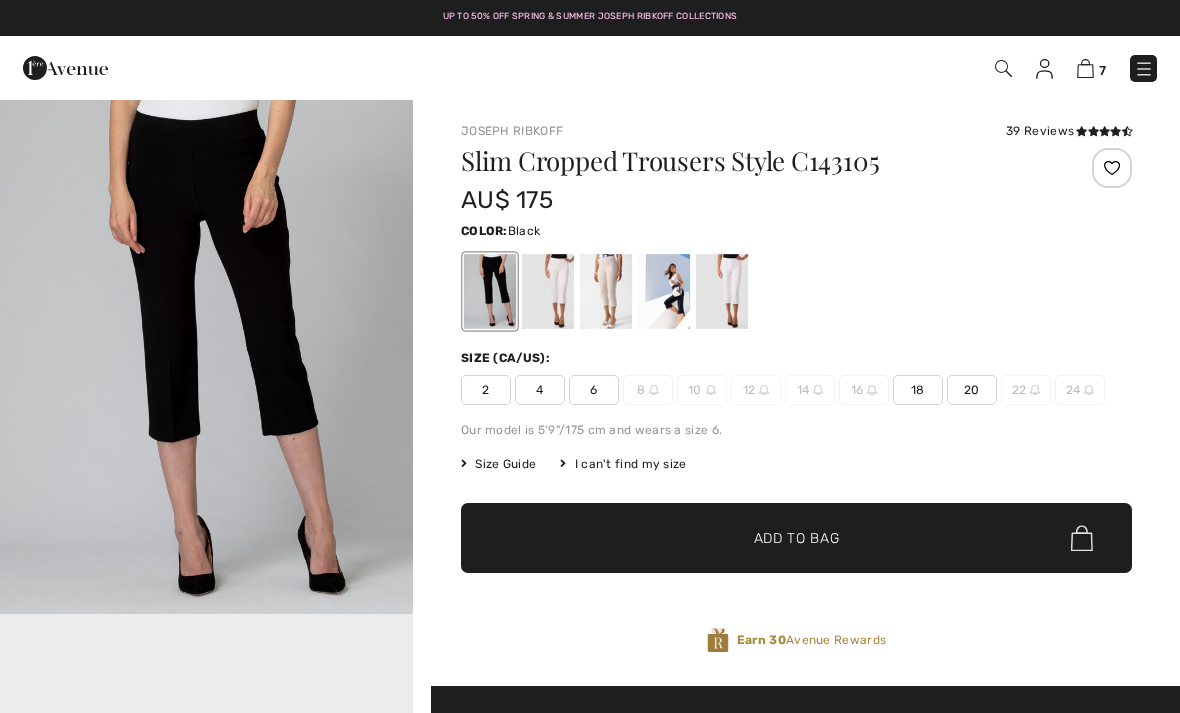 scroll, scrollTop: 202, scrollLeft: 0, axis: vertical 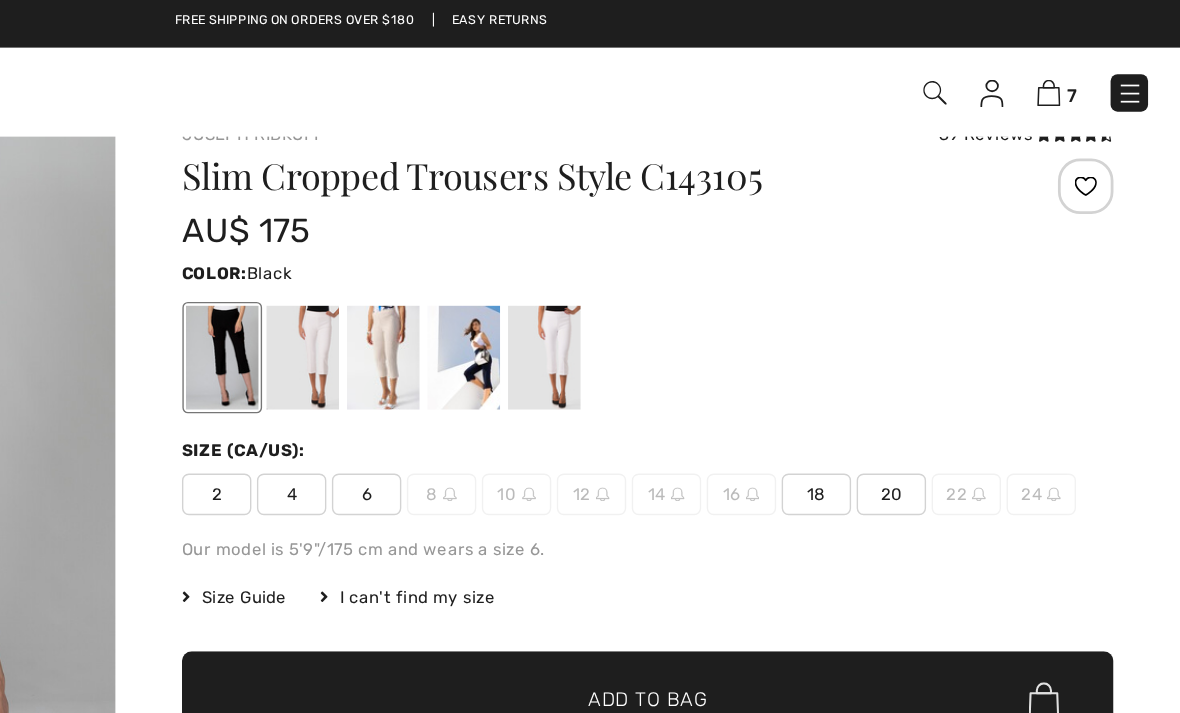 click at bounding box center [1112, 136] 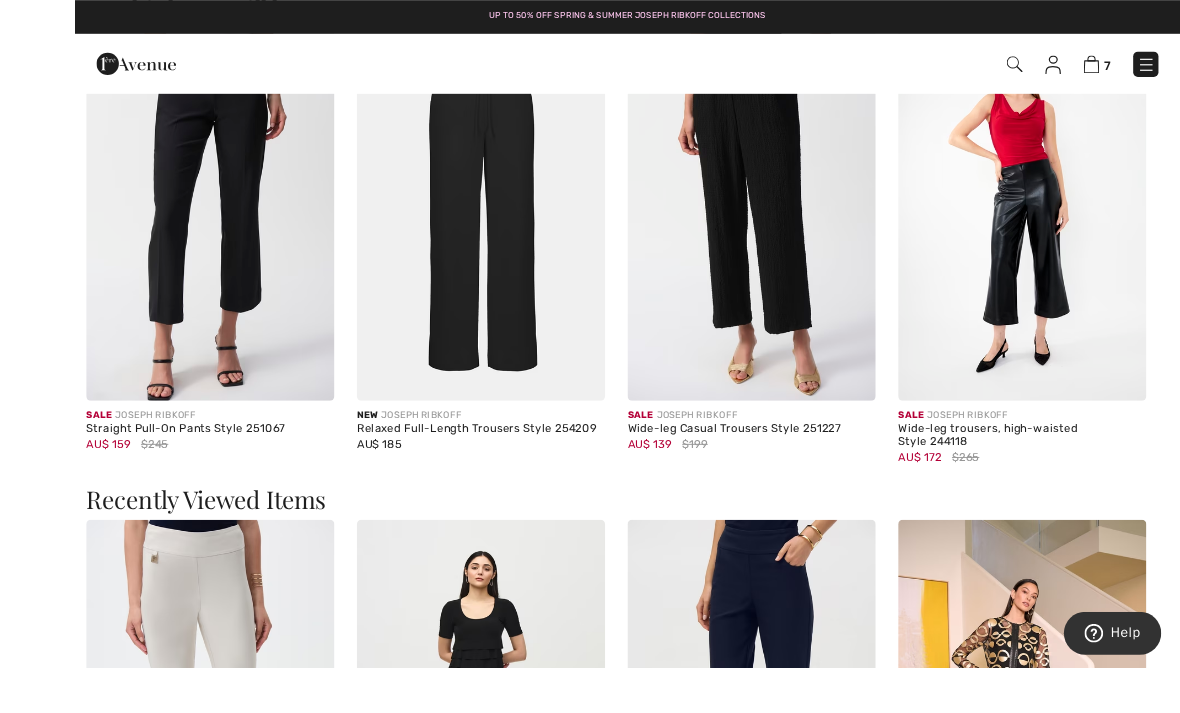 scroll, scrollTop: 2442, scrollLeft: 0, axis: vertical 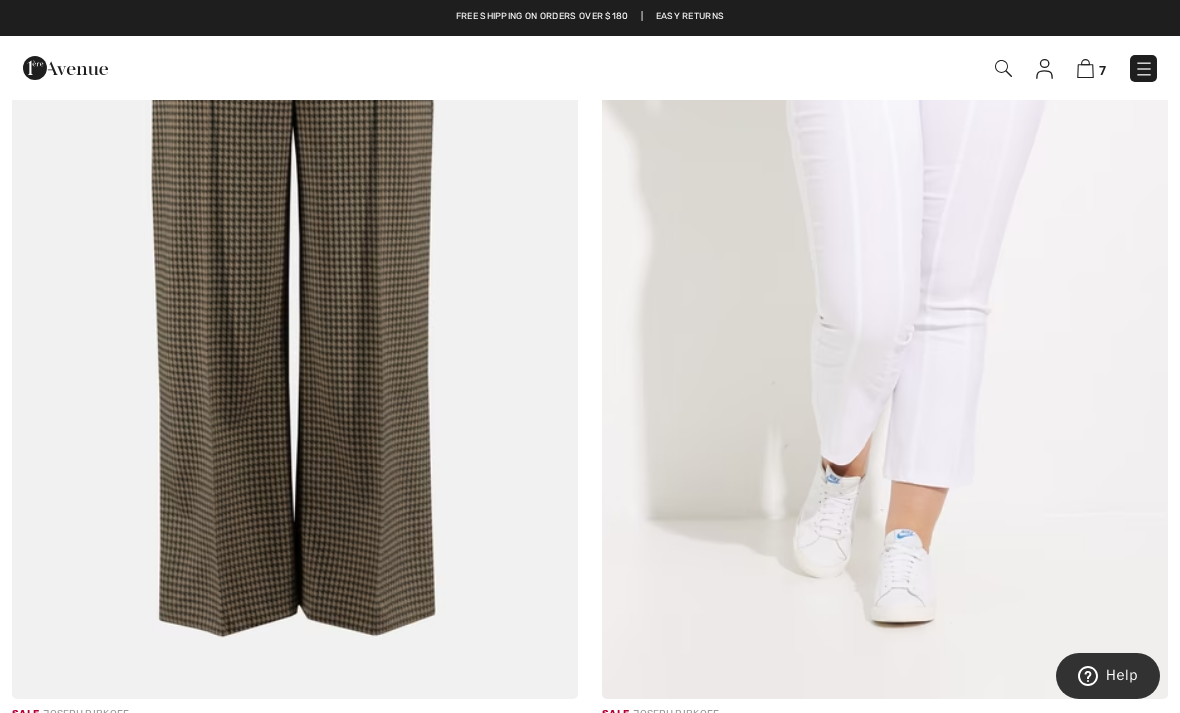 click at bounding box center [1003, 68] 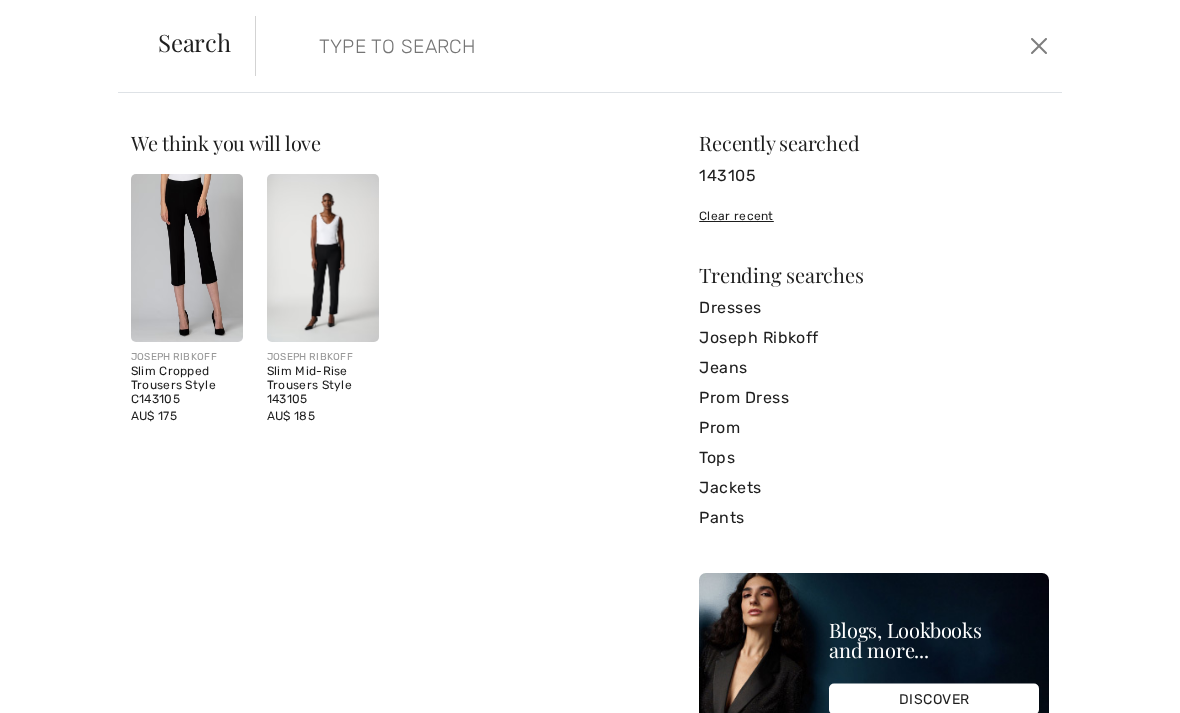 click at bounding box center [574, 46] 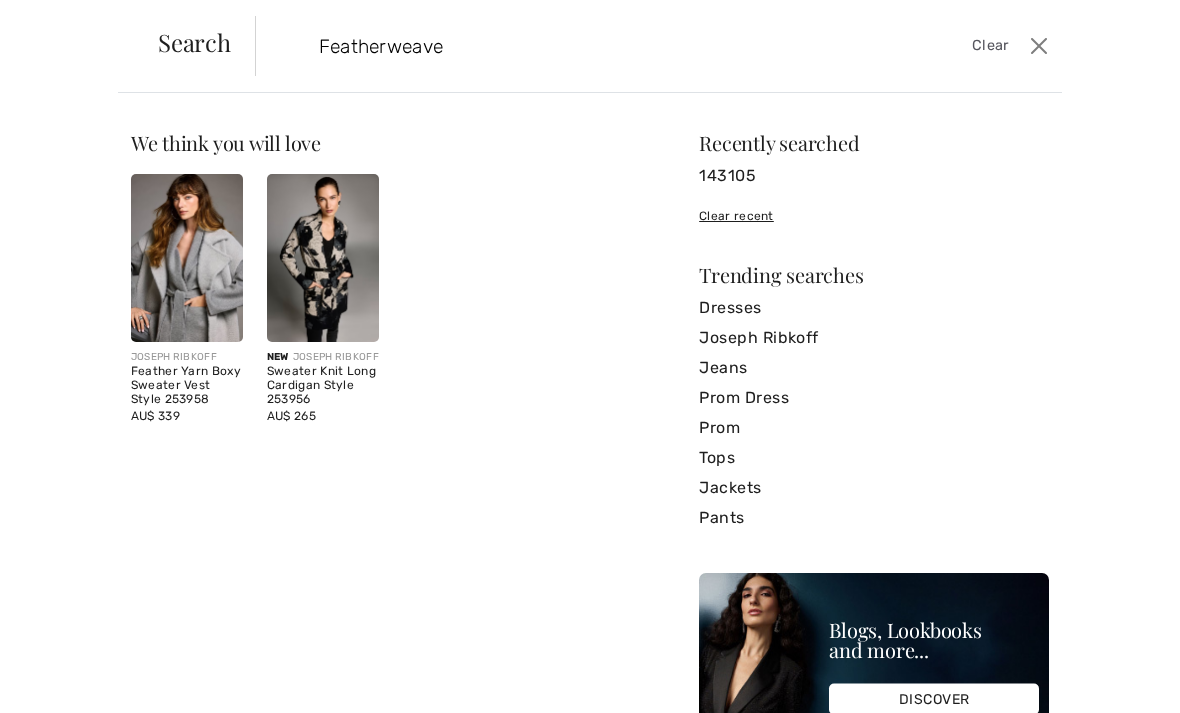 type on "Featherweave" 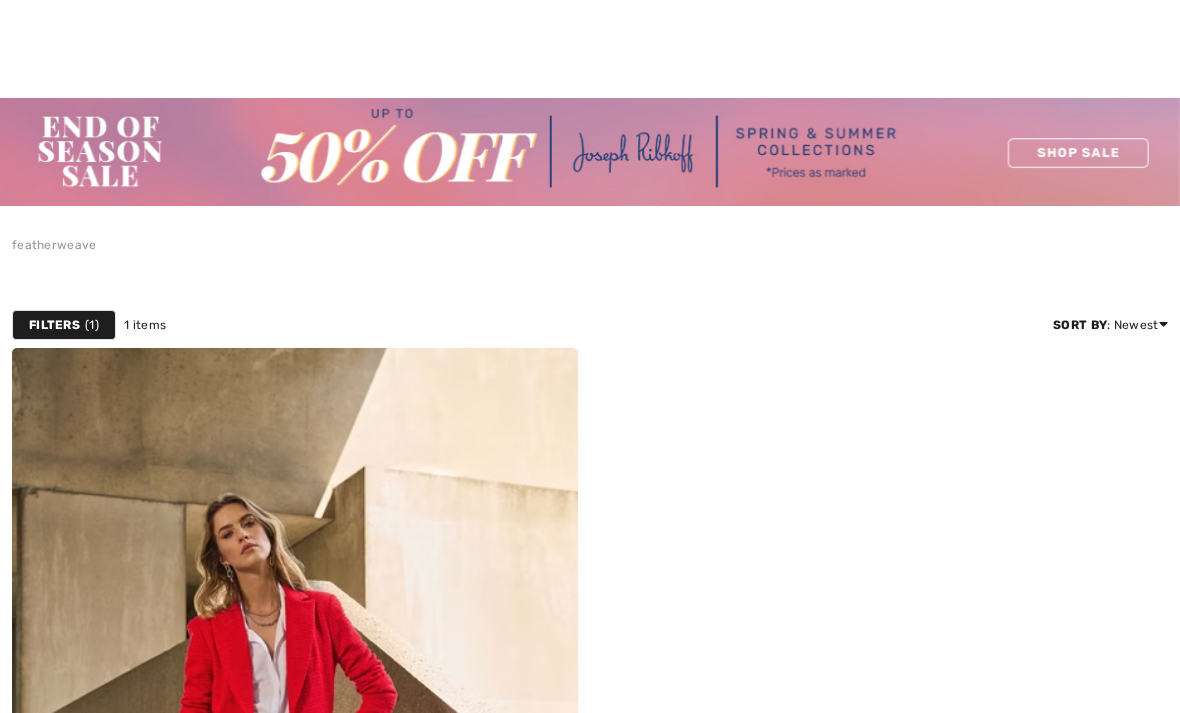 scroll, scrollTop: 184, scrollLeft: 0, axis: vertical 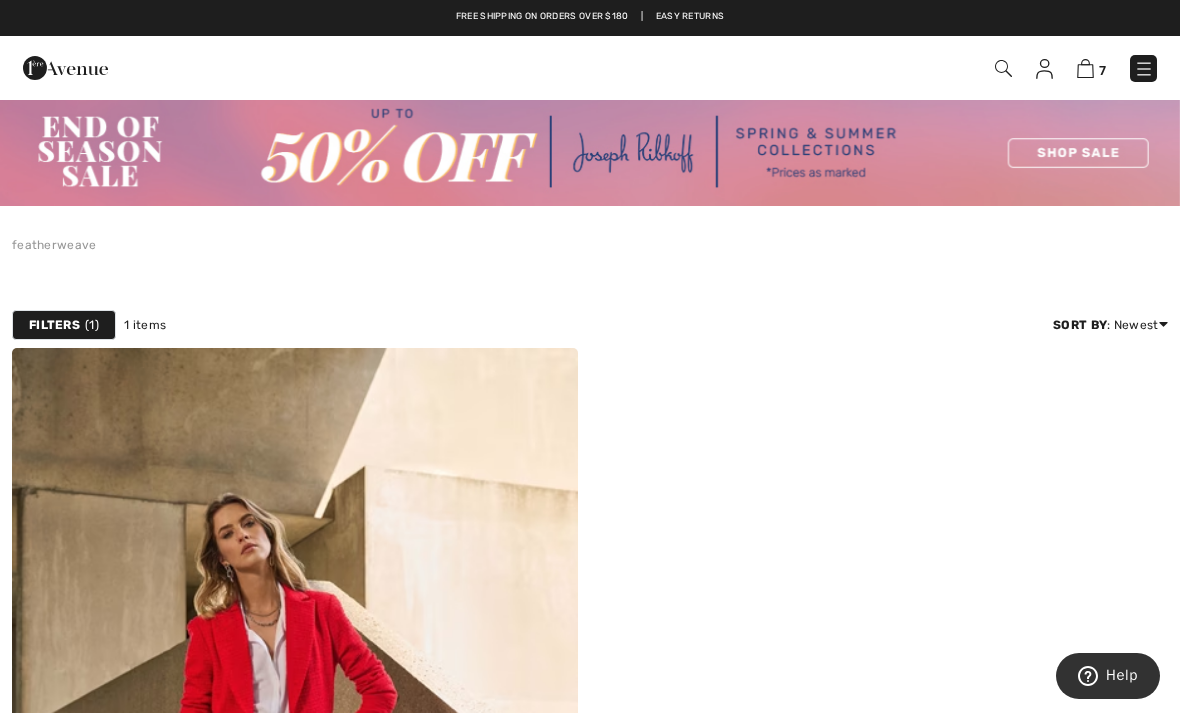 click at bounding box center (1144, 69) 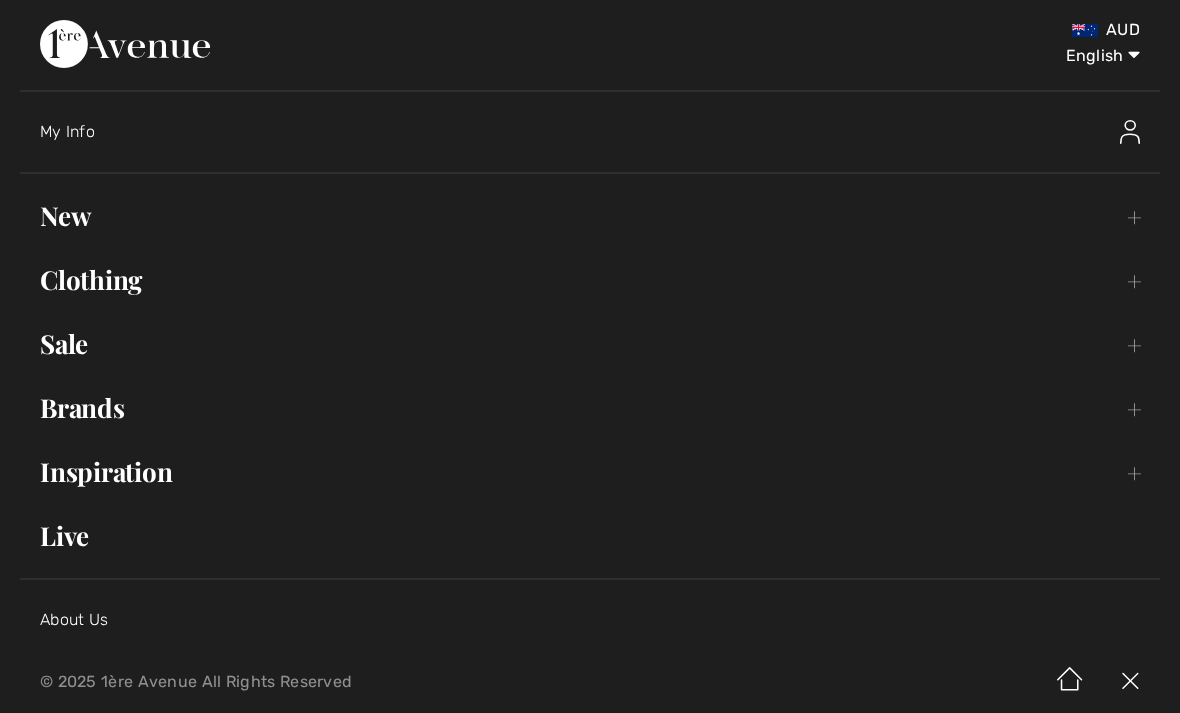 click on "Clothing Toggle submenu" at bounding box center [590, 280] 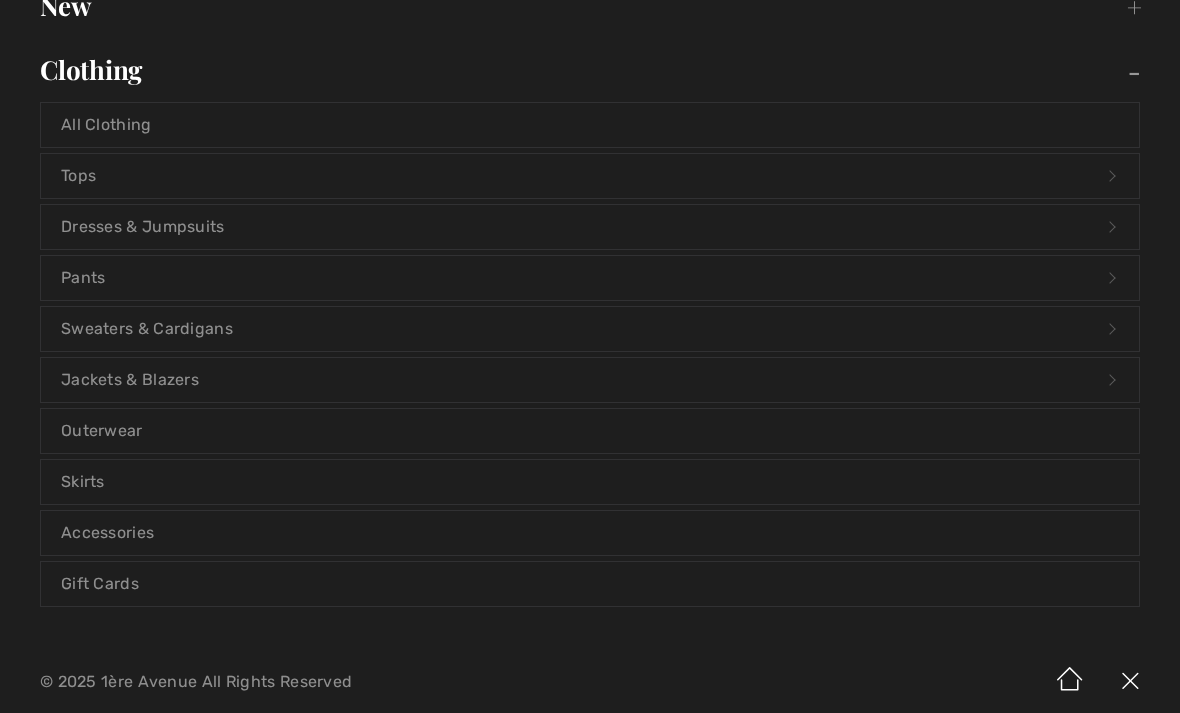 scroll, scrollTop: 225, scrollLeft: 0, axis: vertical 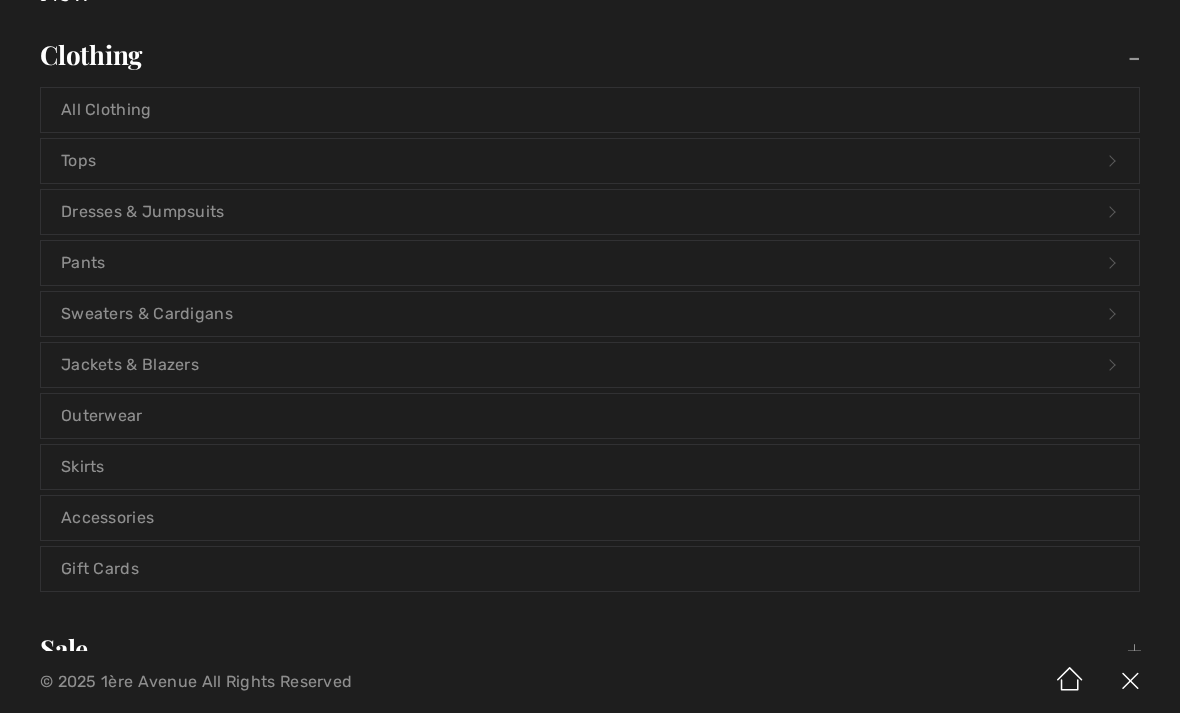 click on "Pants Open submenu" at bounding box center (590, 263) 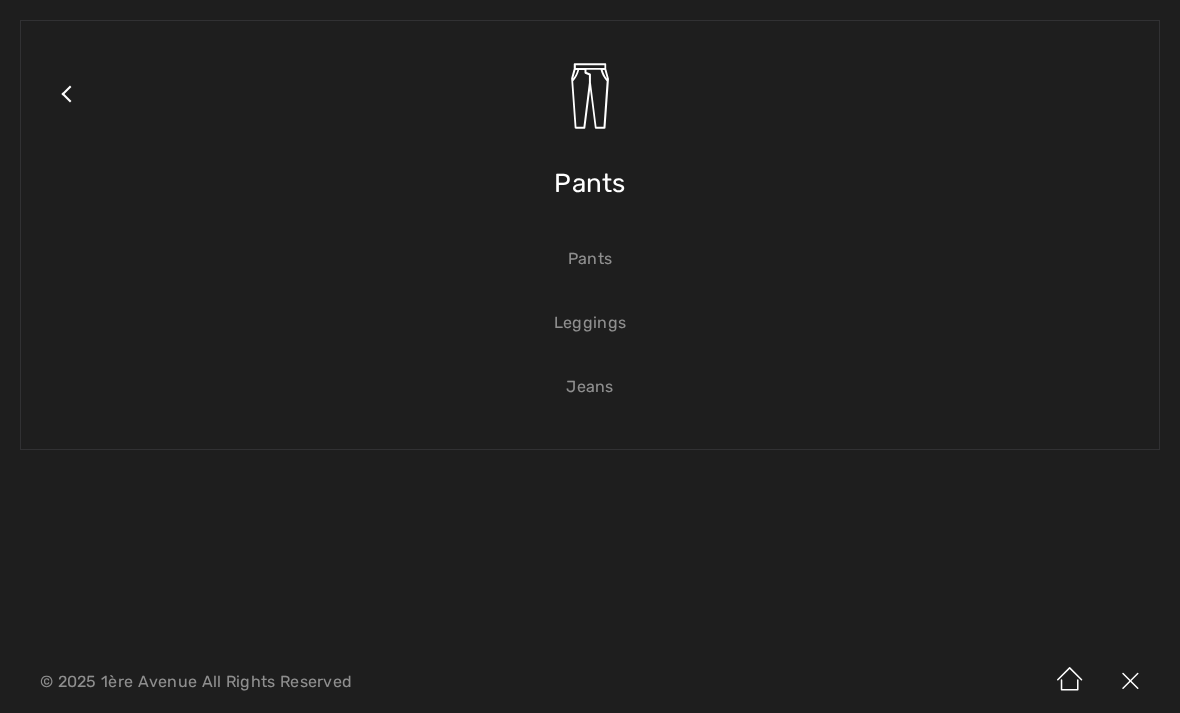 click on "Jeans" at bounding box center (590, 387) 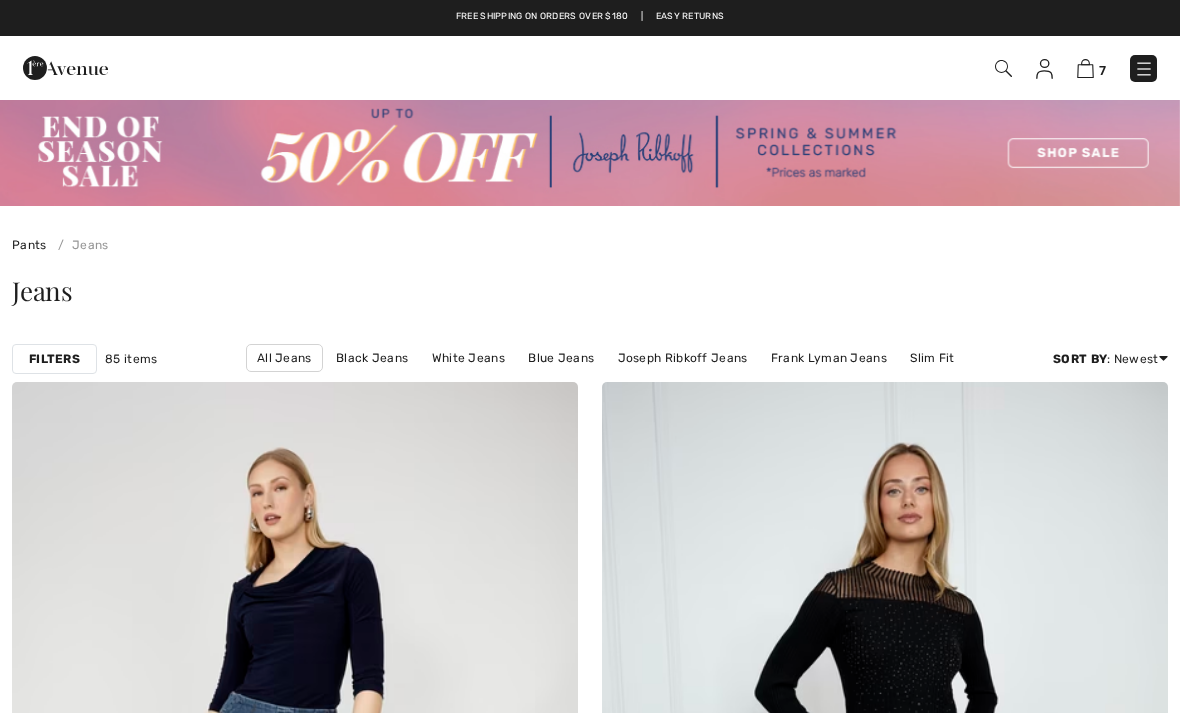 scroll, scrollTop: 0, scrollLeft: 0, axis: both 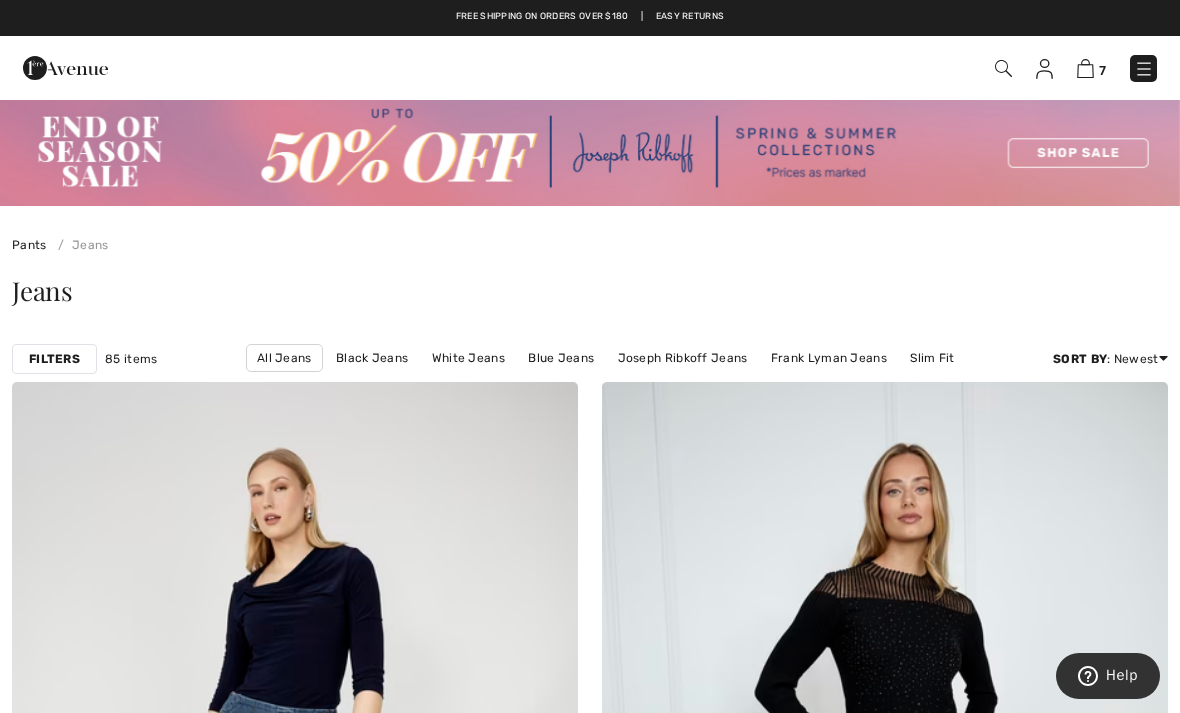 click on "Joseph Ribkoff Jeans" at bounding box center (683, 358) 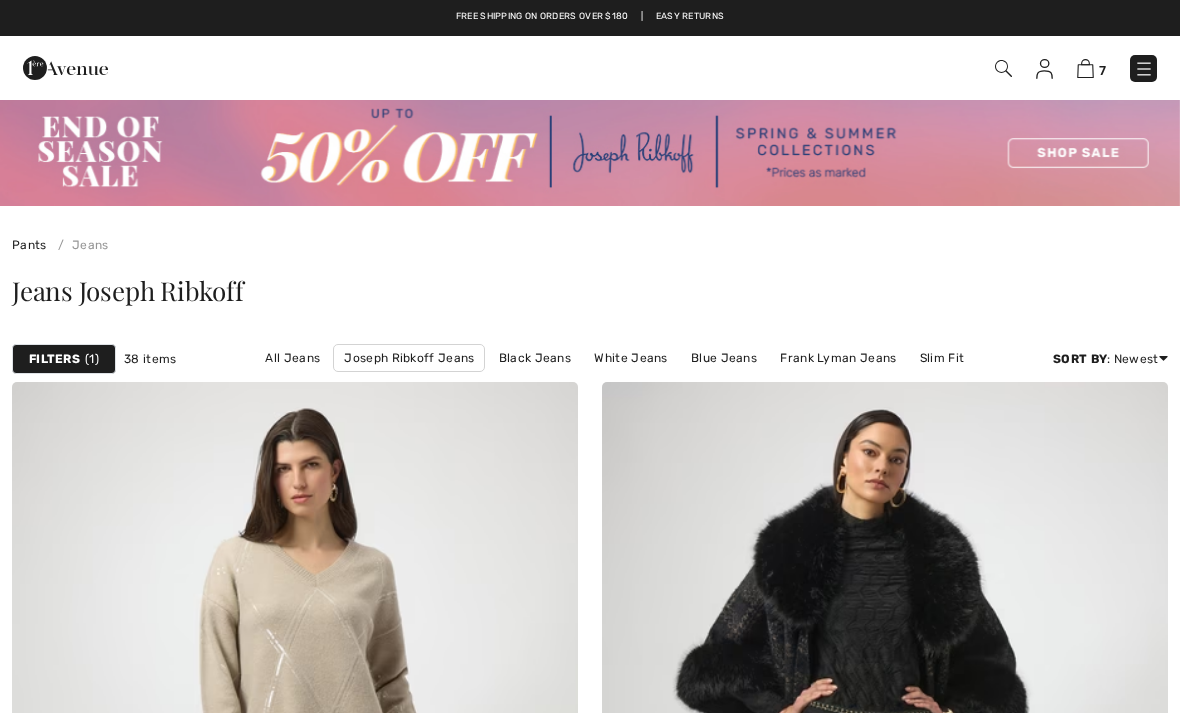 scroll, scrollTop: 0, scrollLeft: 0, axis: both 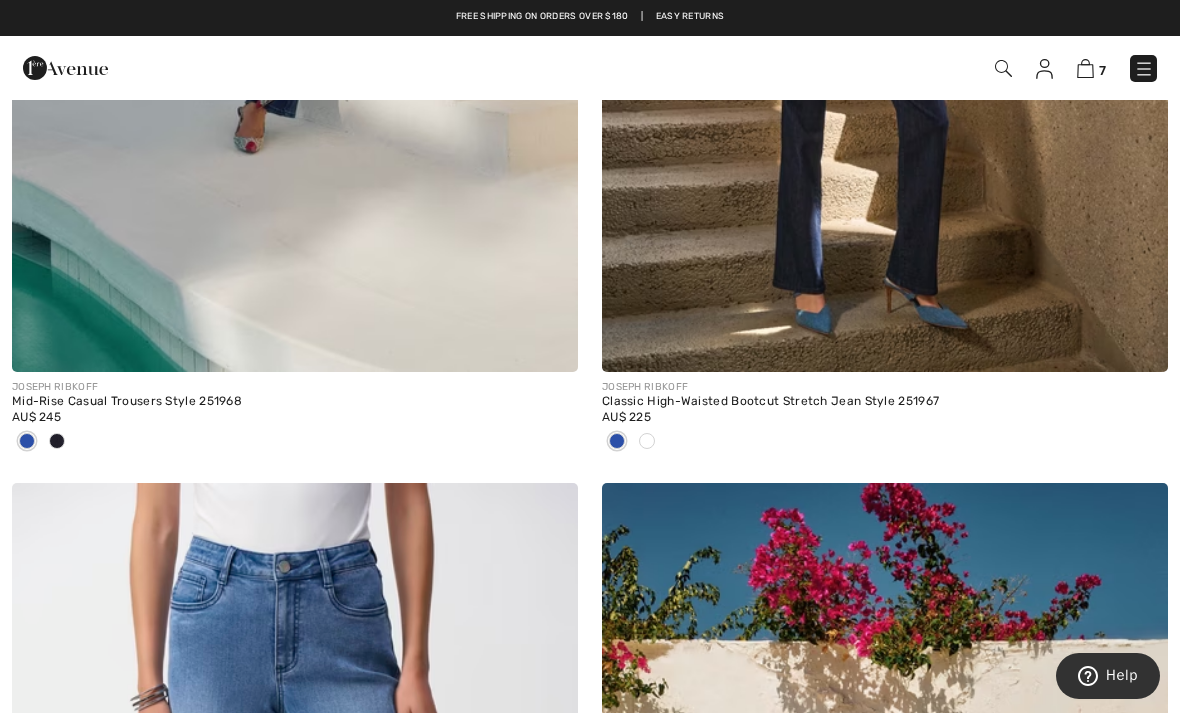click at bounding box center (885, -53) 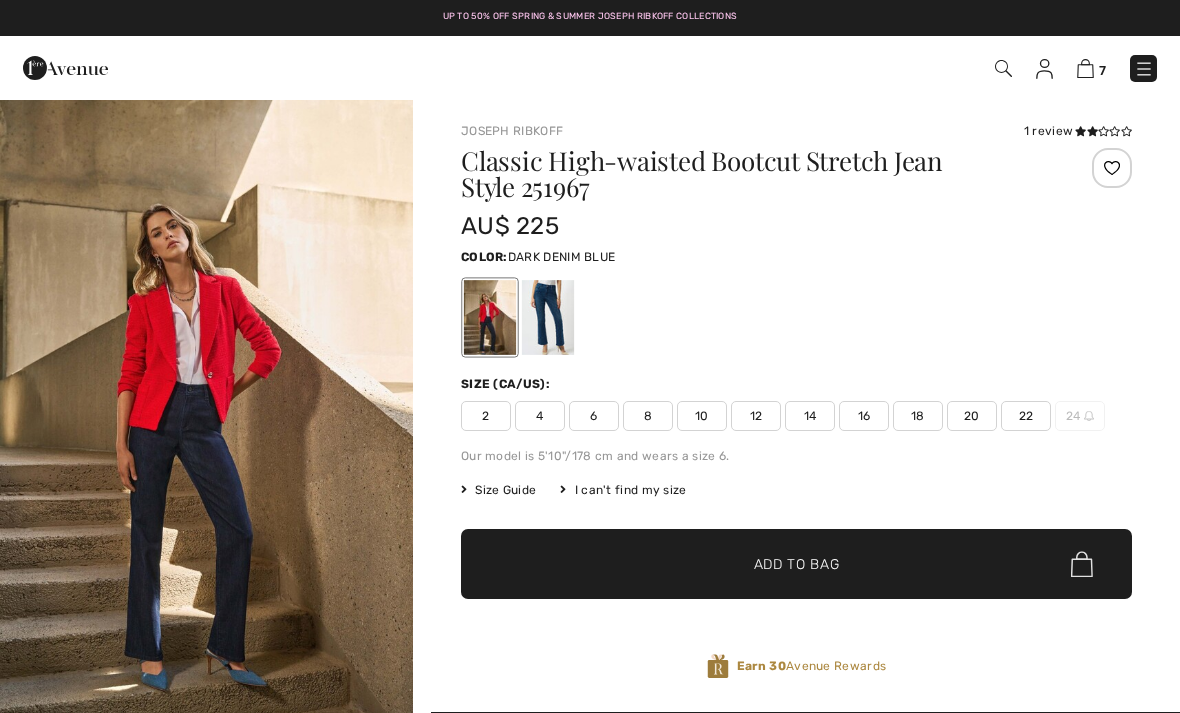 scroll, scrollTop: 0, scrollLeft: 0, axis: both 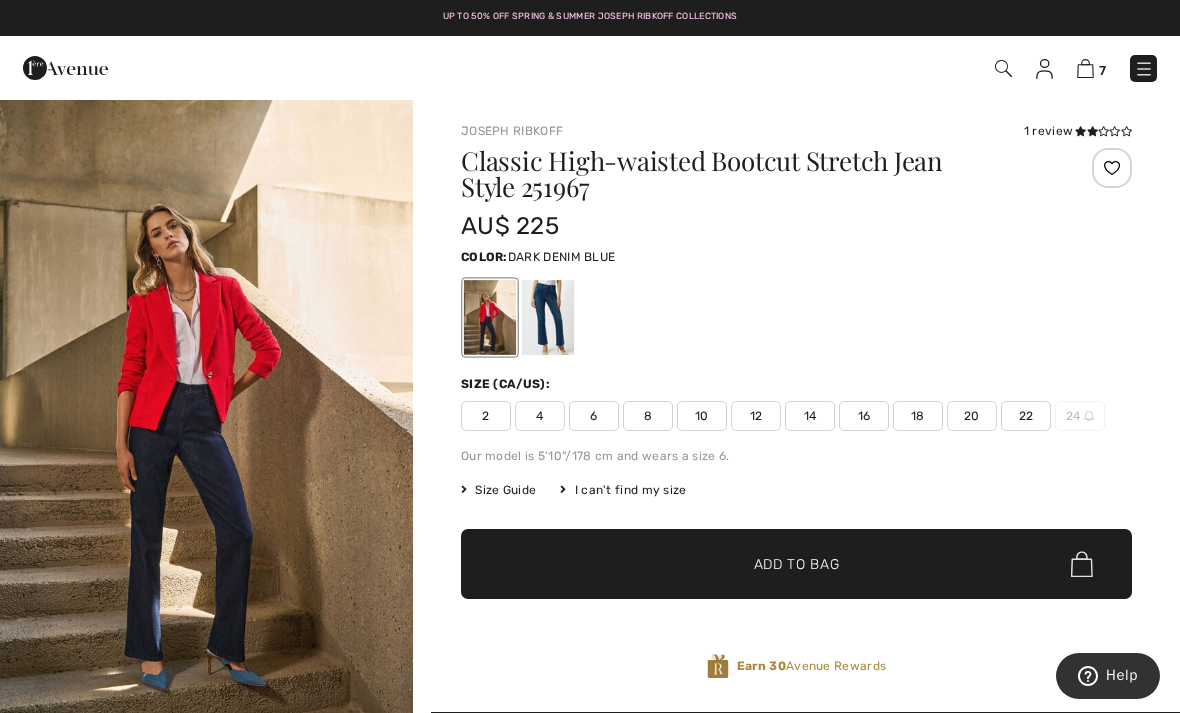 click at bounding box center [548, 317] 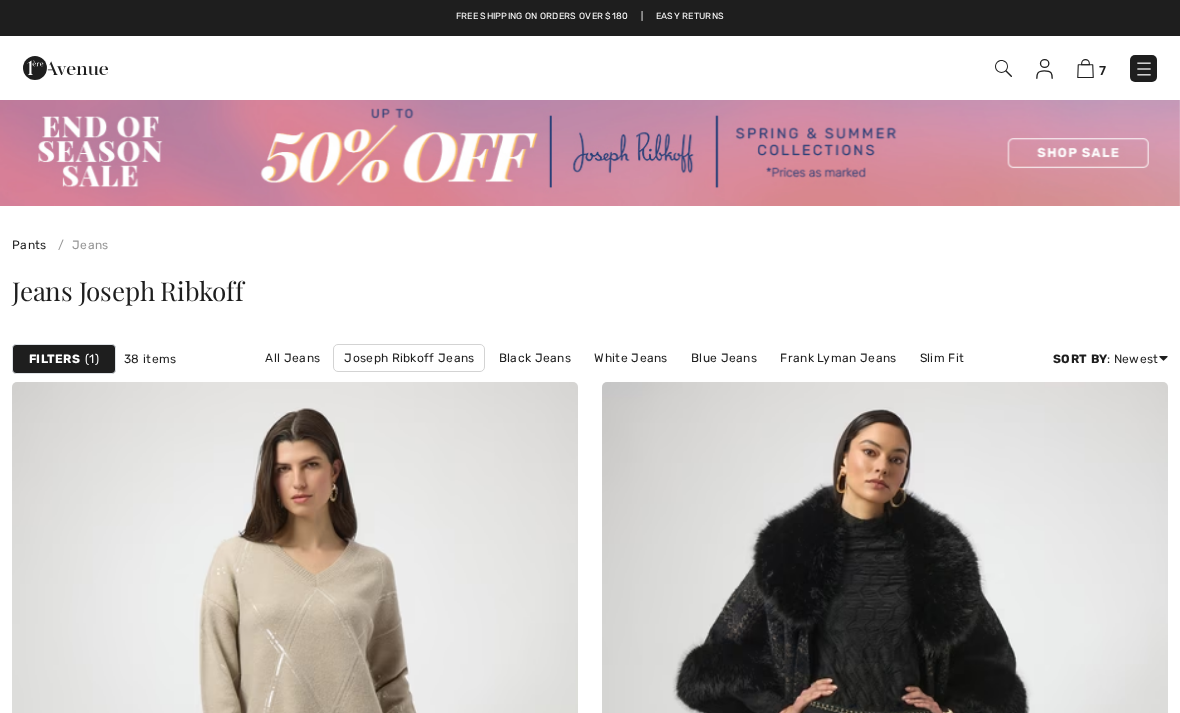 scroll, scrollTop: 9509, scrollLeft: 0, axis: vertical 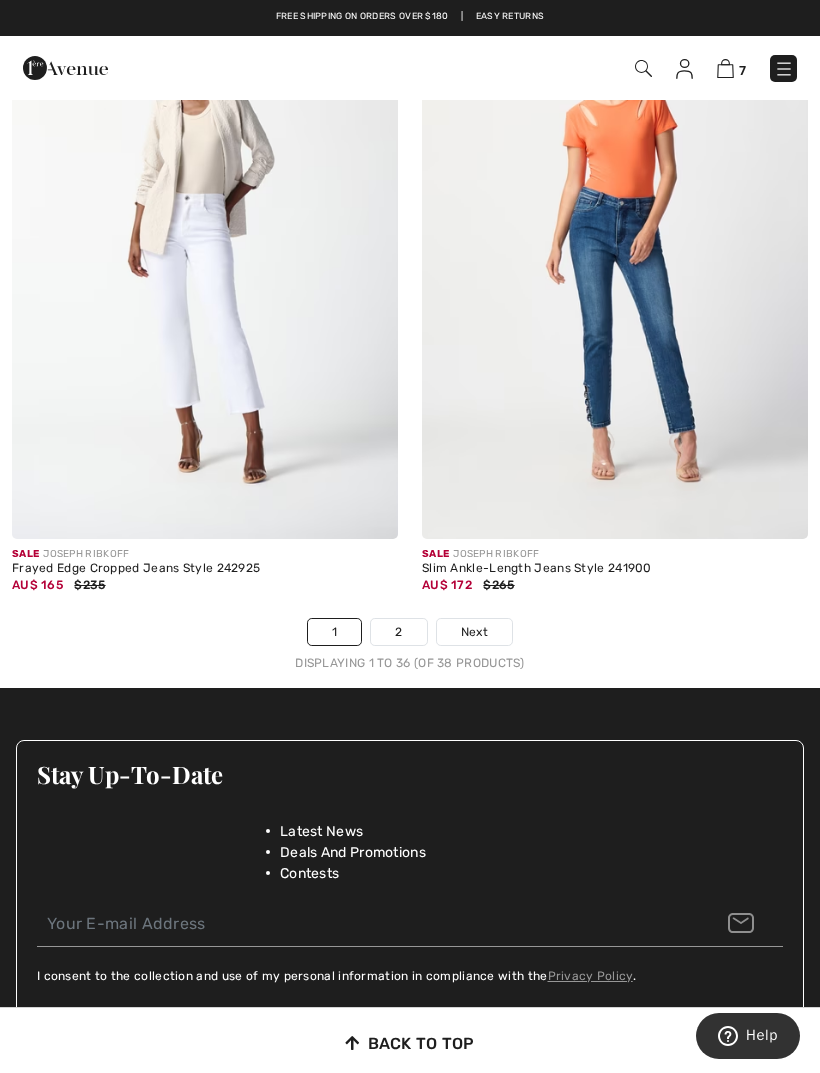 click on "Next" at bounding box center [474, 632] 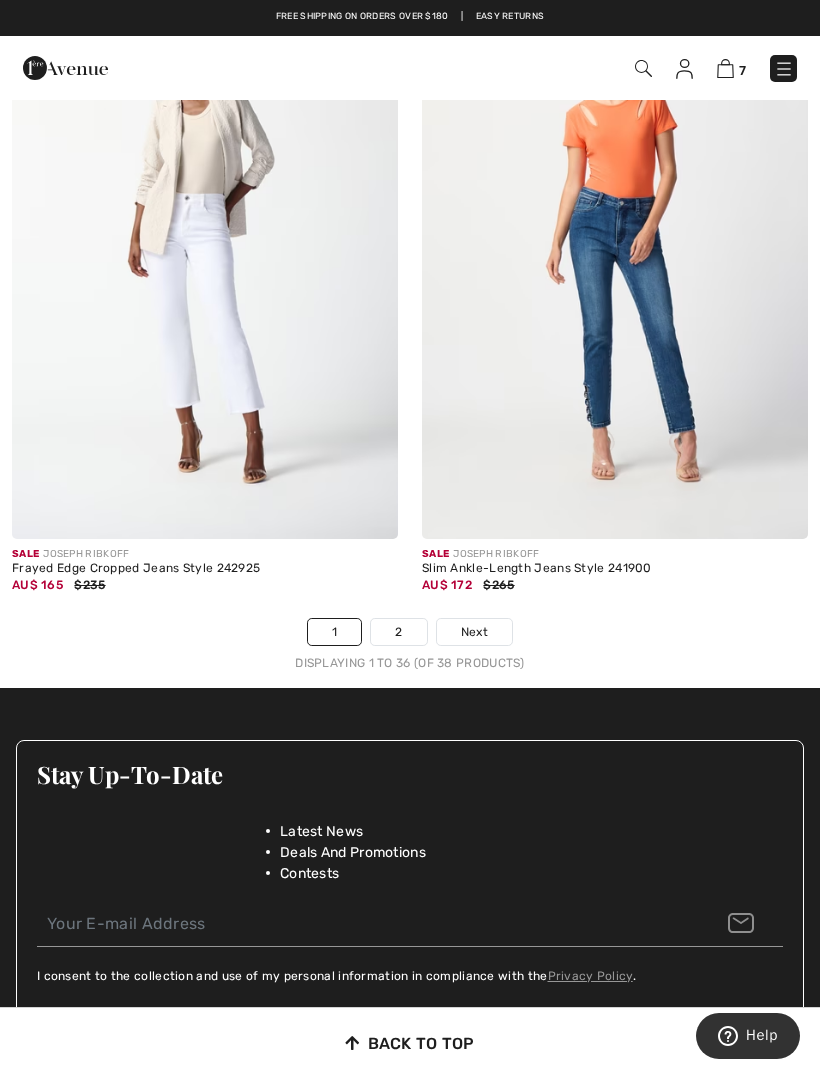 click on "Next" at bounding box center (474, 632) 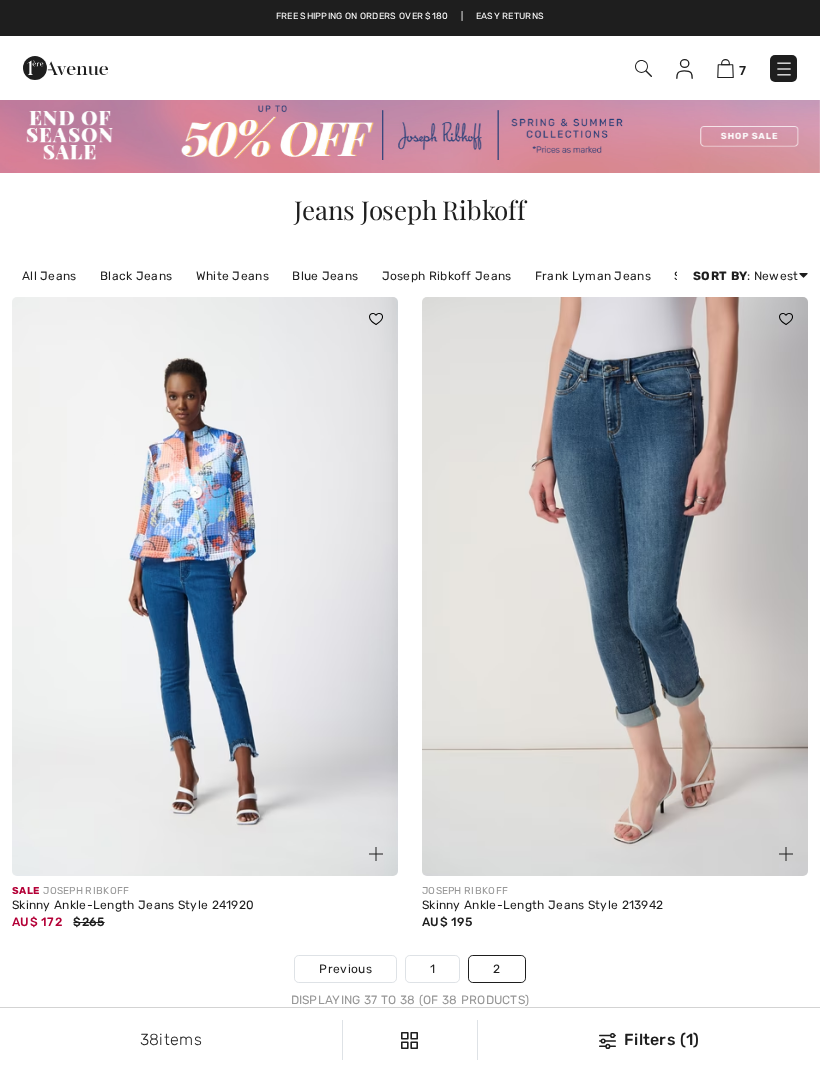 scroll, scrollTop: 25, scrollLeft: 0, axis: vertical 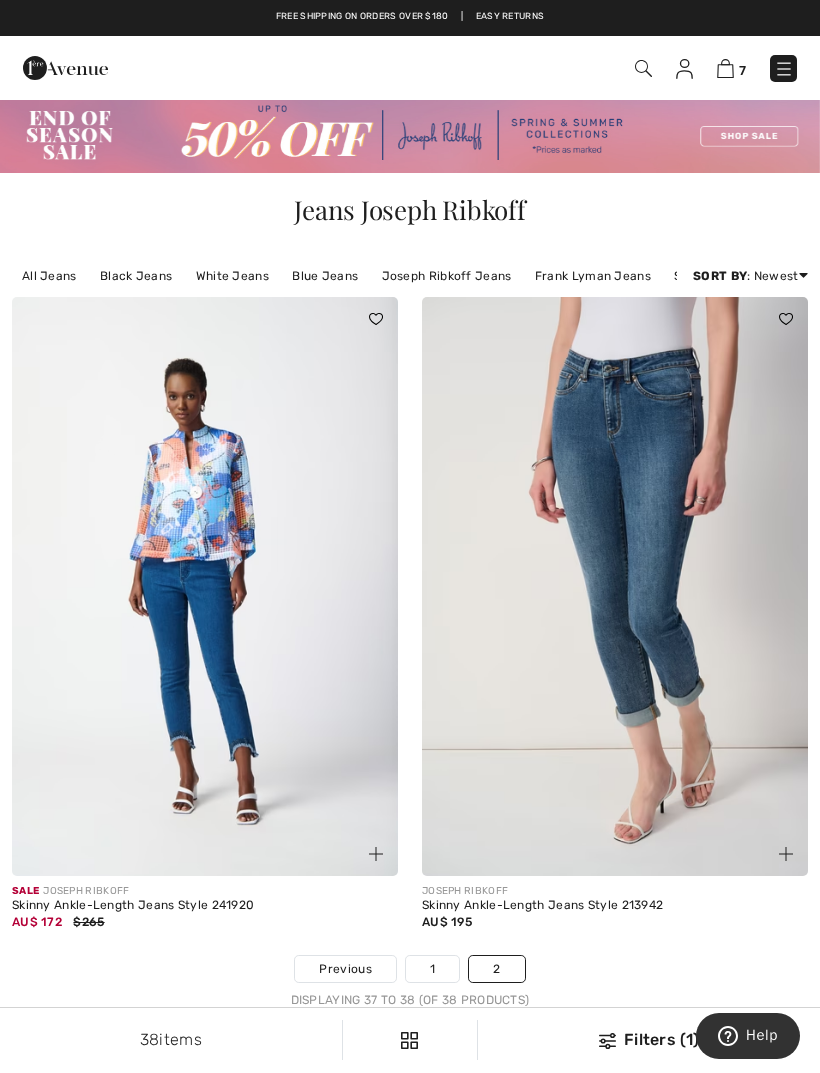 click at bounding box center [784, 69] 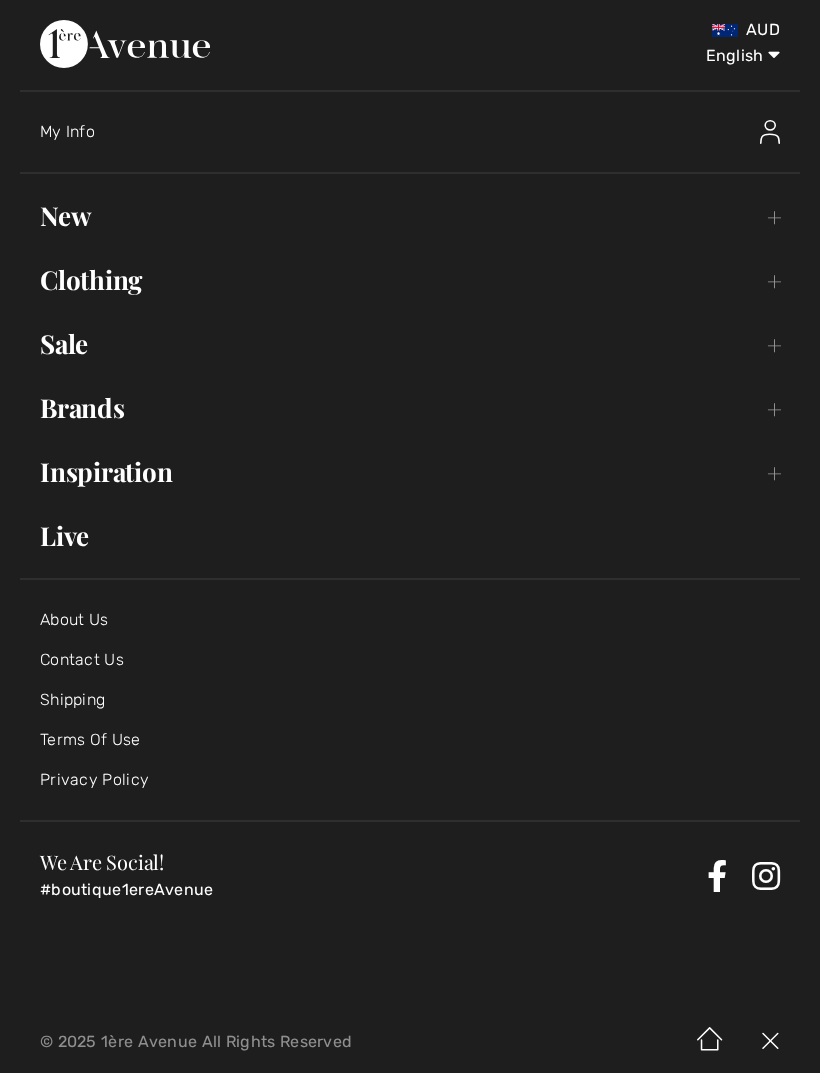 click on "Clothing Toggle submenu" at bounding box center [410, 280] 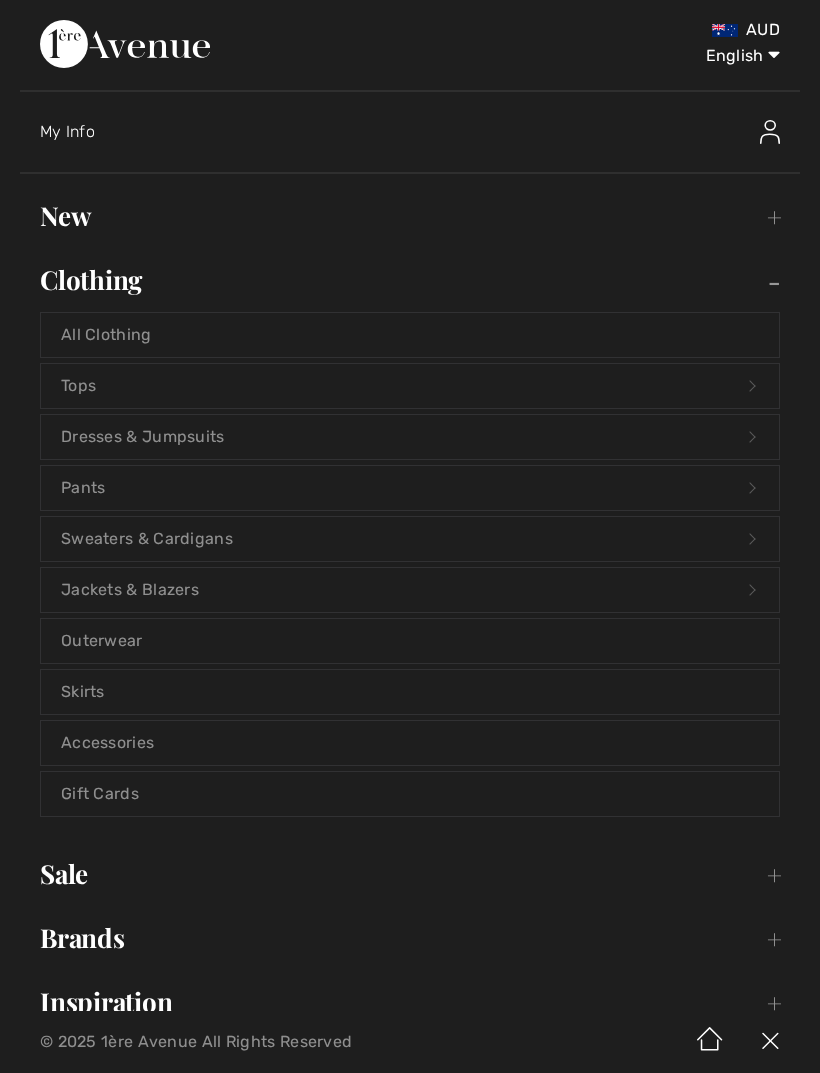 click on "Jackets & Blazers Open submenu" at bounding box center [410, 590] 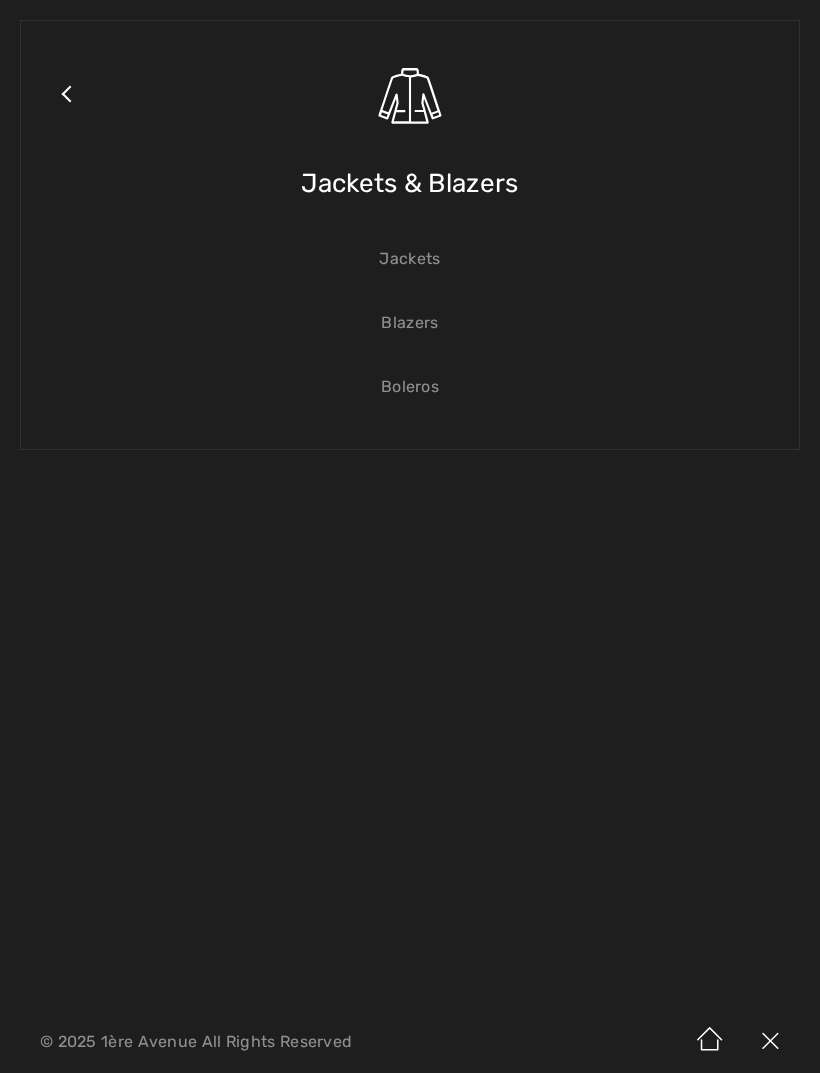 click on "Jackets" at bounding box center [410, 259] 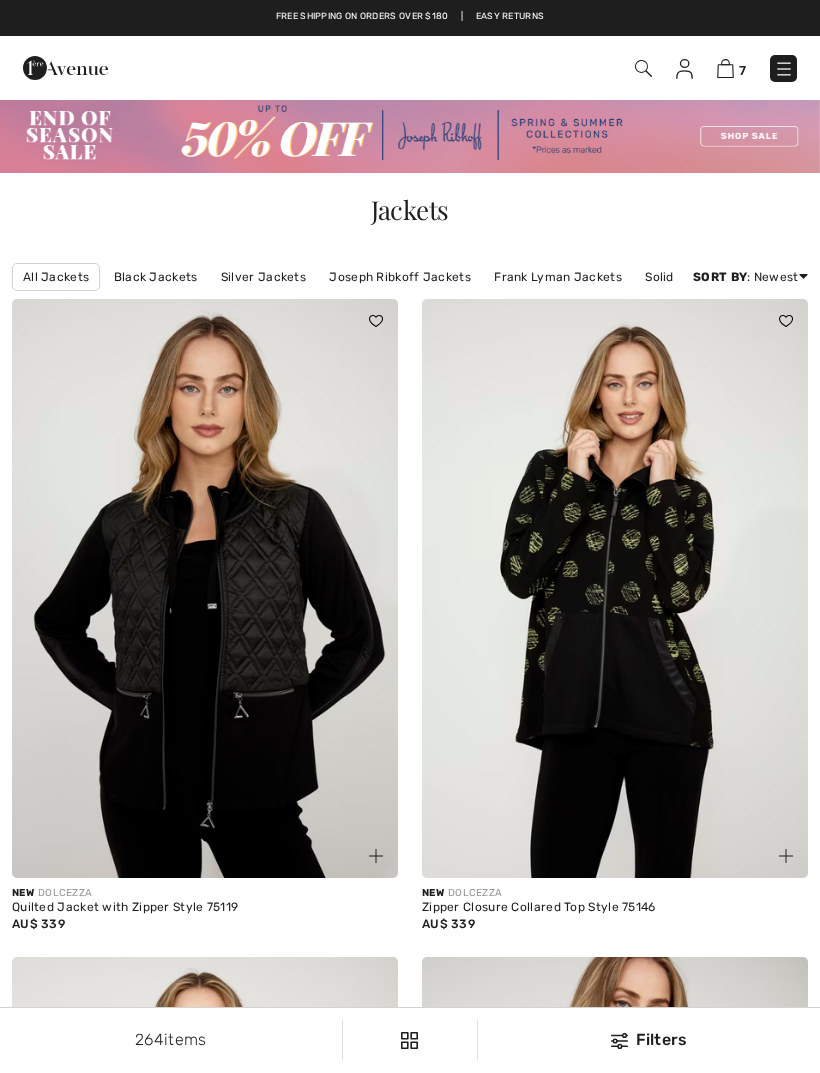 scroll, scrollTop: 0, scrollLeft: 0, axis: both 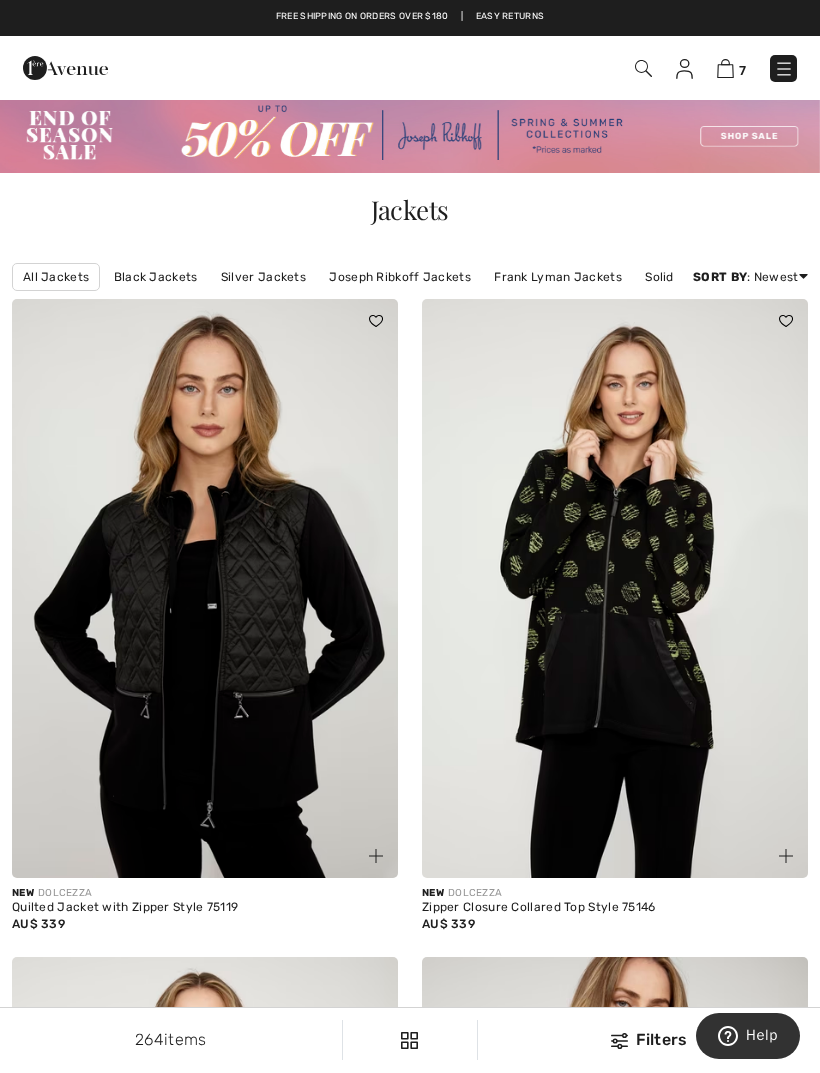 click on "Joseph Ribkoff Jackets" at bounding box center [400, 277] 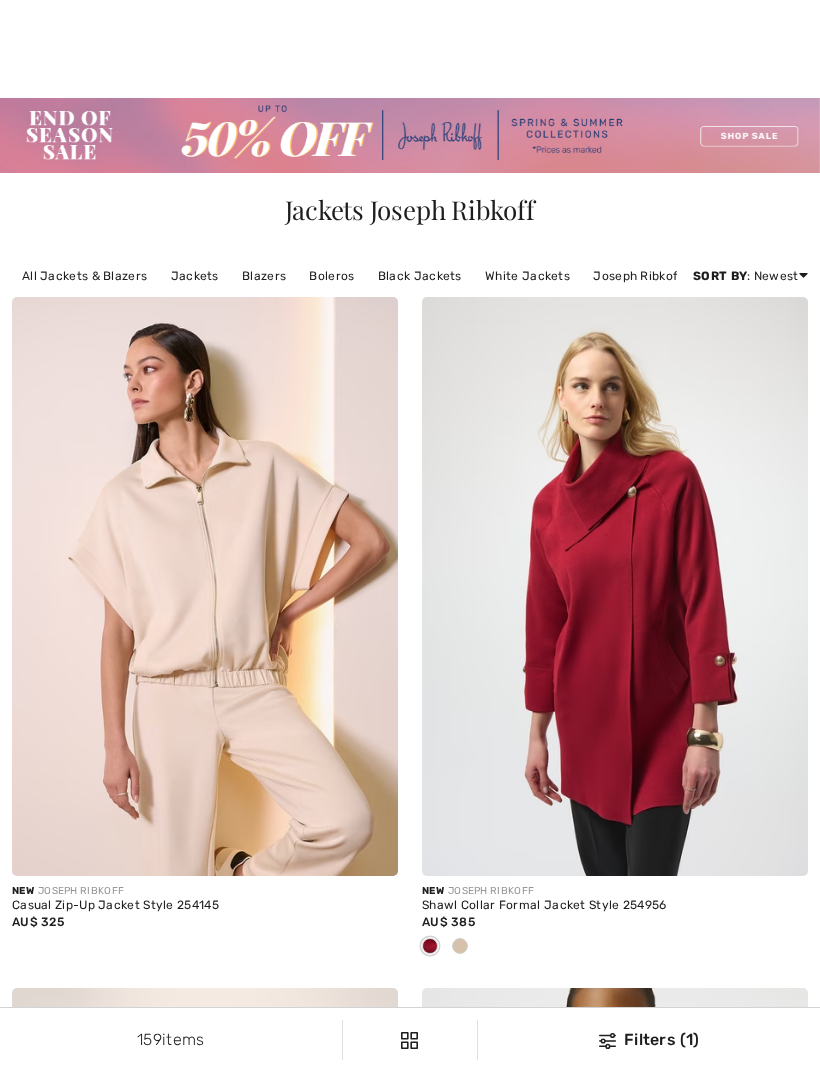 scroll, scrollTop: 630, scrollLeft: 0, axis: vertical 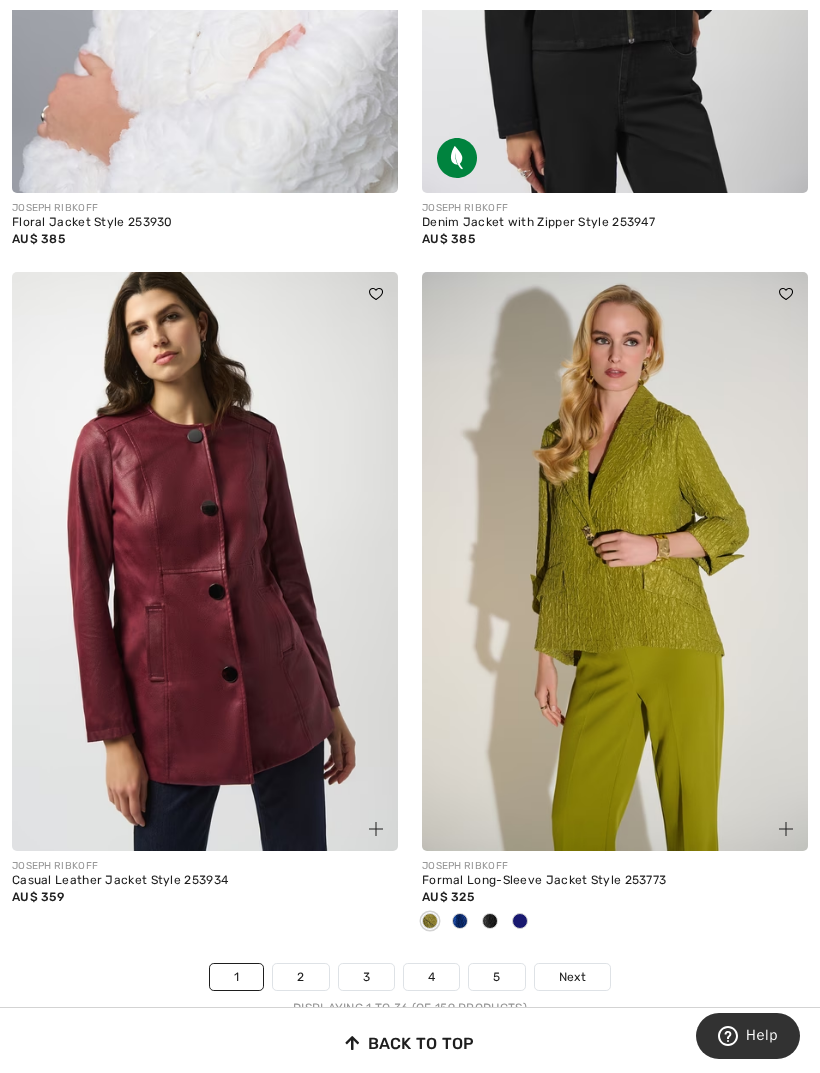 click on "Next" at bounding box center [572, 977] 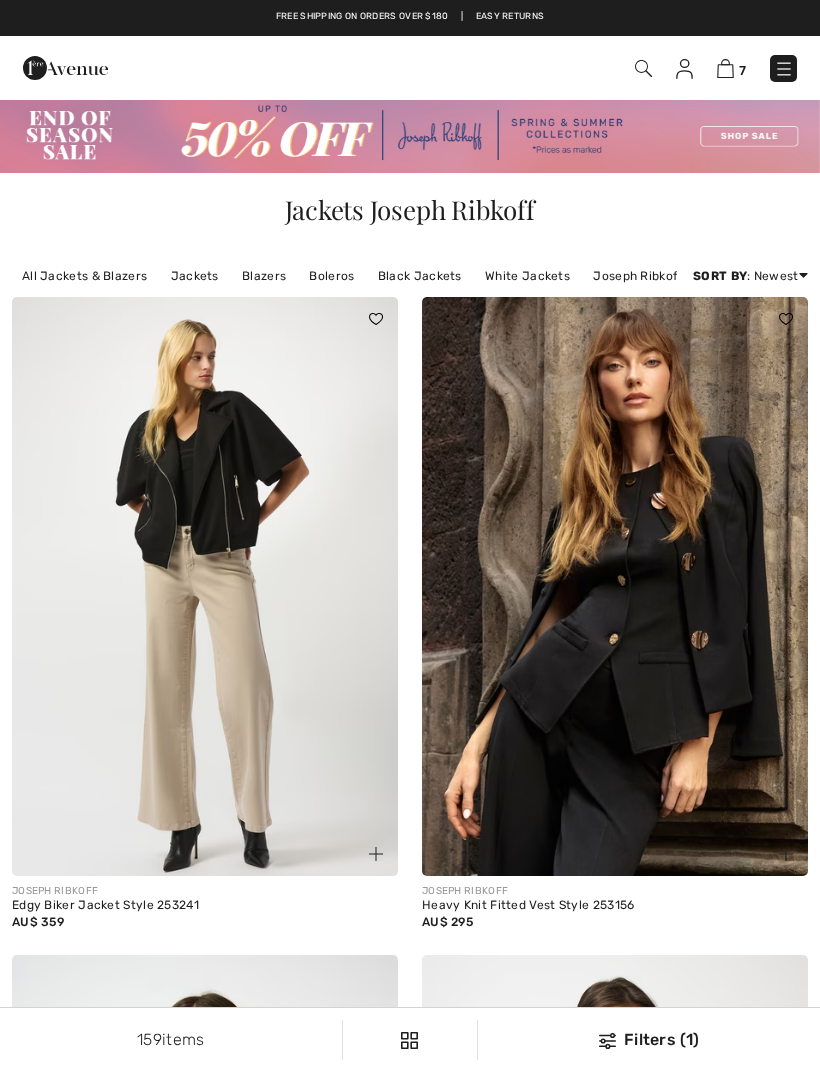scroll, scrollTop: 0, scrollLeft: 0, axis: both 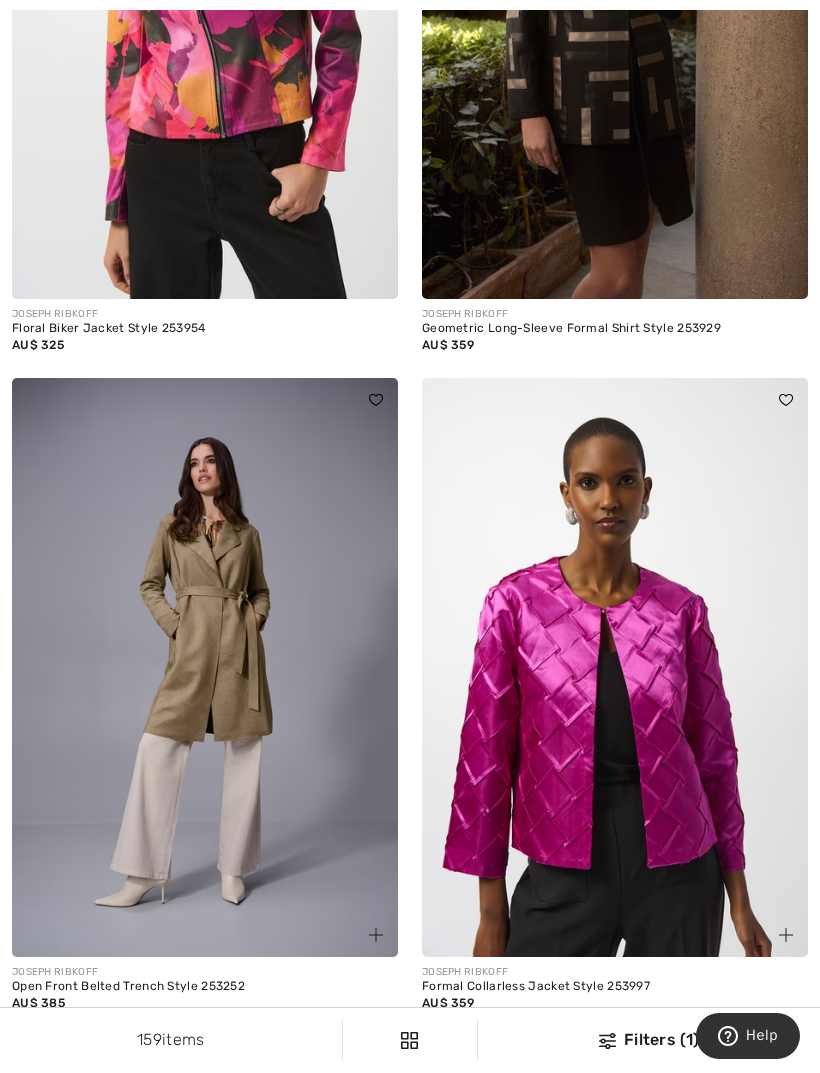 click at bounding box center (615, 667) 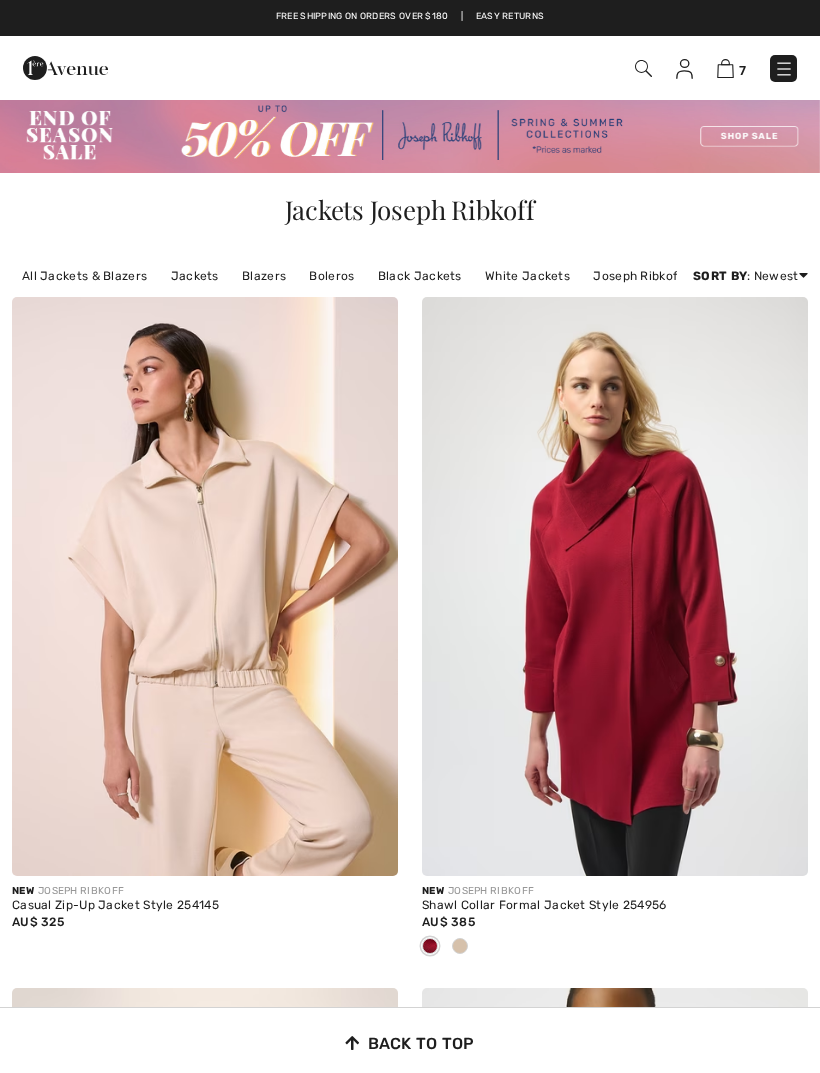 scroll, scrollTop: 11894, scrollLeft: 0, axis: vertical 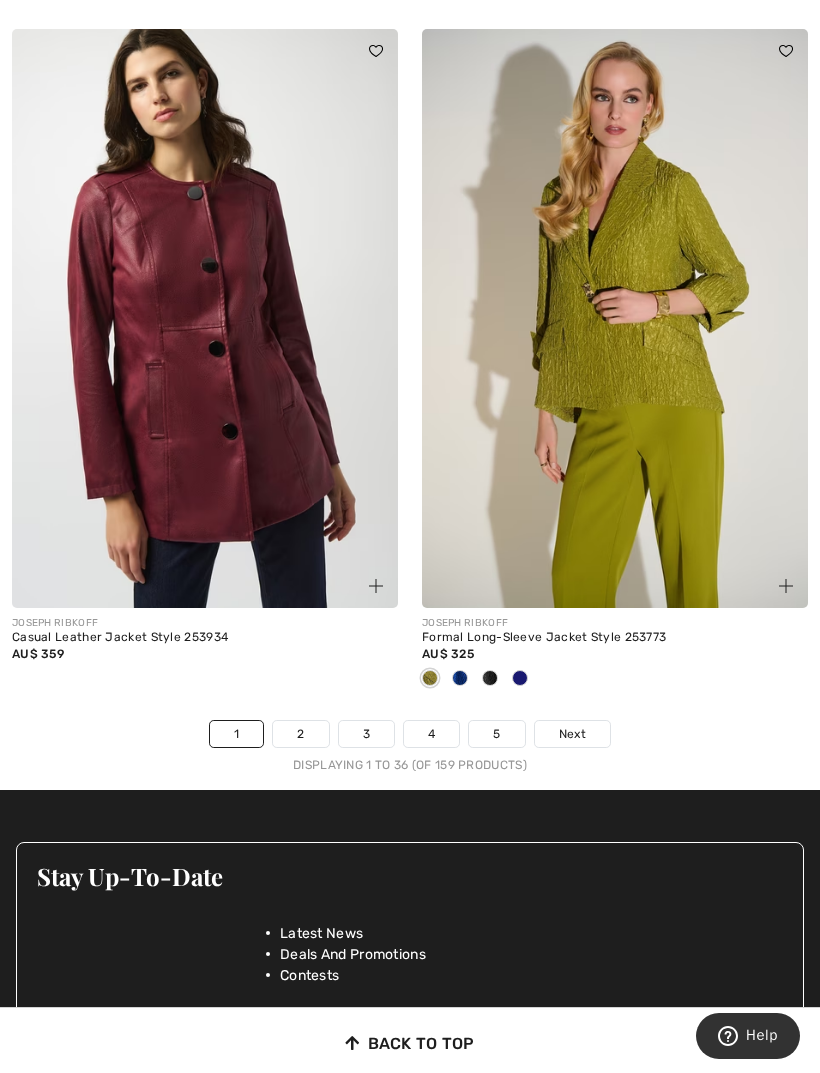 click on "Next" at bounding box center (572, 734) 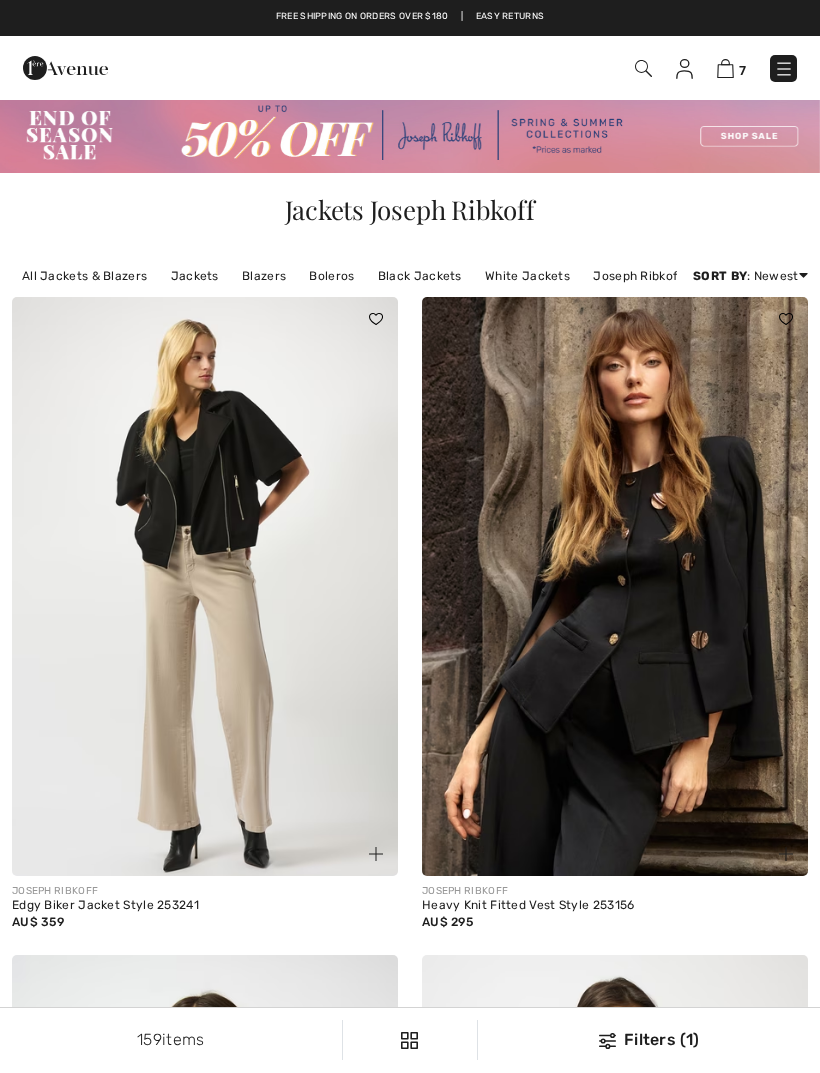 scroll, scrollTop: 0, scrollLeft: 0, axis: both 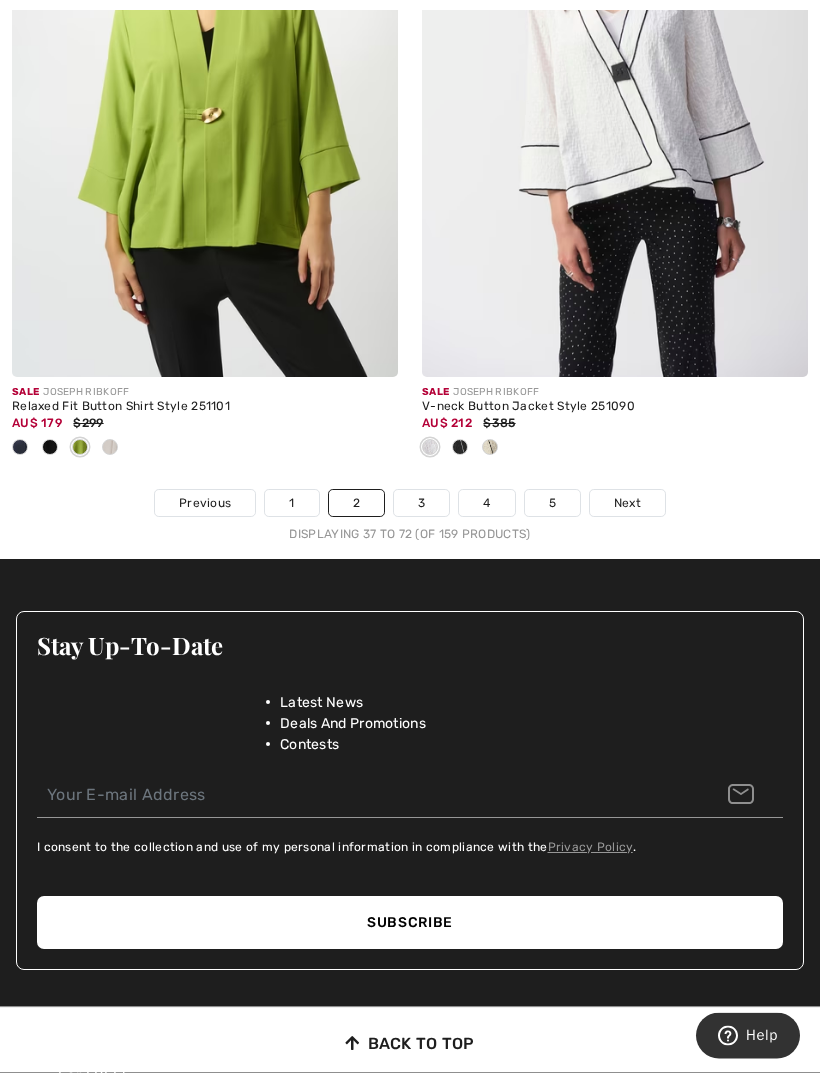 click on "Next" at bounding box center [627, 504] 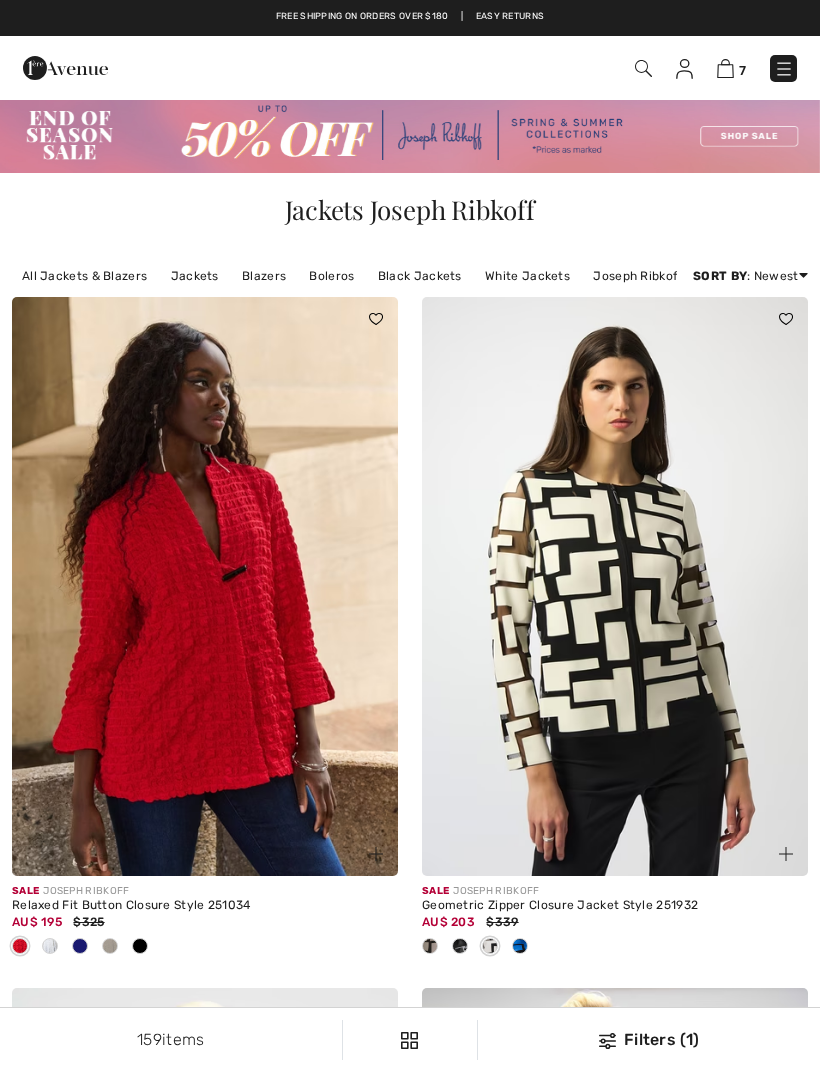 scroll, scrollTop: 0, scrollLeft: 0, axis: both 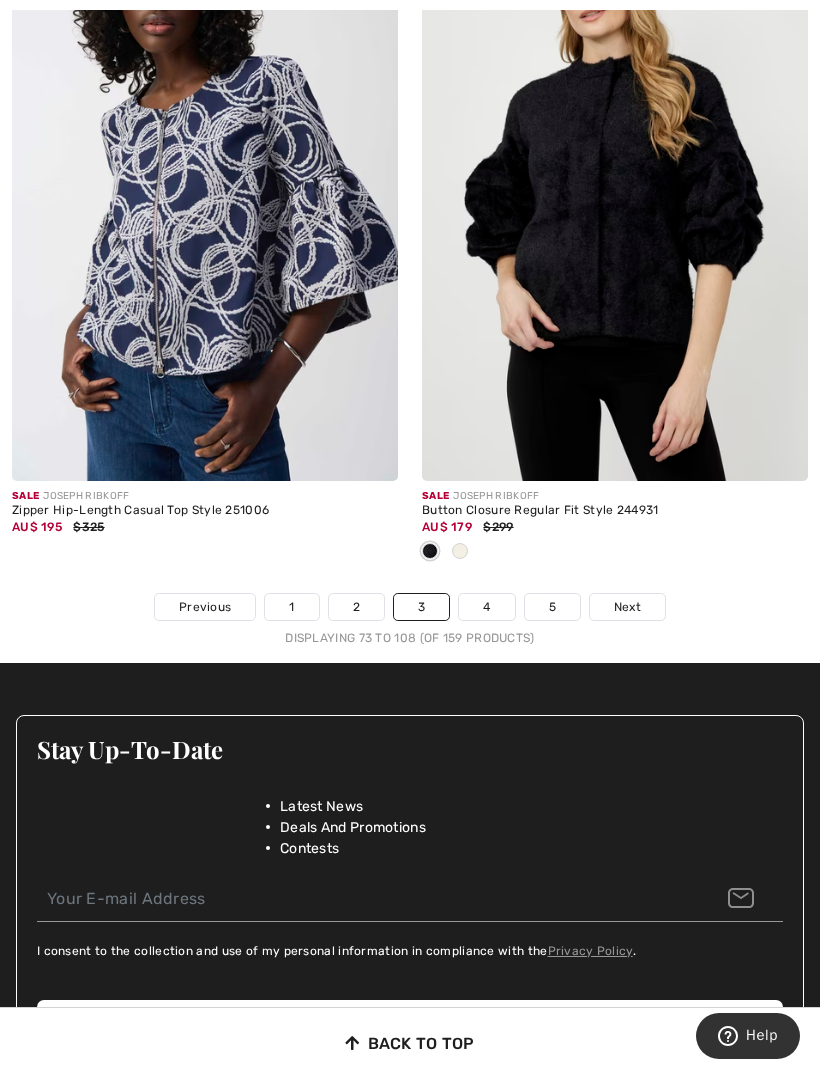 click on "Next" at bounding box center (627, 607) 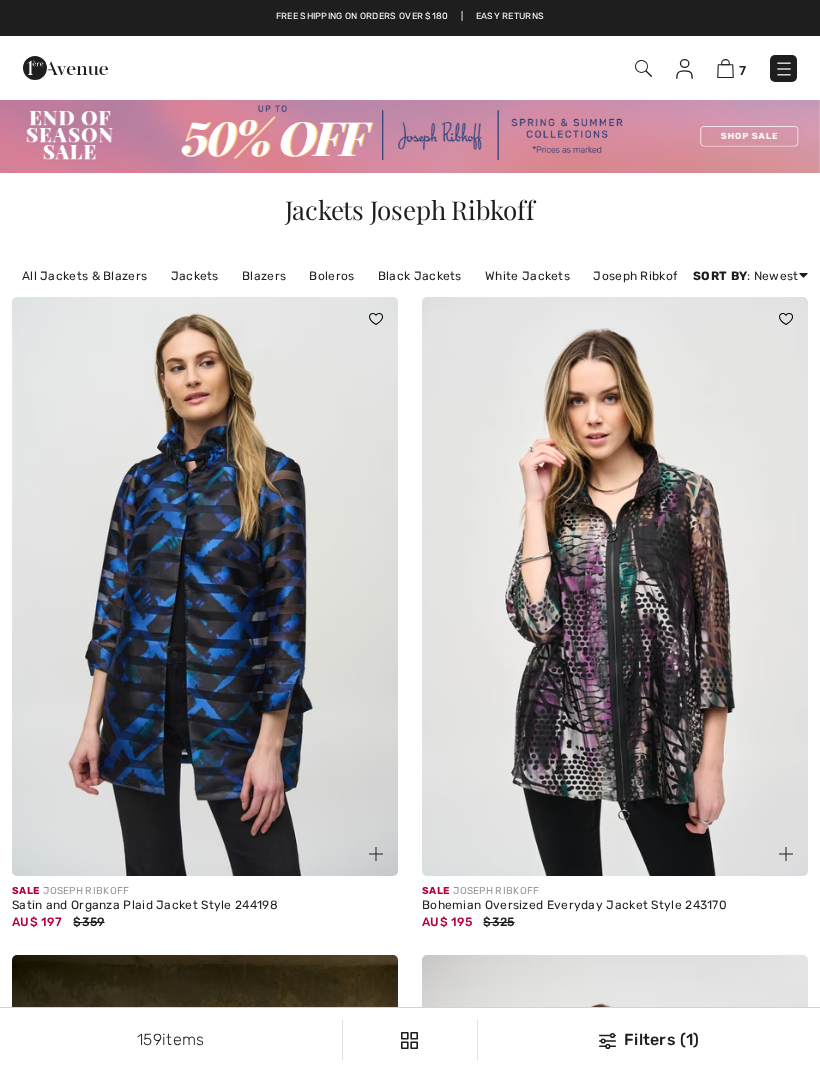 scroll, scrollTop: 0, scrollLeft: 0, axis: both 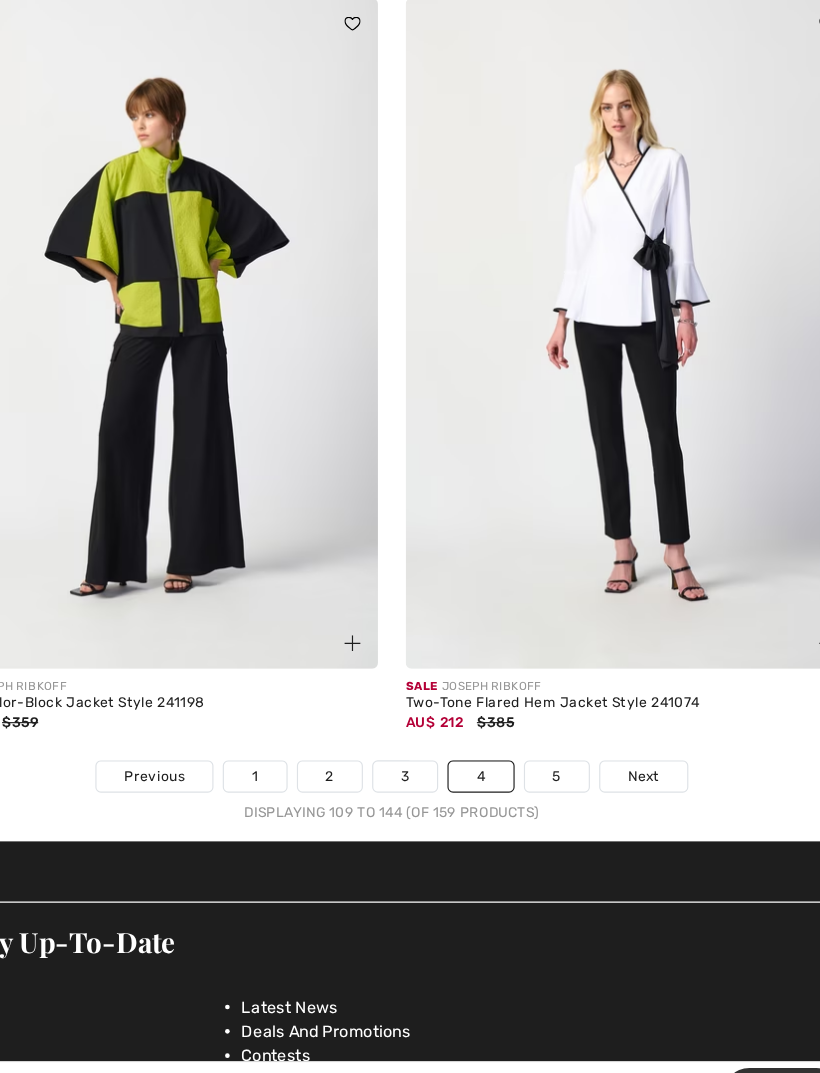 click on "Next" at bounding box center (627, 761) 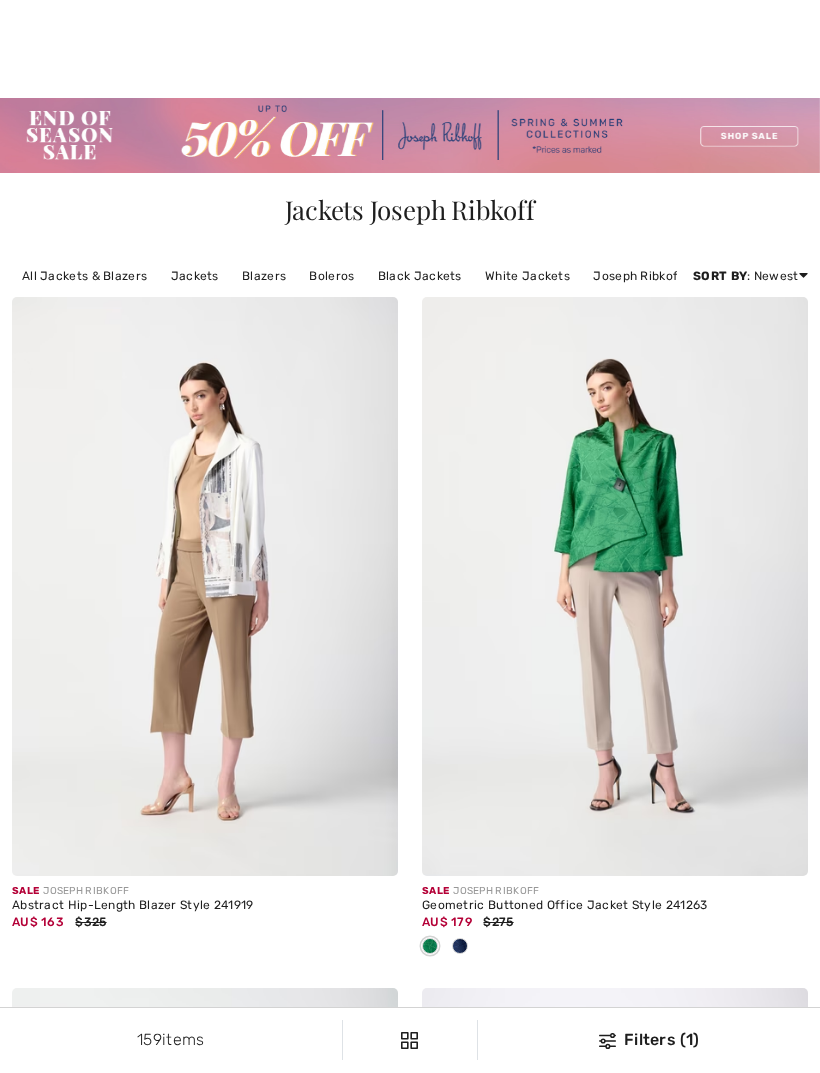 scroll, scrollTop: 468, scrollLeft: 0, axis: vertical 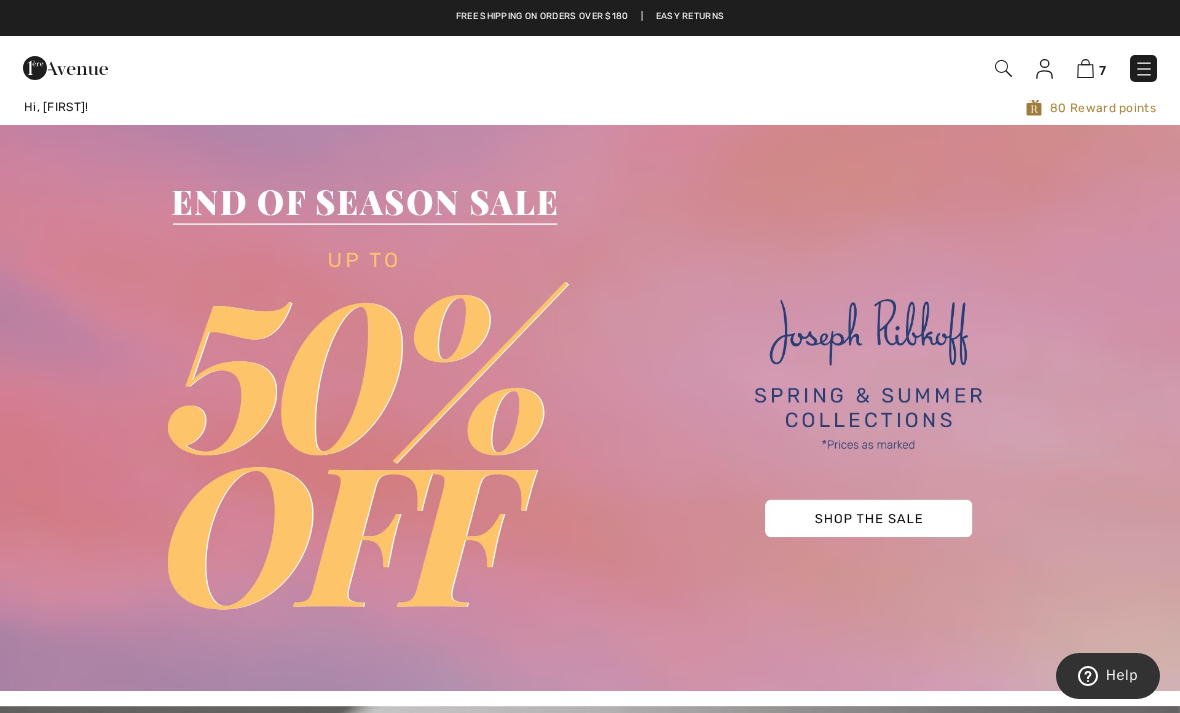 click on "7" at bounding box center [832, 68] 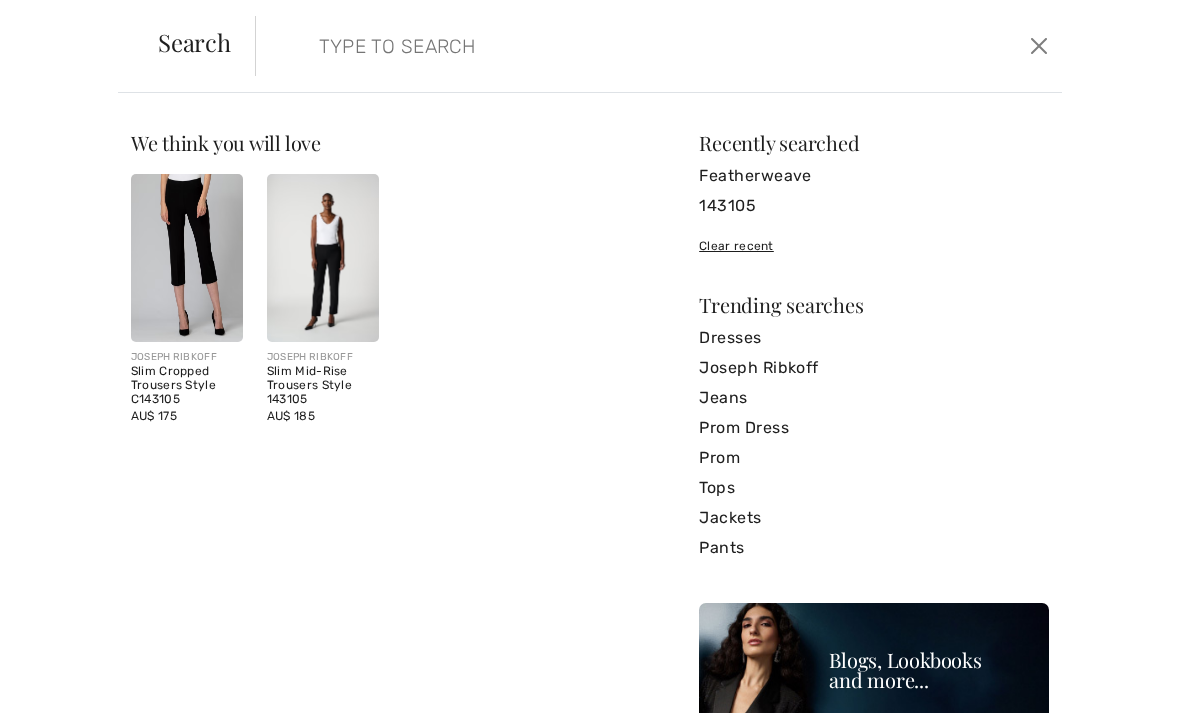 click at bounding box center (574, 46) 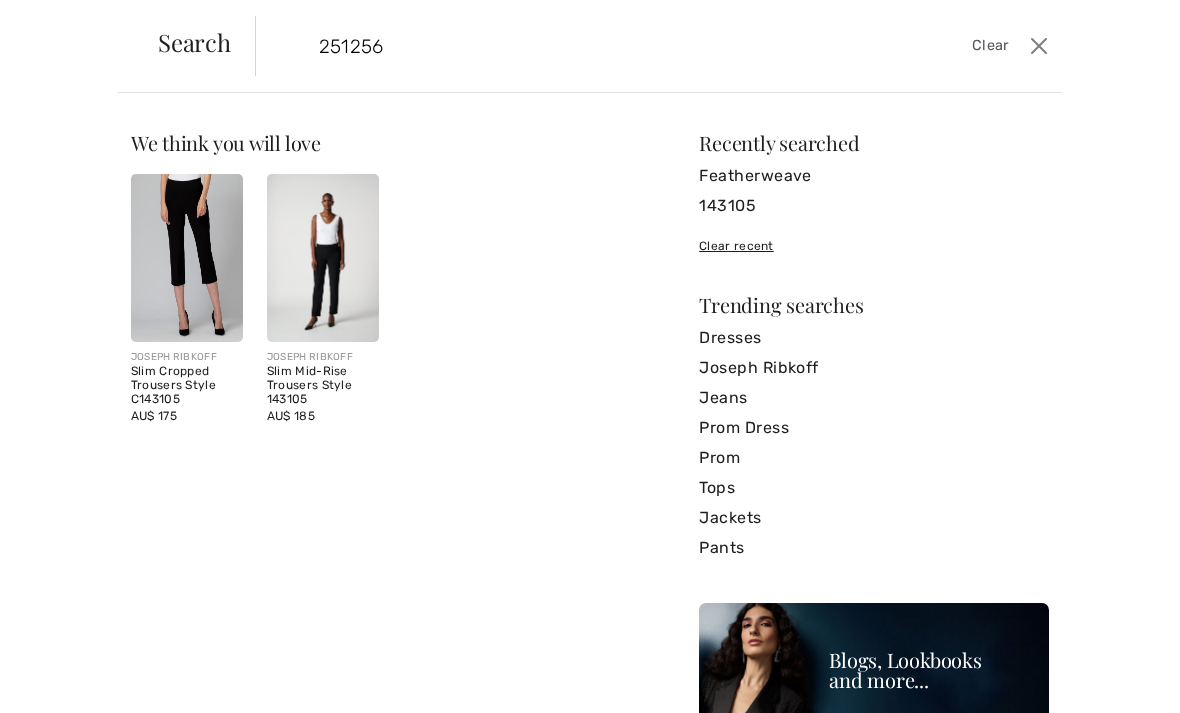 type on "251256" 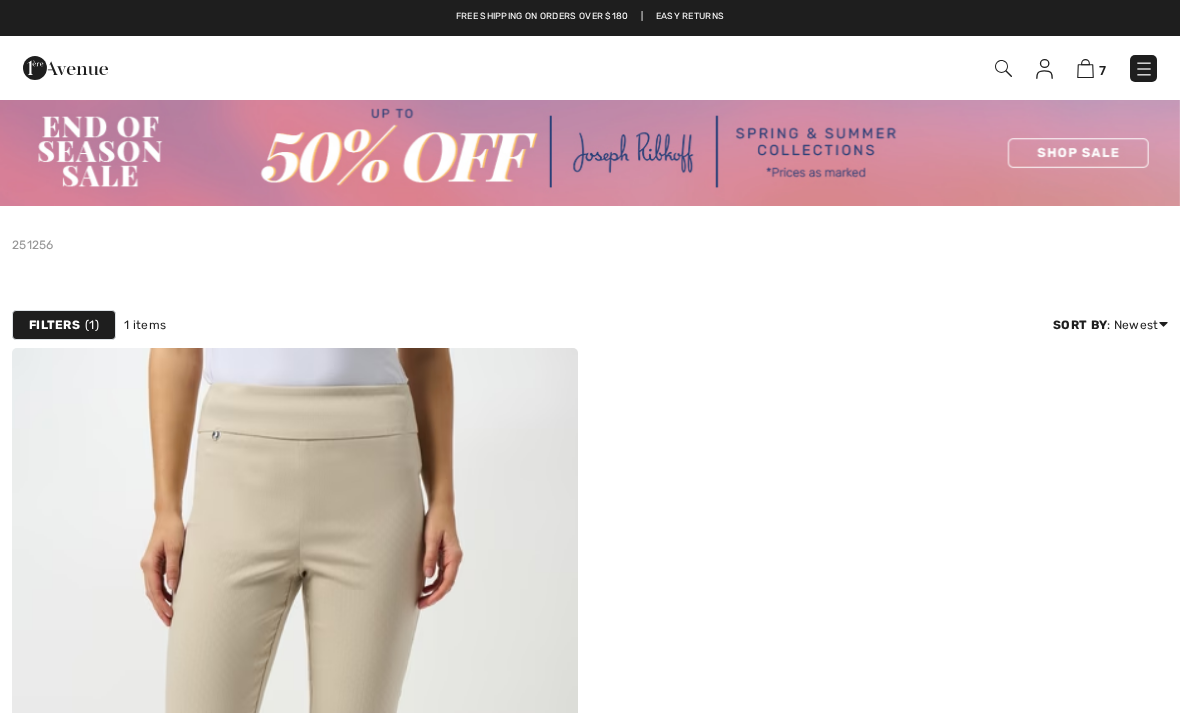 scroll, scrollTop: 0, scrollLeft: 0, axis: both 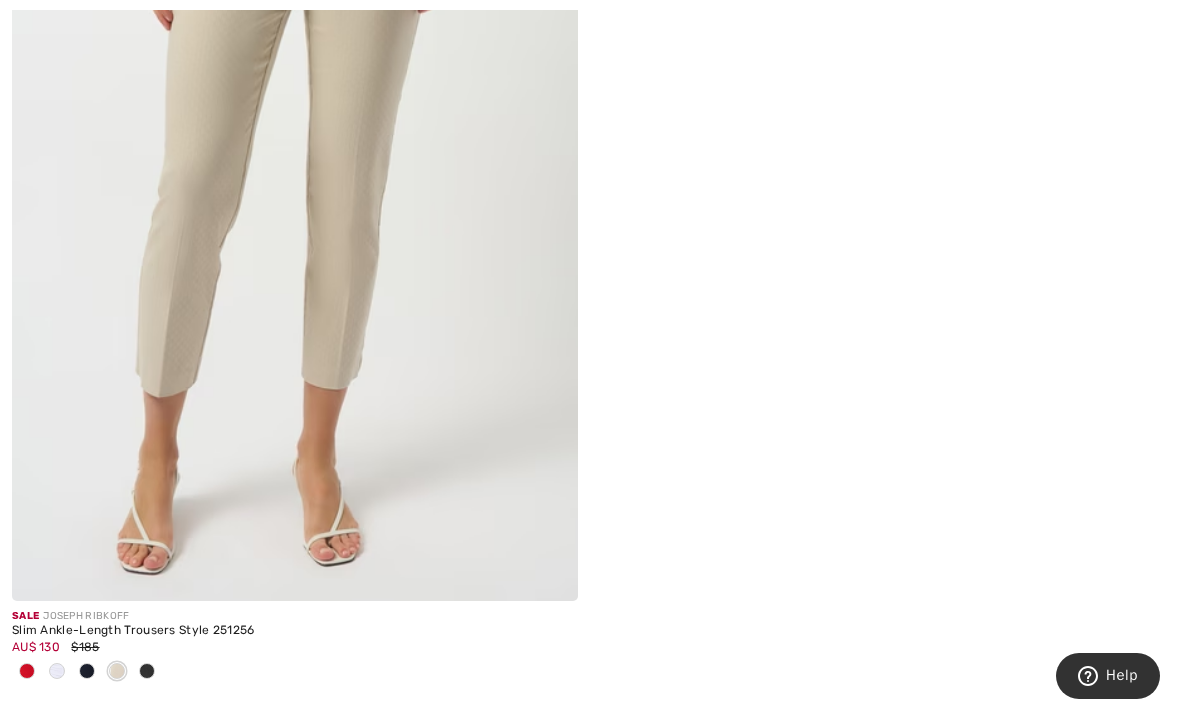 click at bounding box center (87, 672) 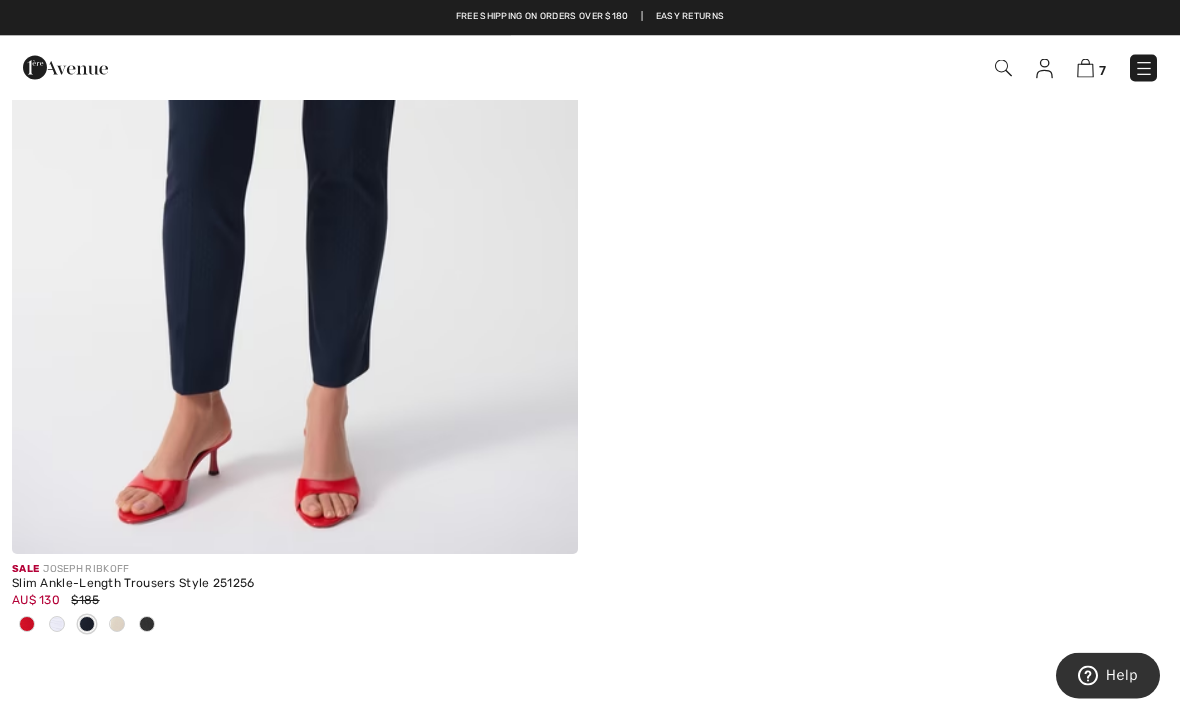 scroll, scrollTop: 627, scrollLeft: 0, axis: vertical 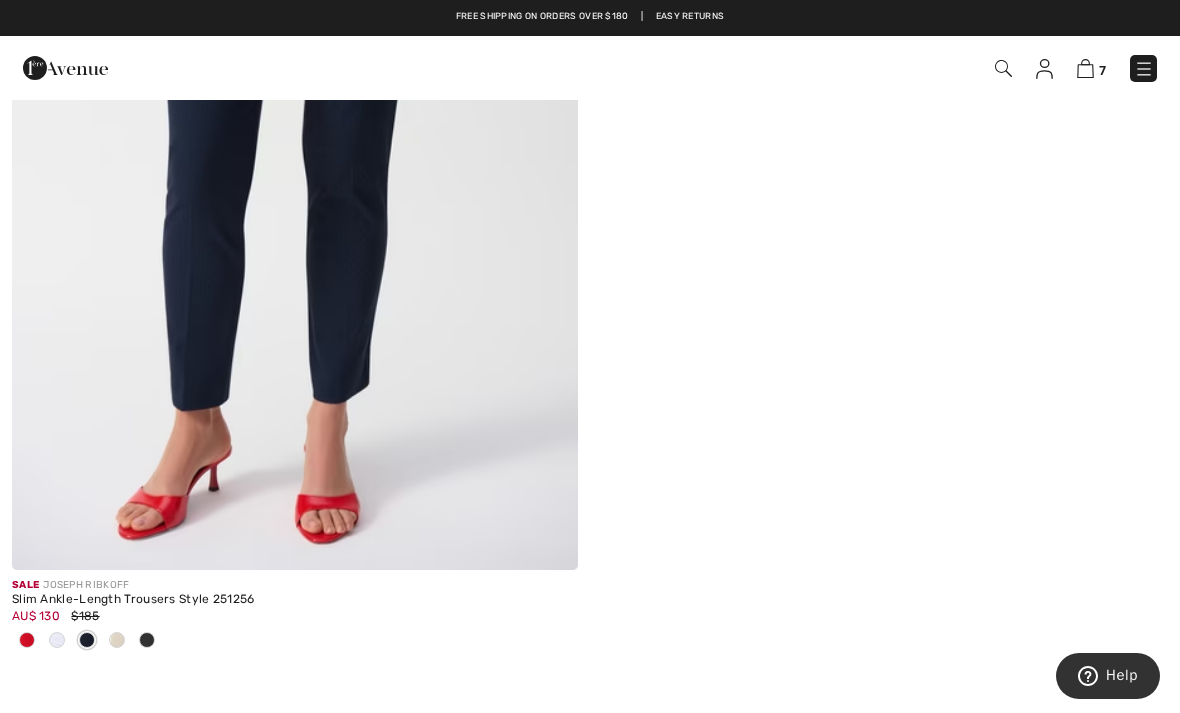 click on "Slim Ankle-Length Trousers Style 251256" at bounding box center (295, 600) 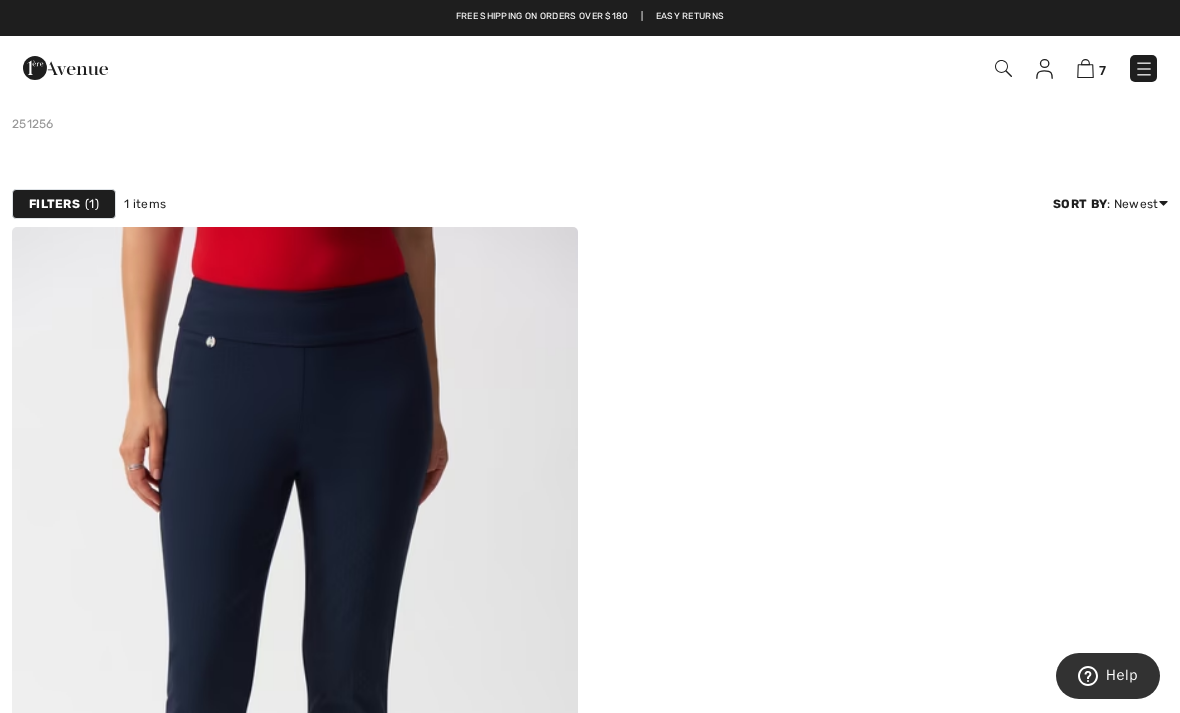 scroll, scrollTop: 0, scrollLeft: 0, axis: both 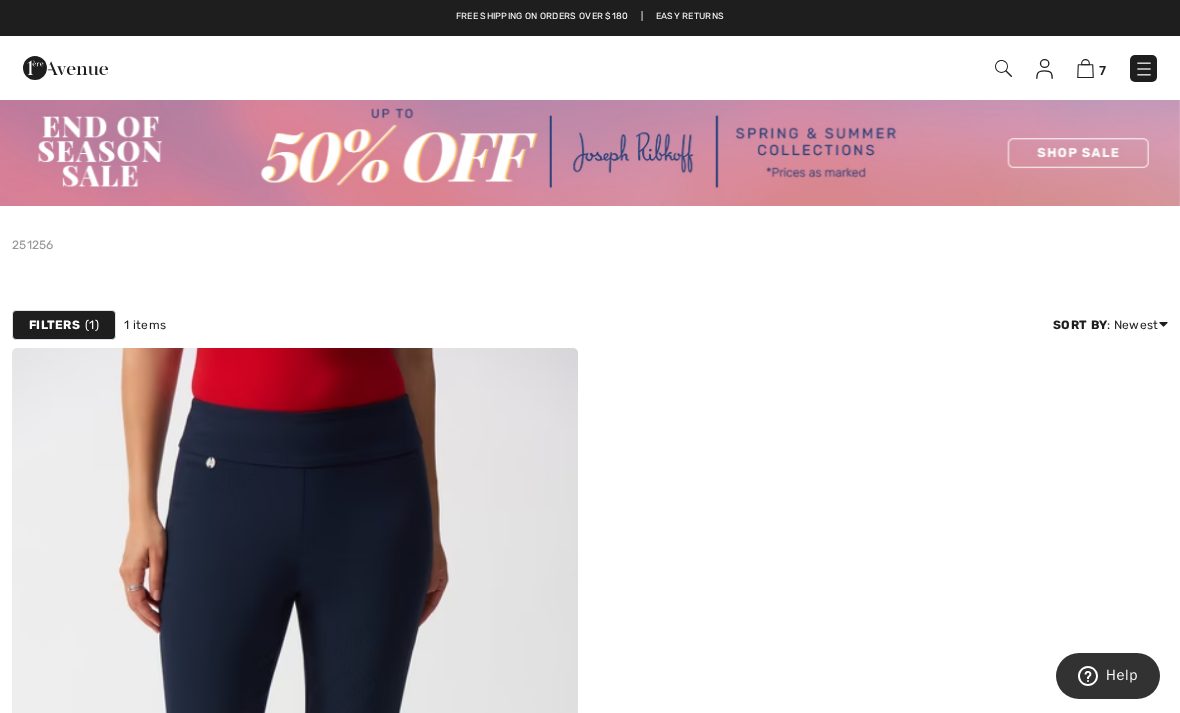 click at bounding box center (295, 772) 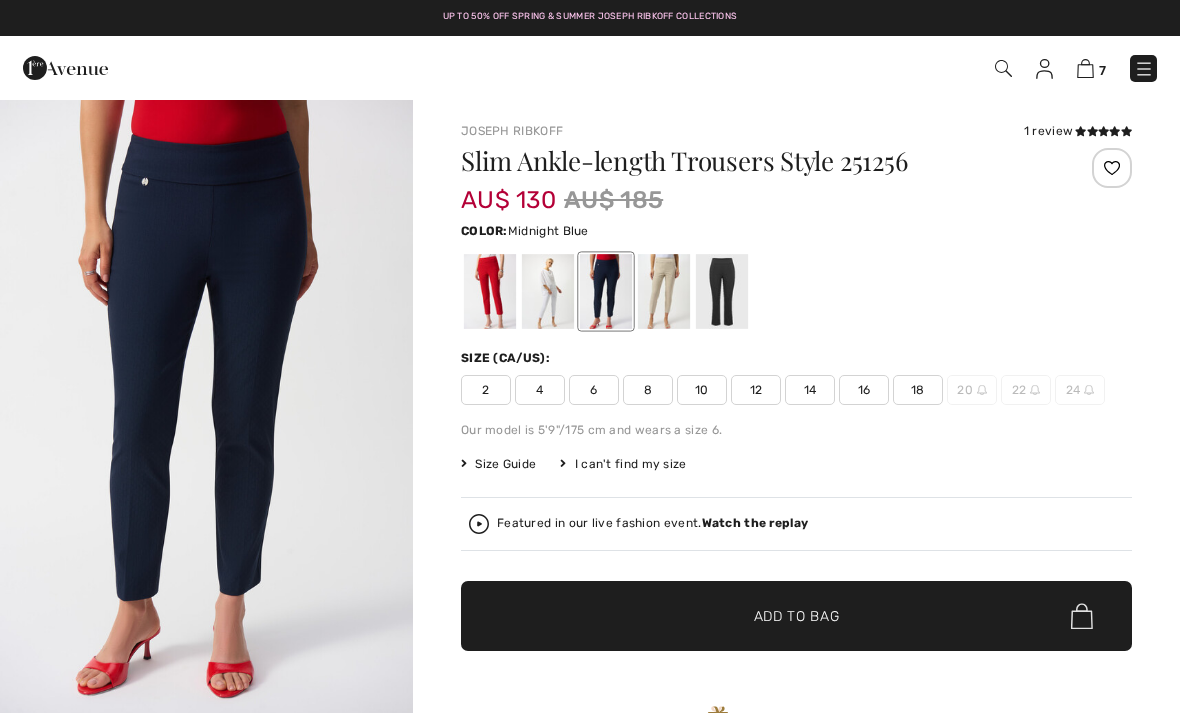 scroll, scrollTop: 13, scrollLeft: 0, axis: vertical 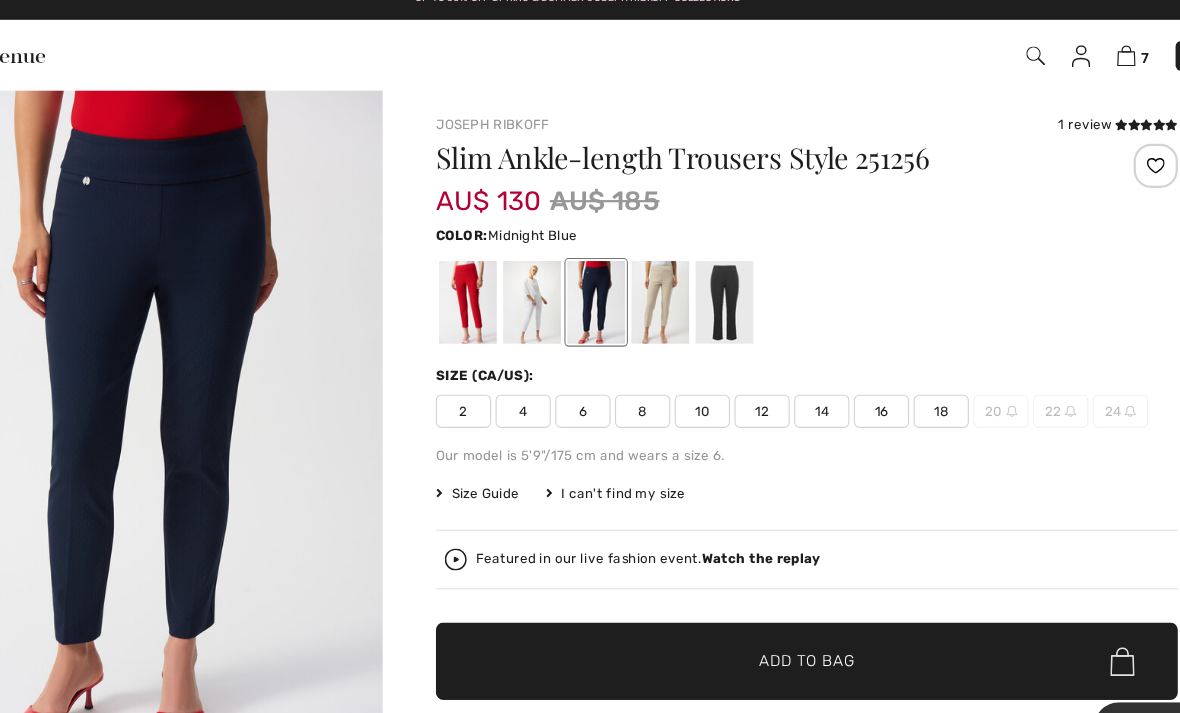 click at bounding box center (548, 291) 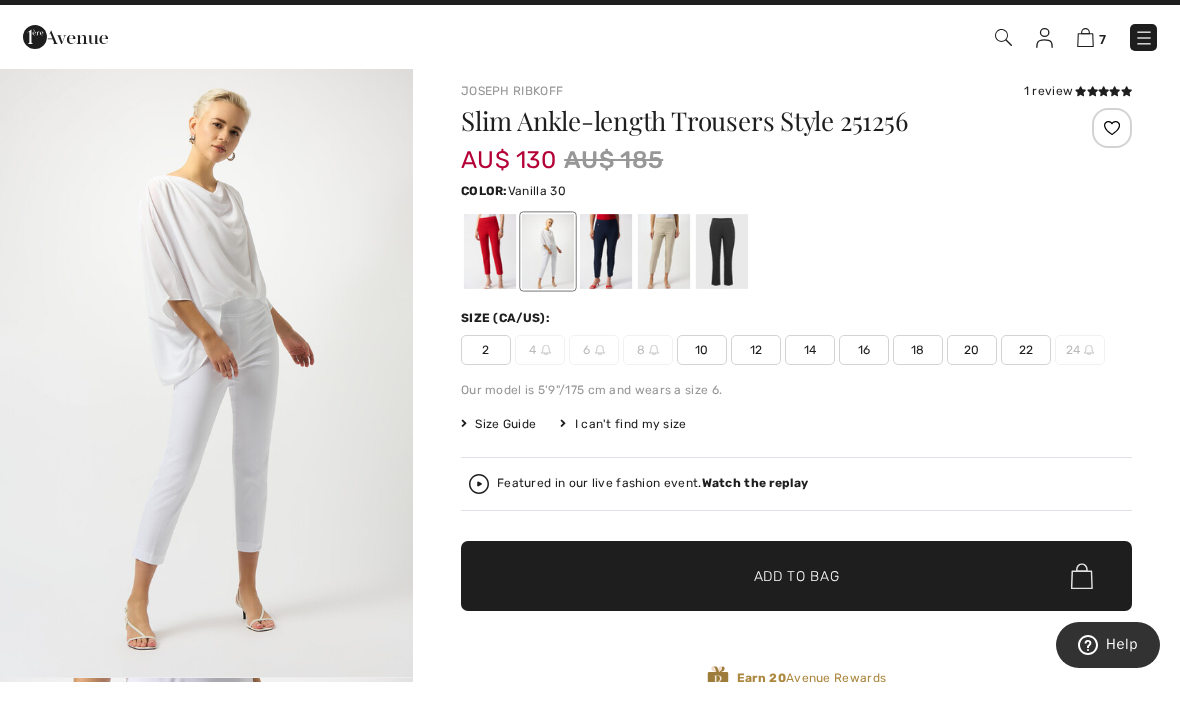 scroll, scrollTop: 40, scrollLeft: 0, axis: vertical 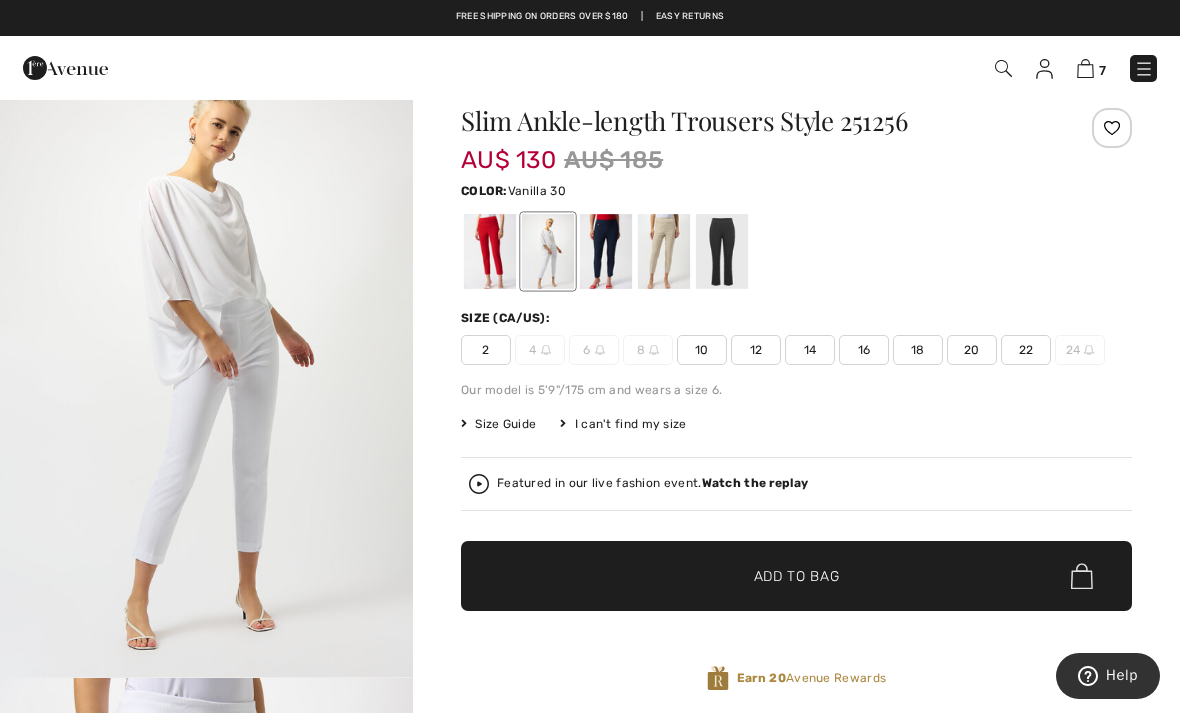 click at bounding box center [1112, 128] 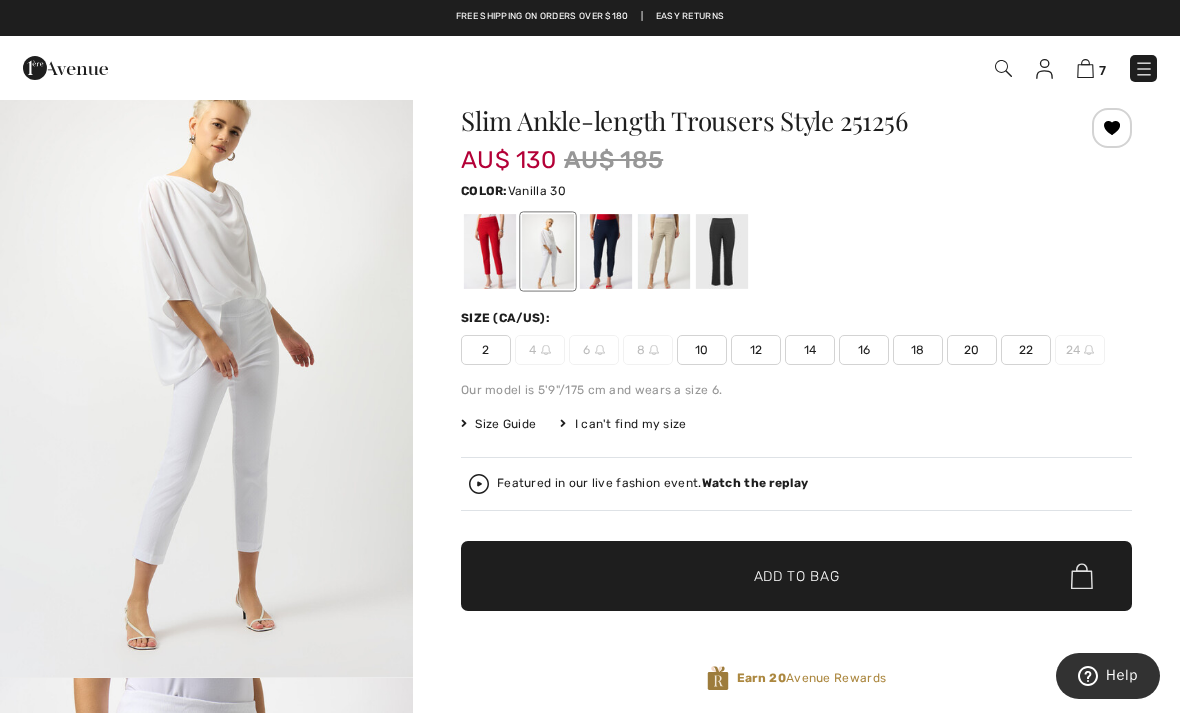 click on "Up to 50% off Spring & Summer Joseph Ribkoff Collections
Free shipping on orders over $180
|
Easy Returns" at bounding box center (590, 18) 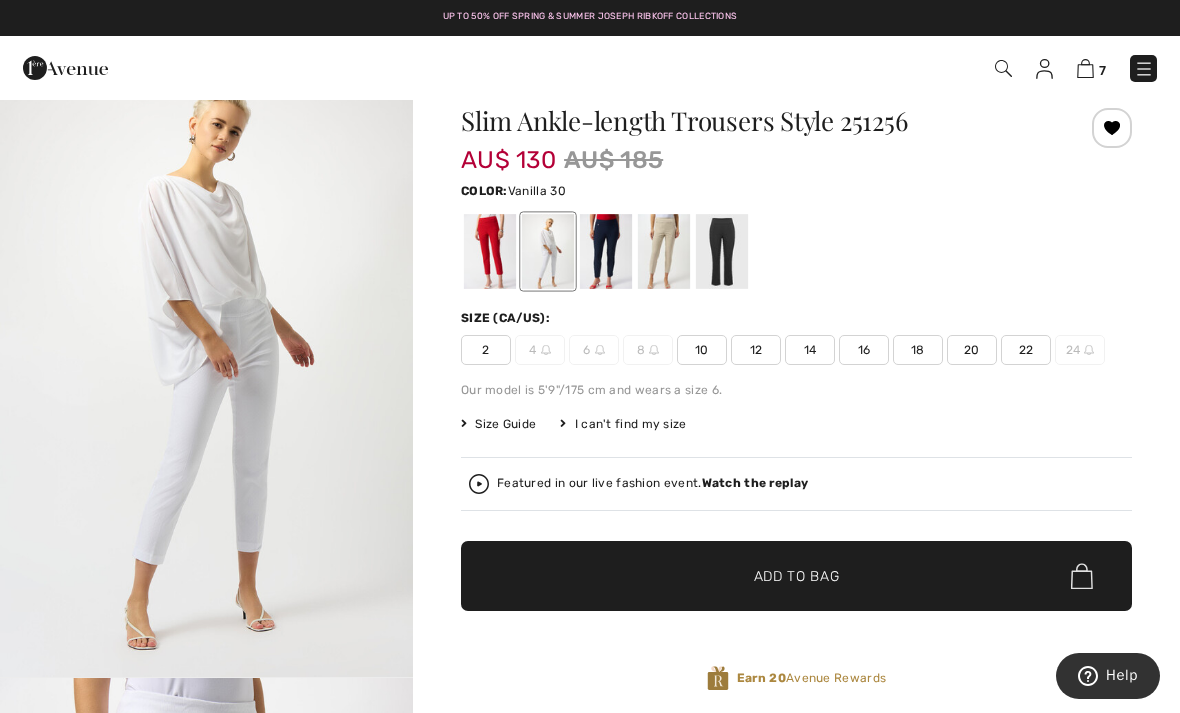 scroll, scrollTop: 0, scrollLeft: 0, axis: both 